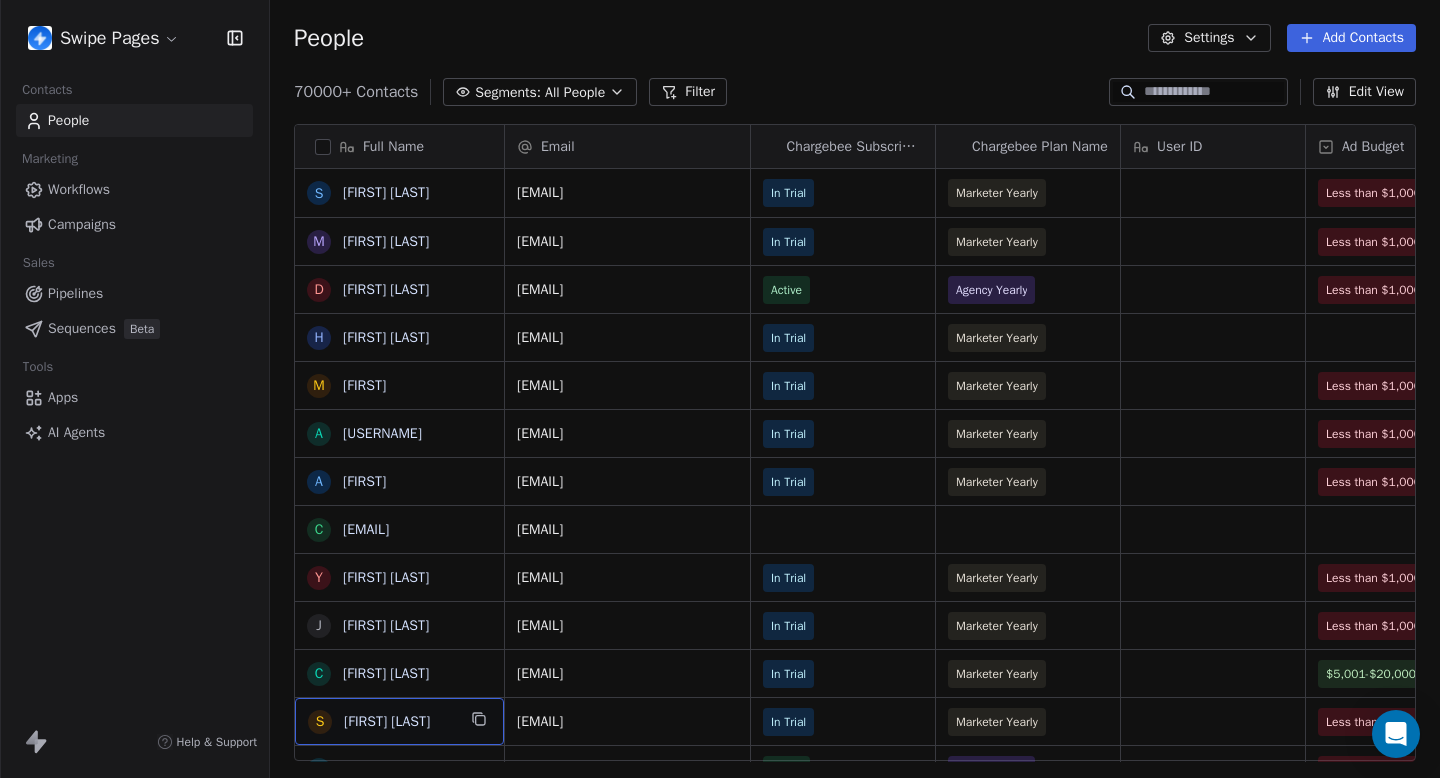scroll, scrollTop: 0, scrollLeft: 0, axis: both 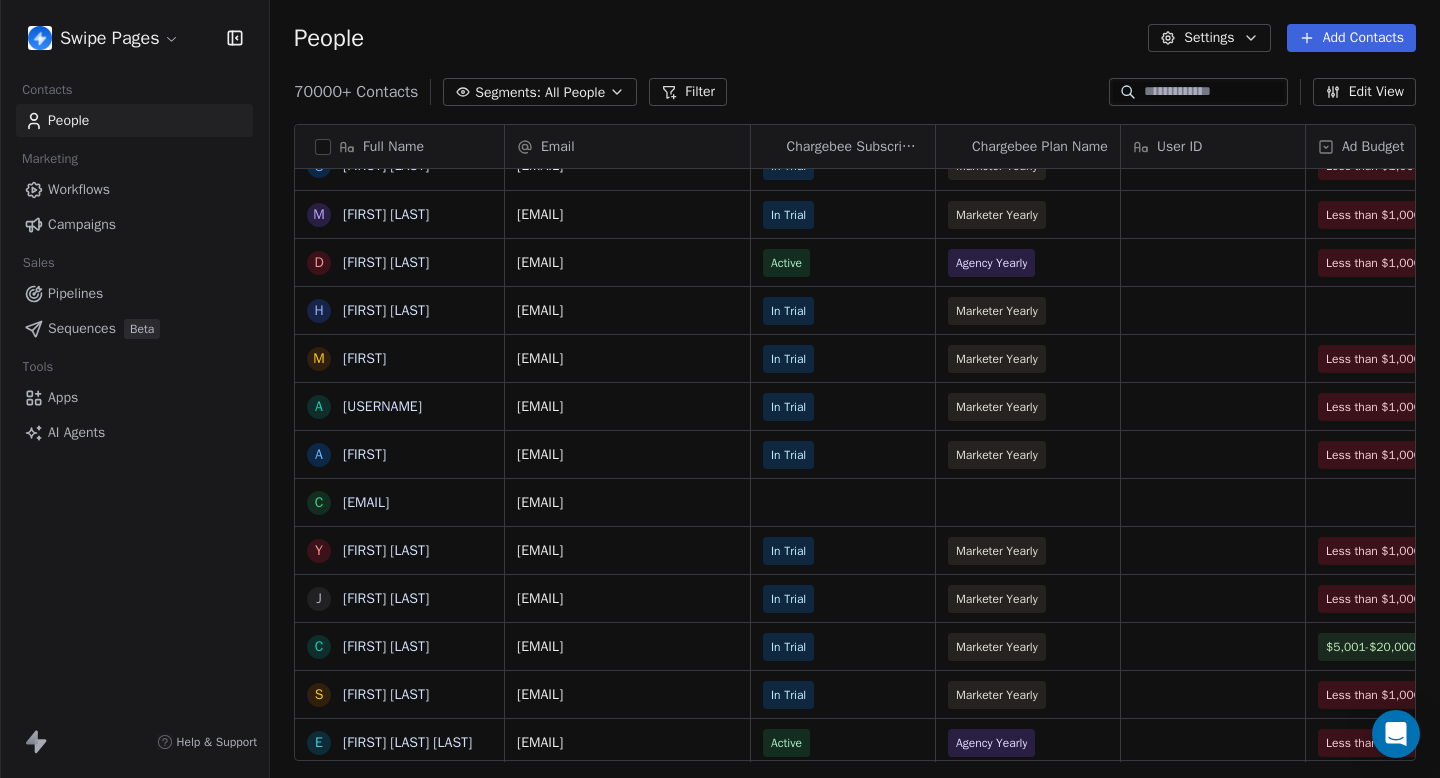 click on "70000+ Contacts Segments: All People Filter  Edit View" at bounding box center [855, 92] 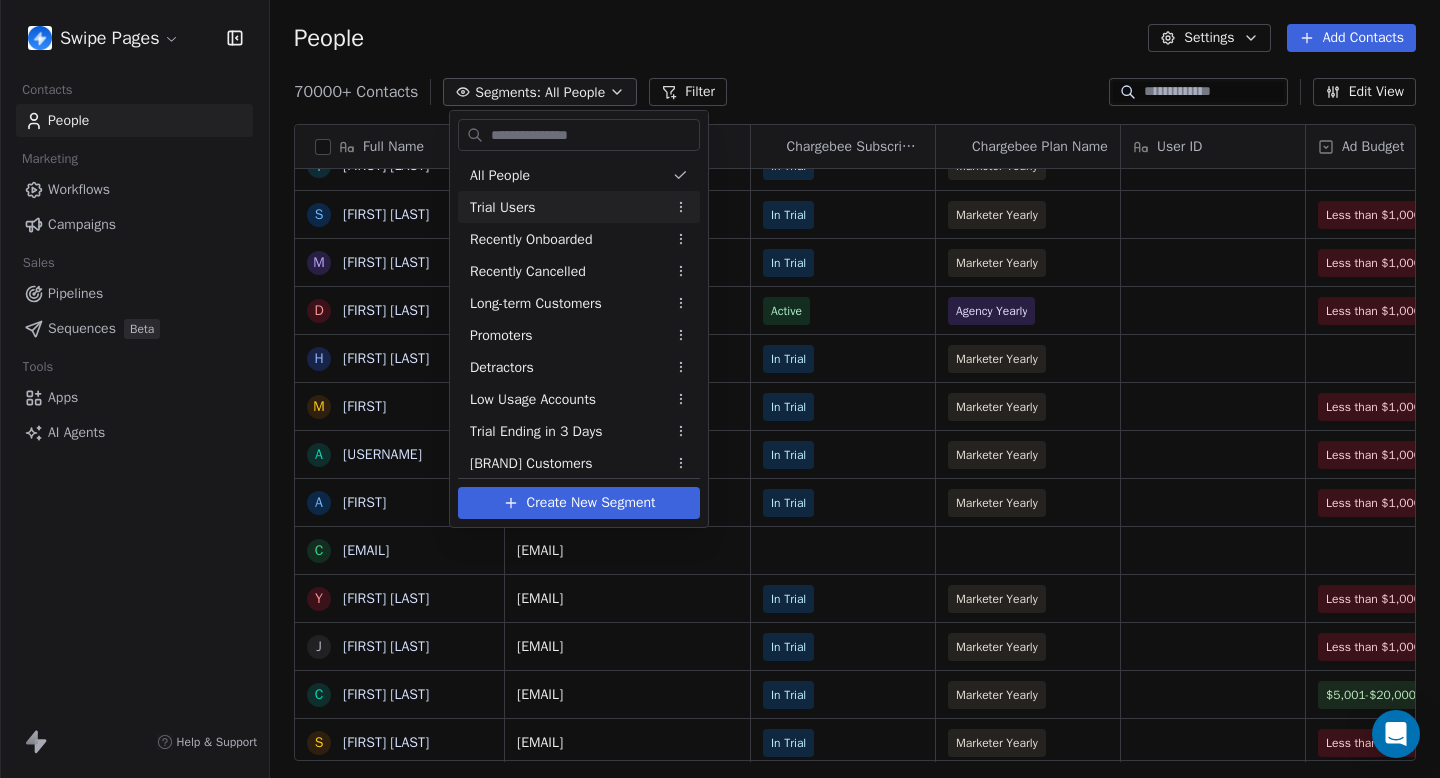 click on "Trial Users" at bounding box center (502, 207) 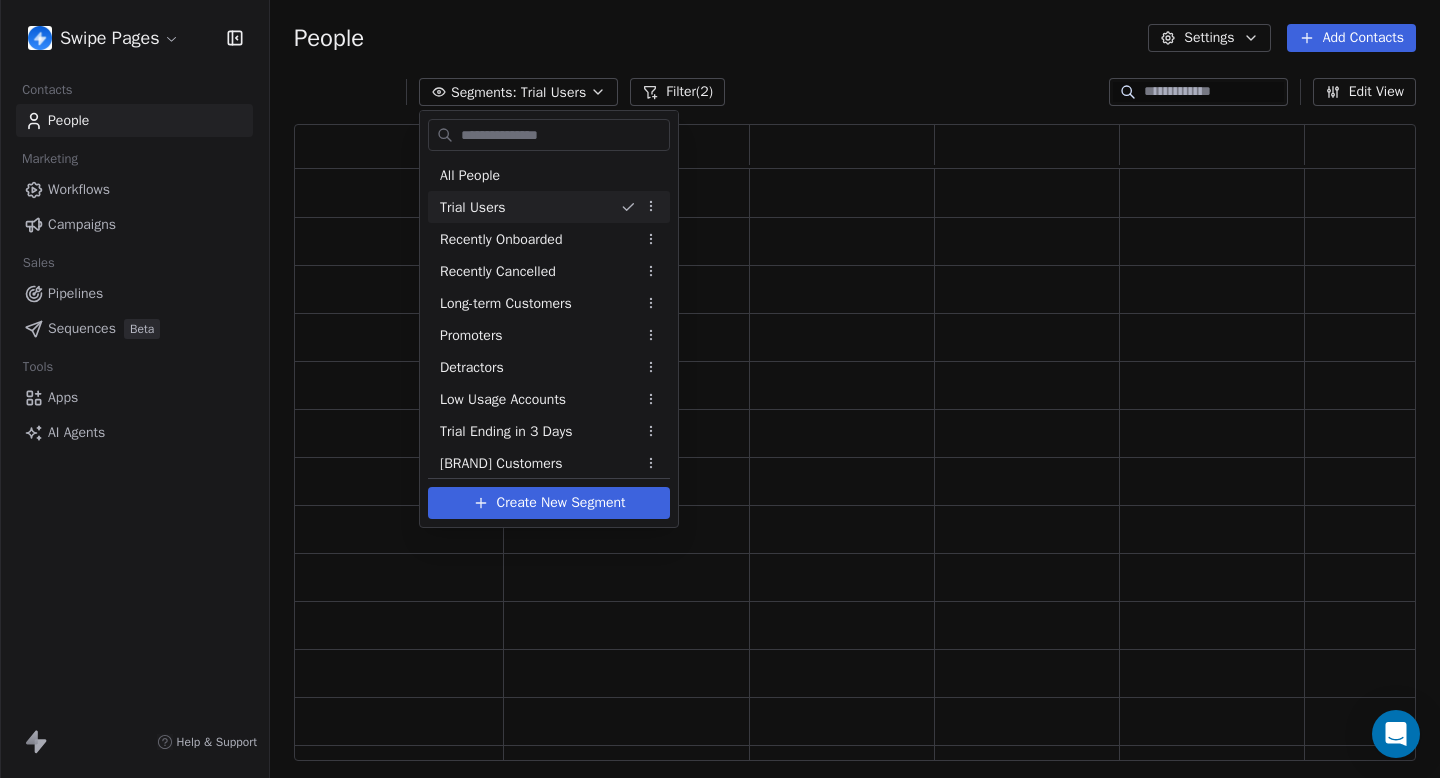 scroll, scrollTop: 1, scrollLeft: 1, axis: both 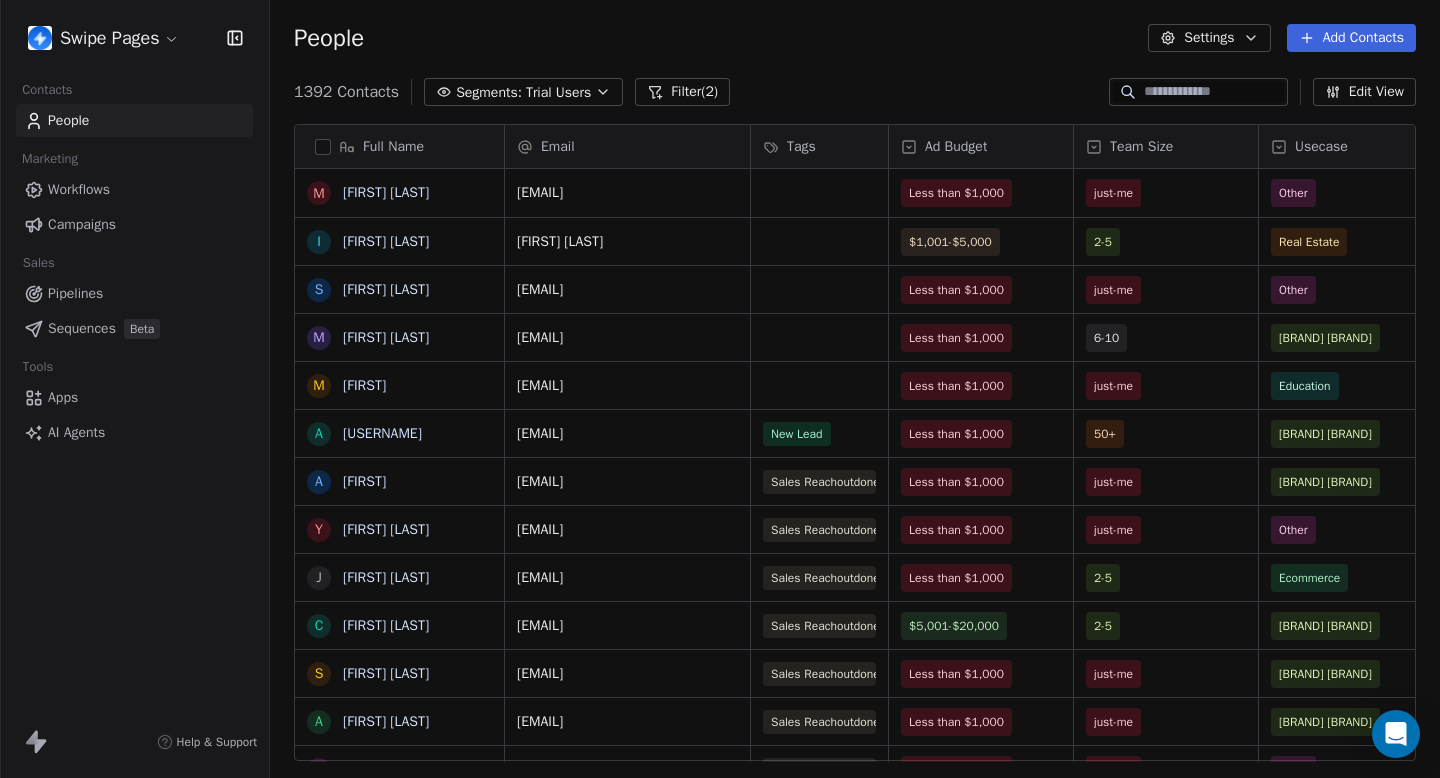 click on "Filter  (2)" at bounding box center (682, 92) 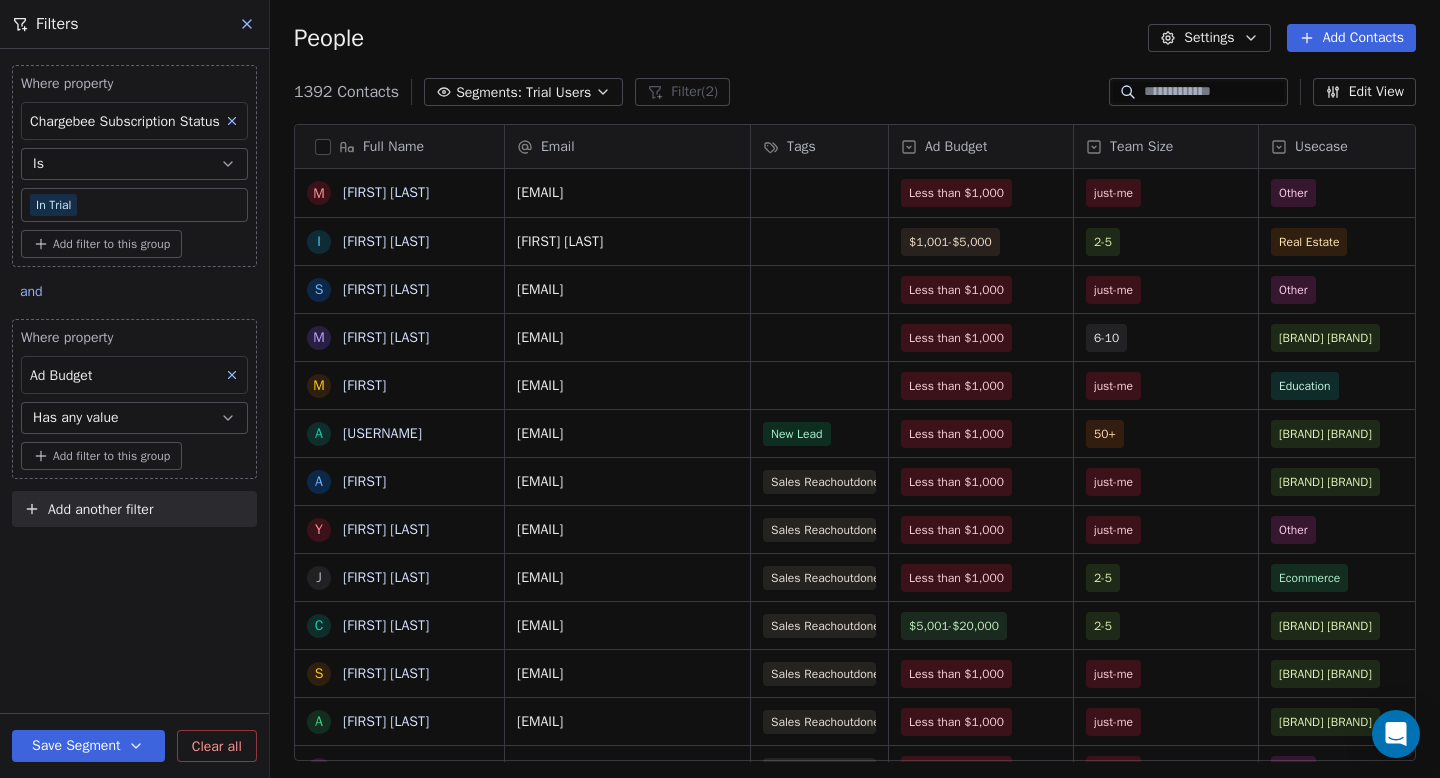 click on "Has any value" at bounding box center (134, 418) 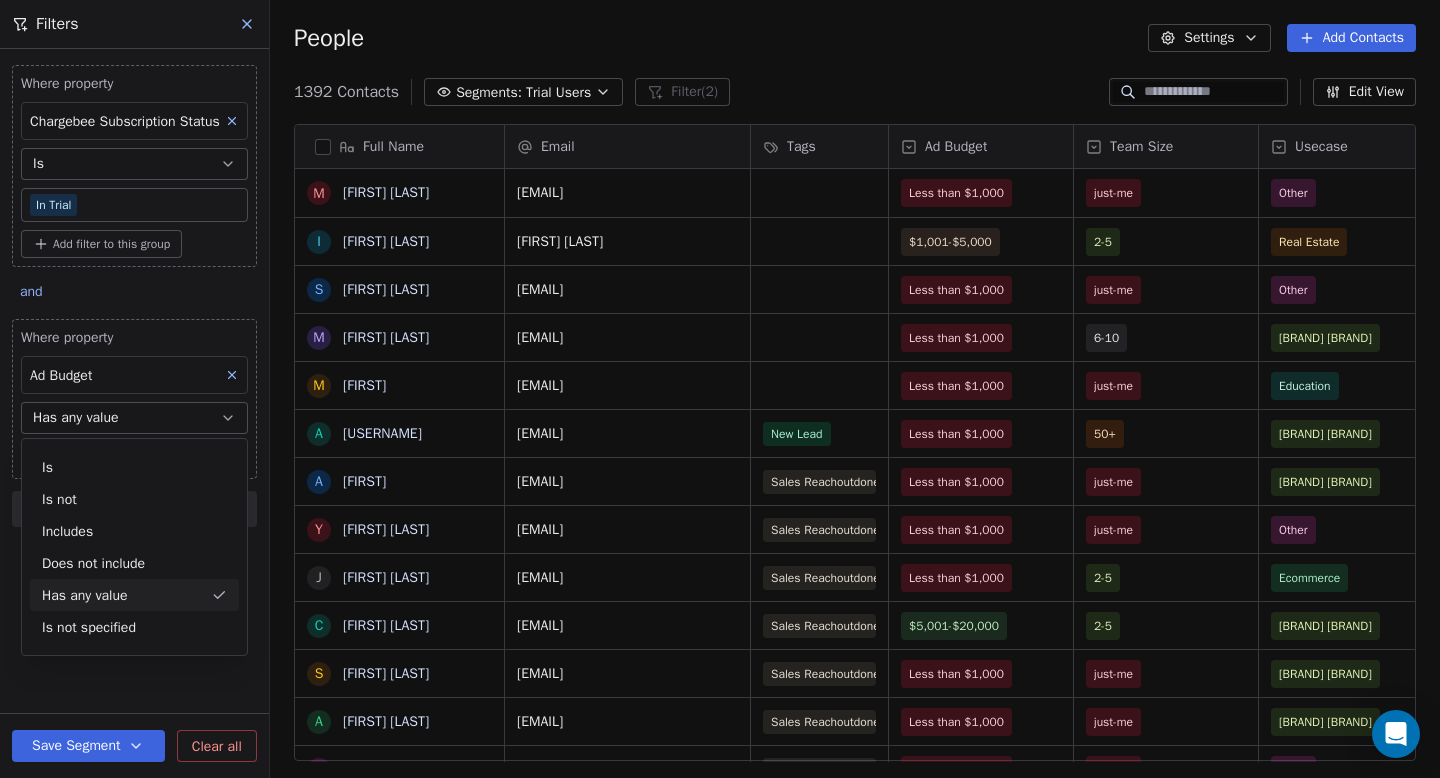 click on "Where property Chargebee Subscription Status Is In Trial Add filter to this group and Where property Ad Budget Has any value Add filter to this group Add another filter" at bounding box center (134, 292) 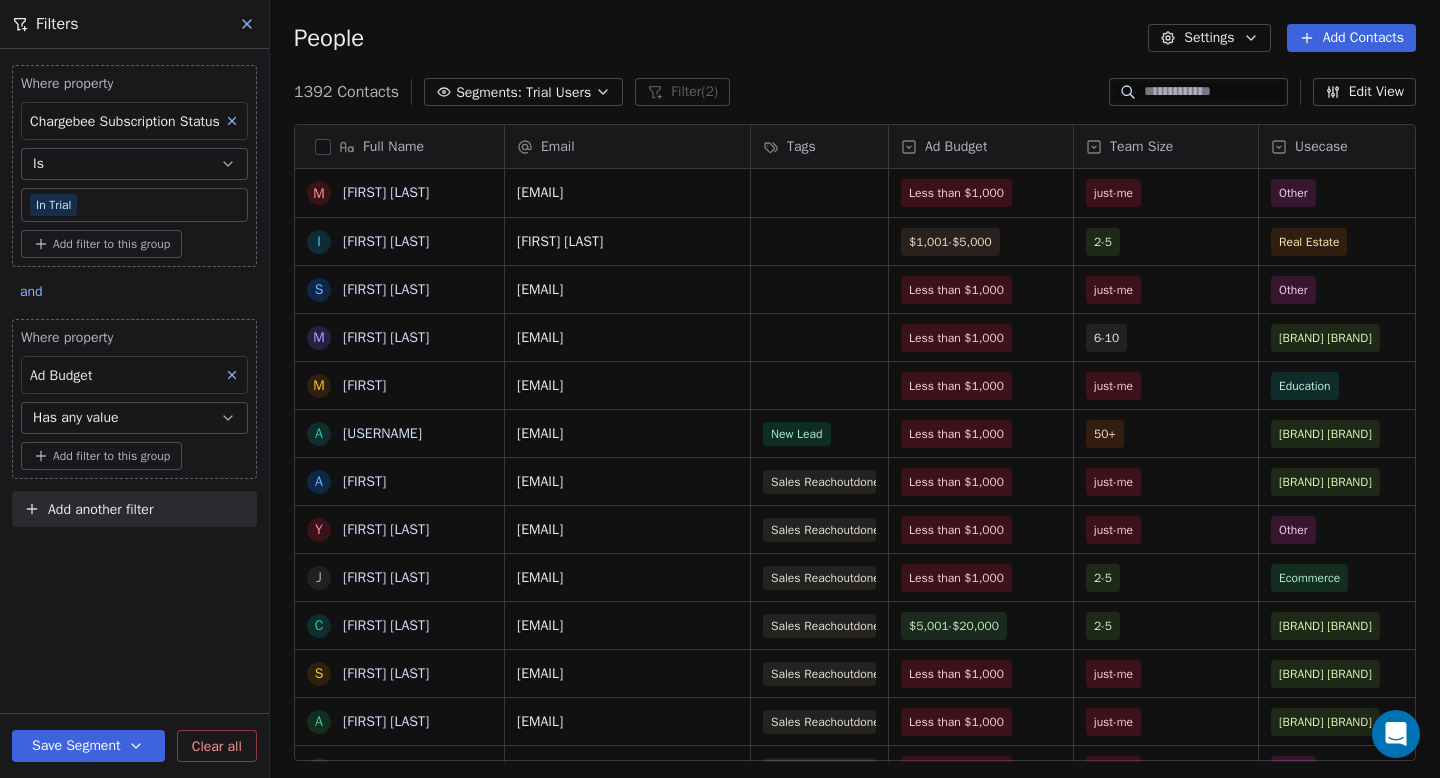 click on "Add filter to this group" at bounding box center [111, 456] 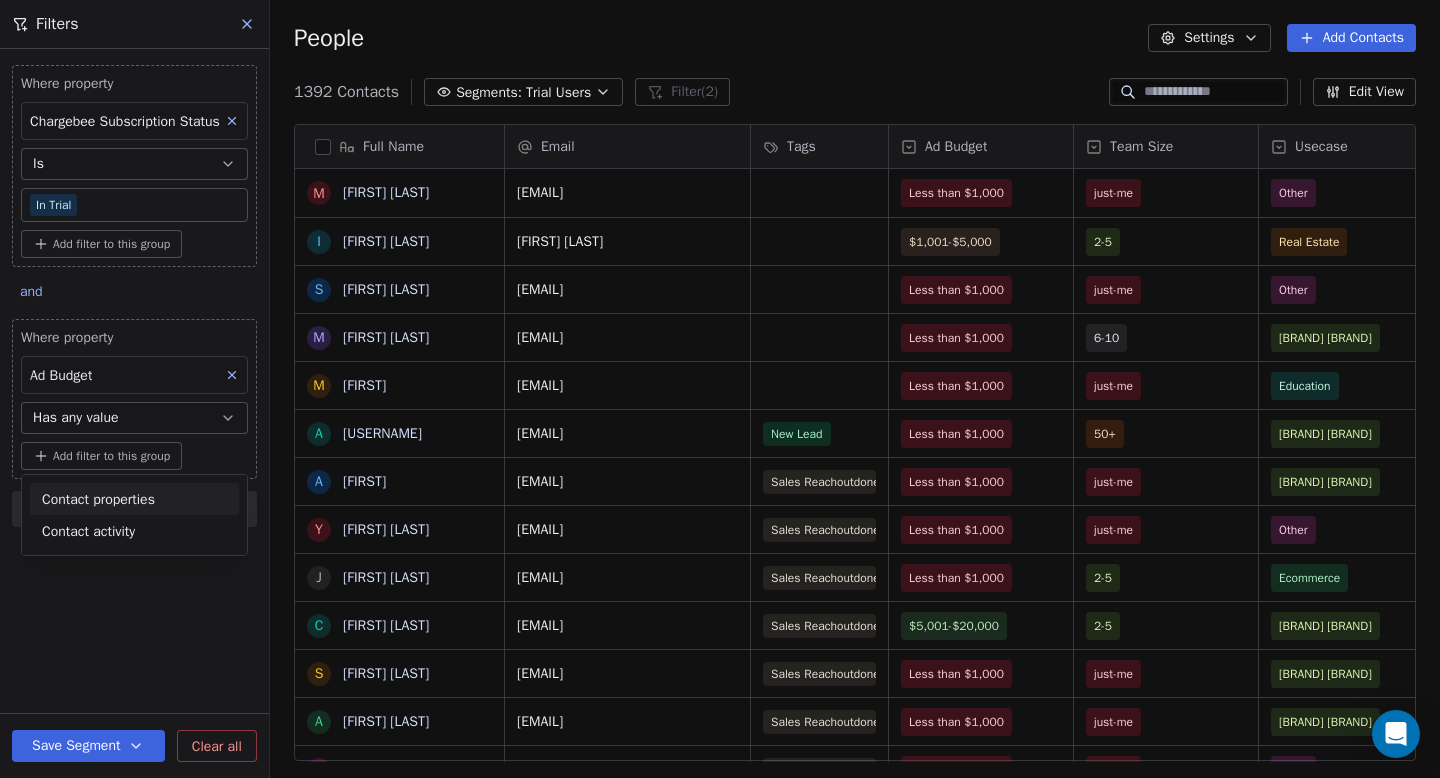 click on "Swipe Pages Contacts People Marketing Workflows Campaigns Sales Pipelines Sequences Beta Tools Apps AI Agents Help & Support Filters Where property Chargebee Subscription Status Is In Trial Add filter to this group and Where property Ad Budget Has any value Add filter to this group Add another filter Save Segment Clear all People Settings Add Contacts 1392 Contacts Segments: Trial Users Filter (2) Edit View Tag Add to Sequence Full Name M [FIRST] [LAST] I [FIRST] [LAST] s [LAST] M [FIRST] [LAST] M [FIRST] a [FIRST] A [FIRST] [LAST] y [LAST] [LAST] C [FIRST] [LAST] S [FIRST] [LAST] V [FIRST] [LAST] P [FIRST] [LAST] O [BRAND] [BRAND] c [FIRST] [LAST] K [LAST] [LAST] [LAST] S [FIRST] [LAST] D [FIRST] [LAST] S [LAST] [LAST] s [LAST] H [FIRST] [LAST] F [FIRST] [LAST] S [FIRST] [LAST] J [FIRST] [LAST] R [FIRST] [LAST] S [FIRST] [LAST] M [FIRST] [LAST] A [FIRST] [LAST] S [LAST] [LAST] J [FIRST] [LAST] M [FIRST] [LAST] E [EMAIL]" at bounding box center (720, 389) 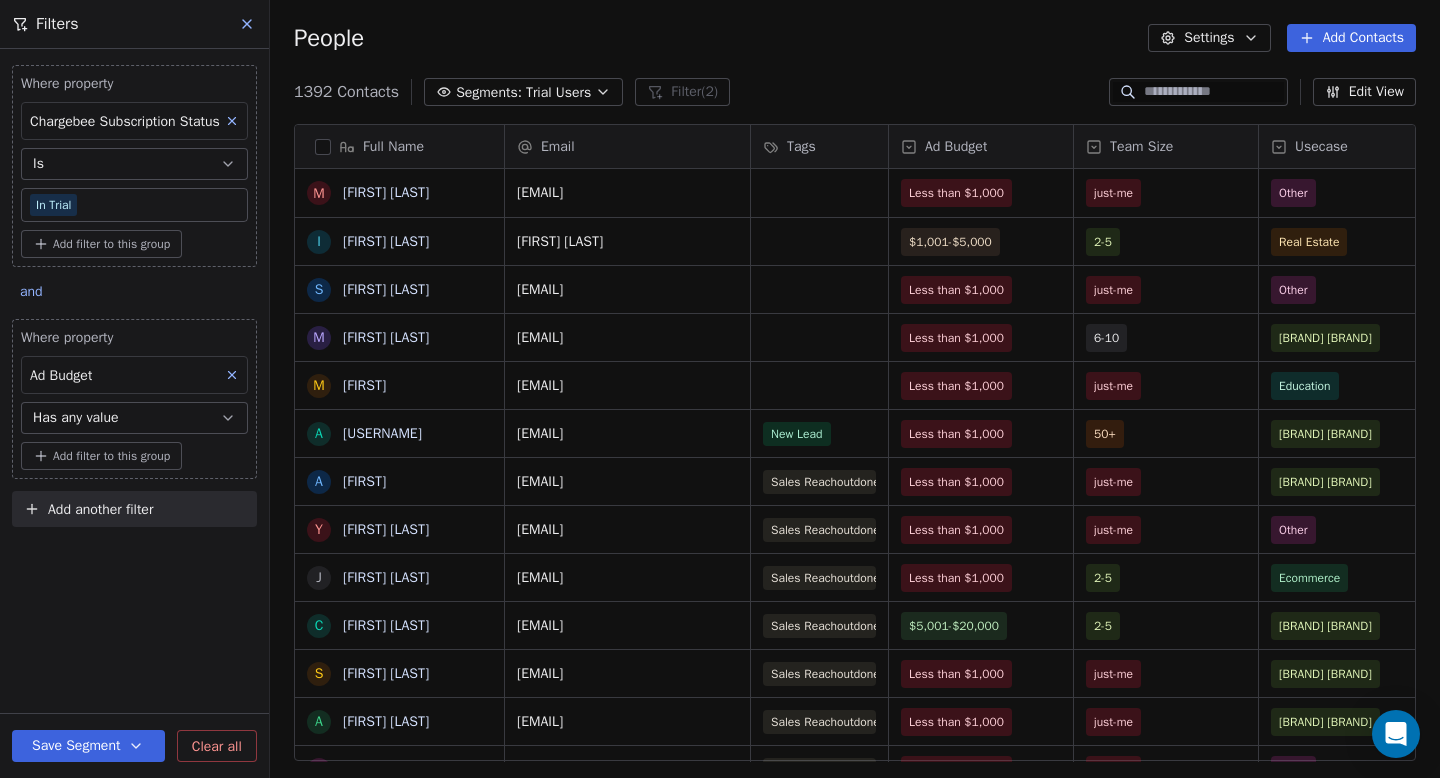 click on "Has any value" at bounding box center (134, 418) 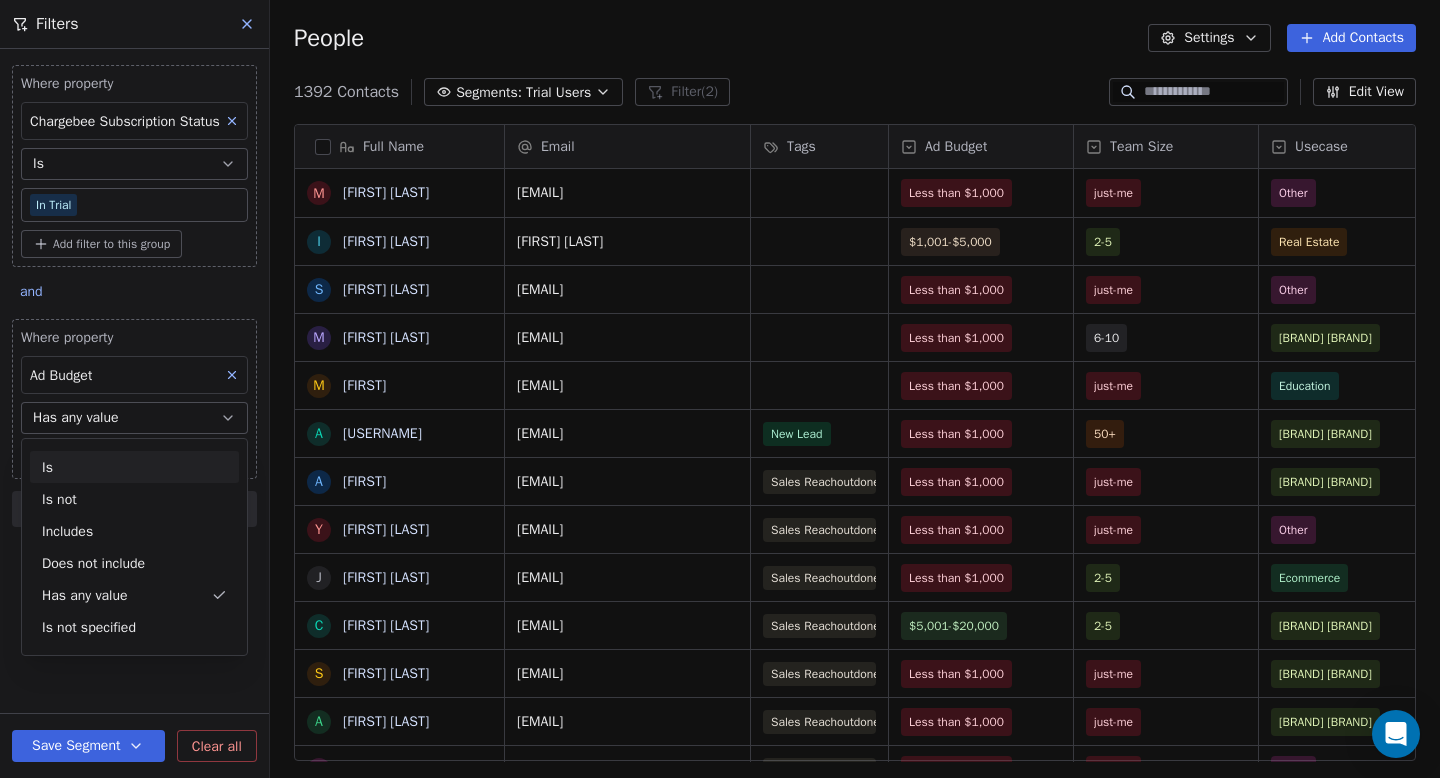click on "Is" at bounding box center (134, 467) 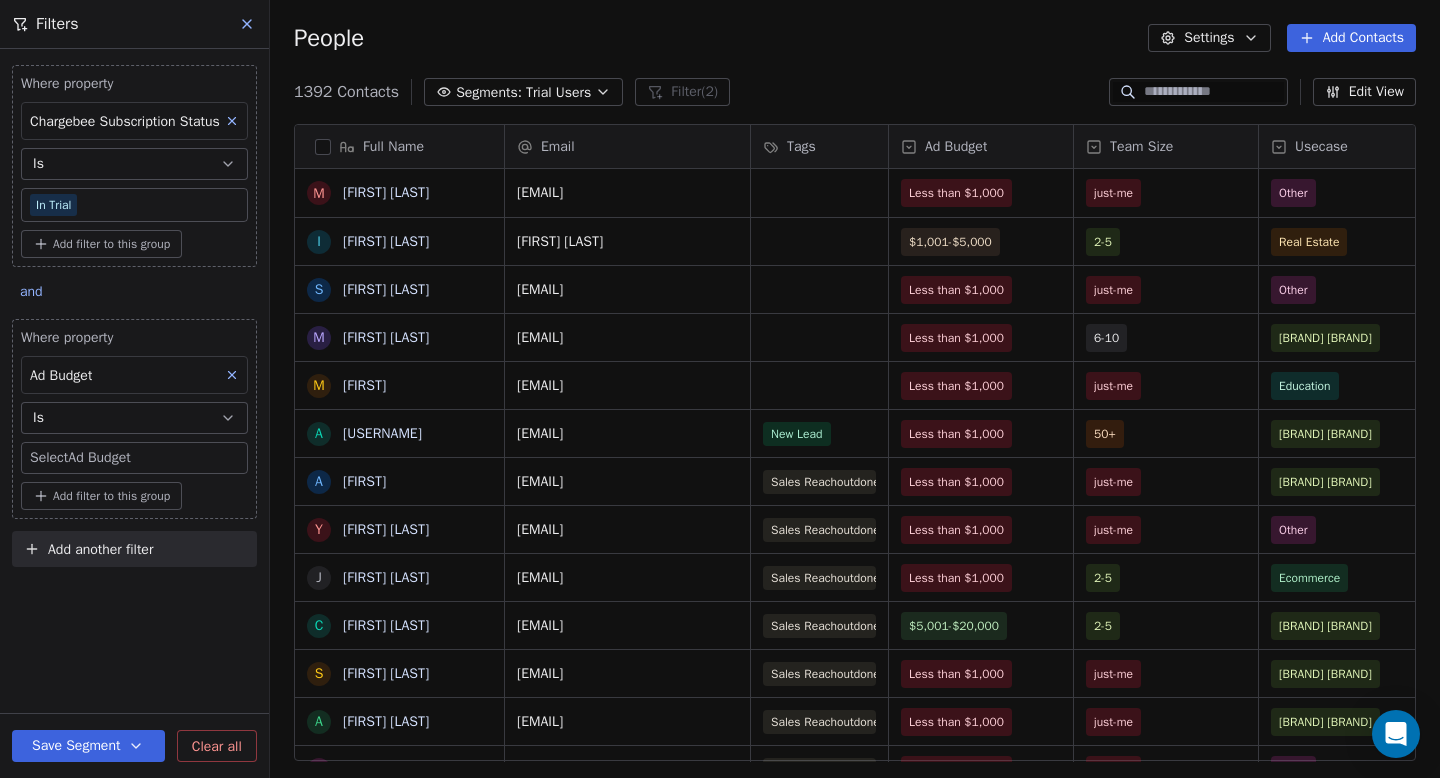 click on "Swipe Pages Contacts People Marketing Workflows Campaigns Sales Pipelines Sequences Beta Tools Apps AI Agents Help & Support Filters Where property Chargebee Subscription Status Is In Trial Add filter to this group and Where property Ad Budget Is Select Ad Budget Add filter to this group Add another filter Save Segment Clear all People Settings Add Contacts 1392 Contacts Segments: Trial Users Filter (2) Edit View Tag Add to Sequence Full Name M [FIRST] [LAST] I [FIRST] [LAST] s [FIRST] [LAST] M [FIRST] [LAST] M [FIRST] [LAST] a [FIRST] [LAST] A [FIRST] [LAST] y [FIRST] [LAST] j [FIRST] [LAST] C [FIRST] [LAST] S [FIRST] [LAST] V [FIRST] [LAST] P [FIRST] [LAST] O [BRAND] [BRAND] c [FIRST] [LAST] K [FIRST] [LAST] S [FIRST] [LAST] D [FIRST] [LAST] S [FIRST] [LAST] s [FIRST] [LAST] H [FIRST] [LAST] F [FIRST] [LAST] S [FIRST] [LAST] J [FIRST] [LAST] R [FIRST] [LAST] S [FIRST] [LAST] M [FIRST] [LAST] A [FIRST] [LAST] S [FIRST] [LAST] J [FIRST] [LAST] M [FIRST] [LAST] Email Tags Ad Budget" at bounding box center (720, 389) 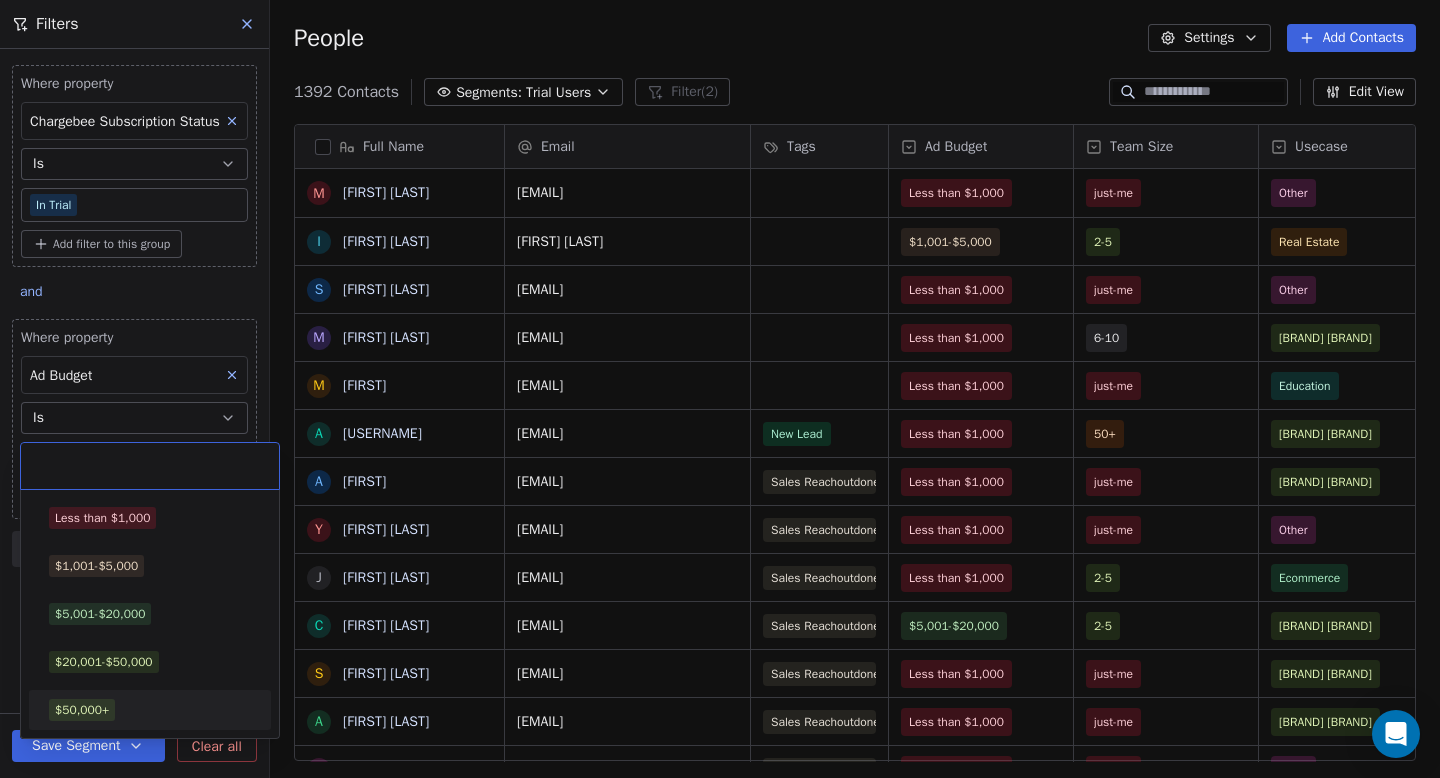 click on "$50,000+" at bounding box center [82, 710] 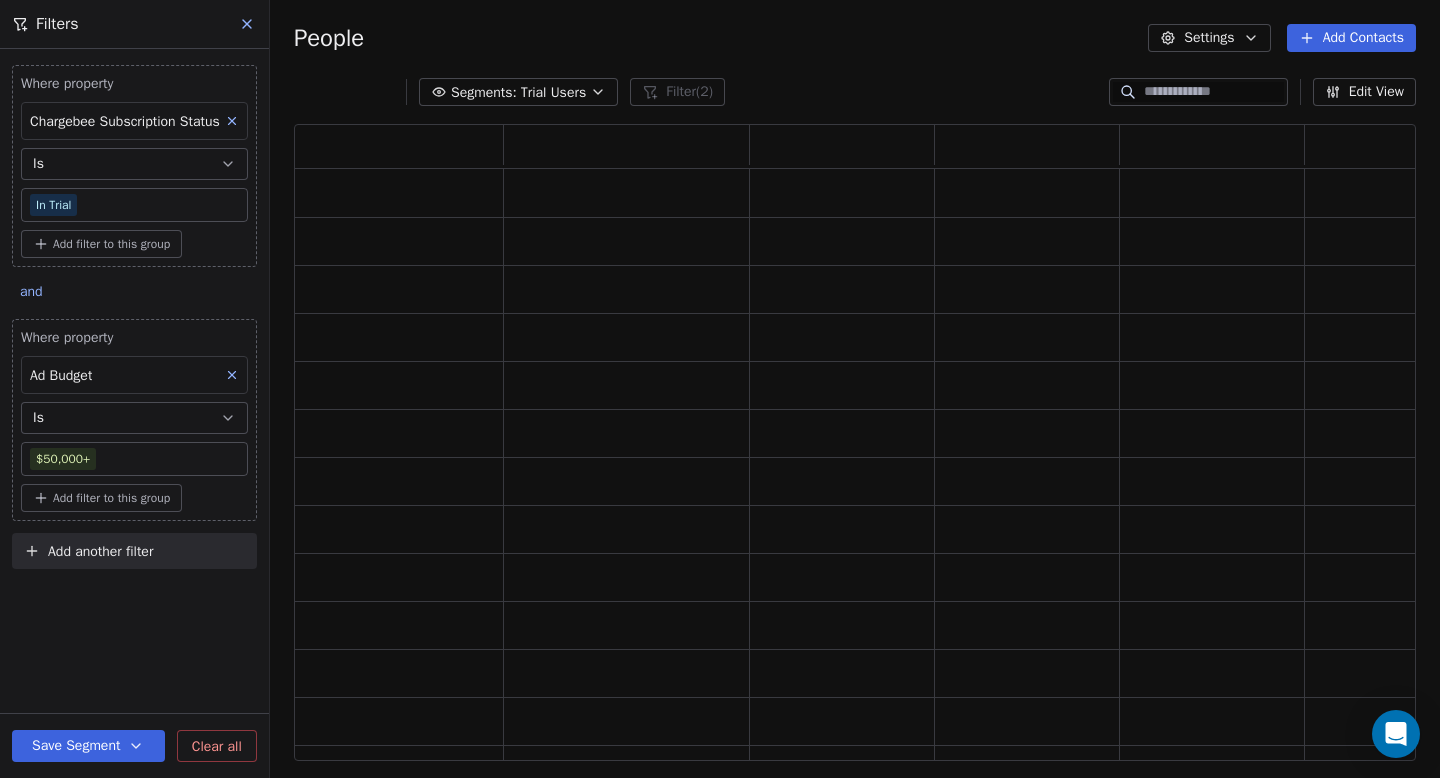 scroll, scrollTop: 1, scrollLeft: 1, axis: both 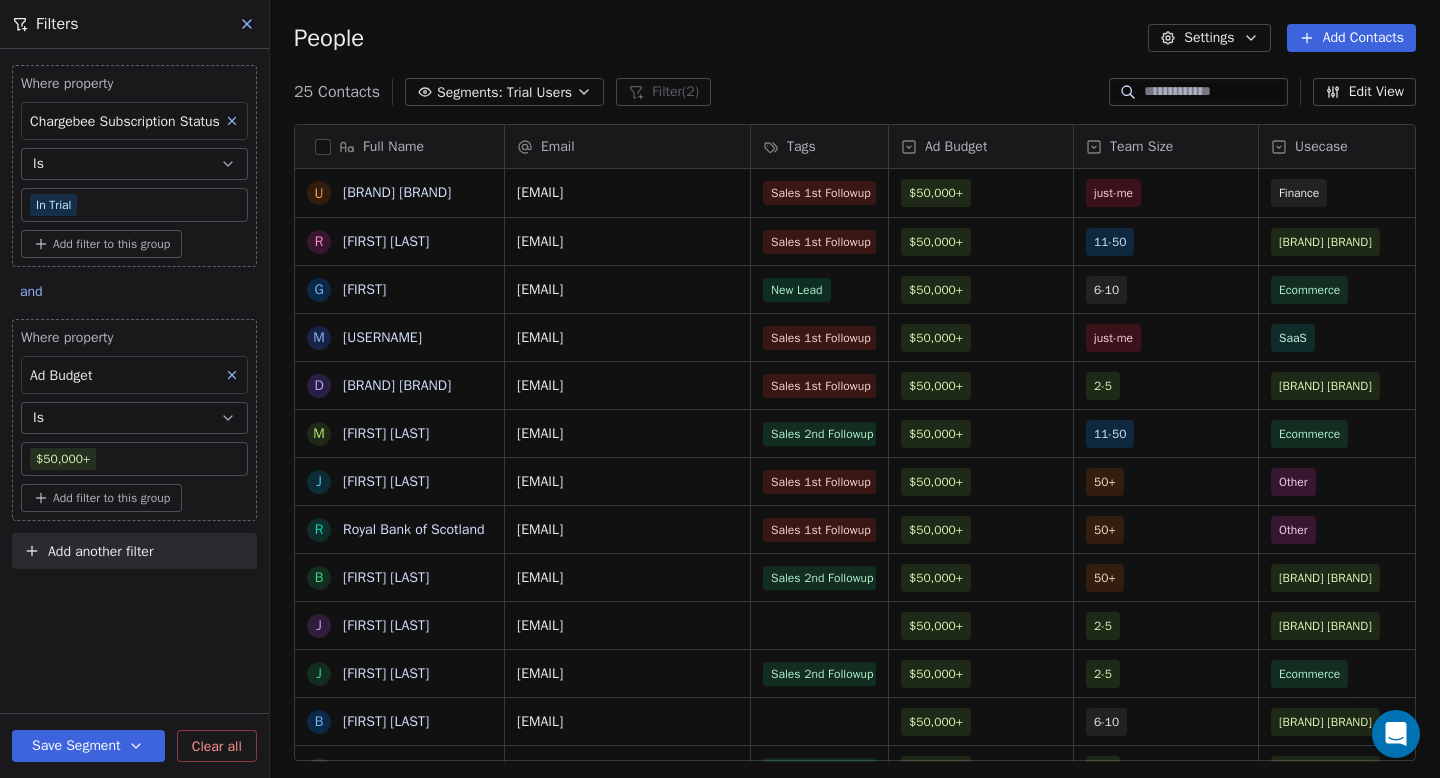 click on "25 Contacts Segments: Trial Users Filter (2) Edit View" at bounding box center [855, 92] 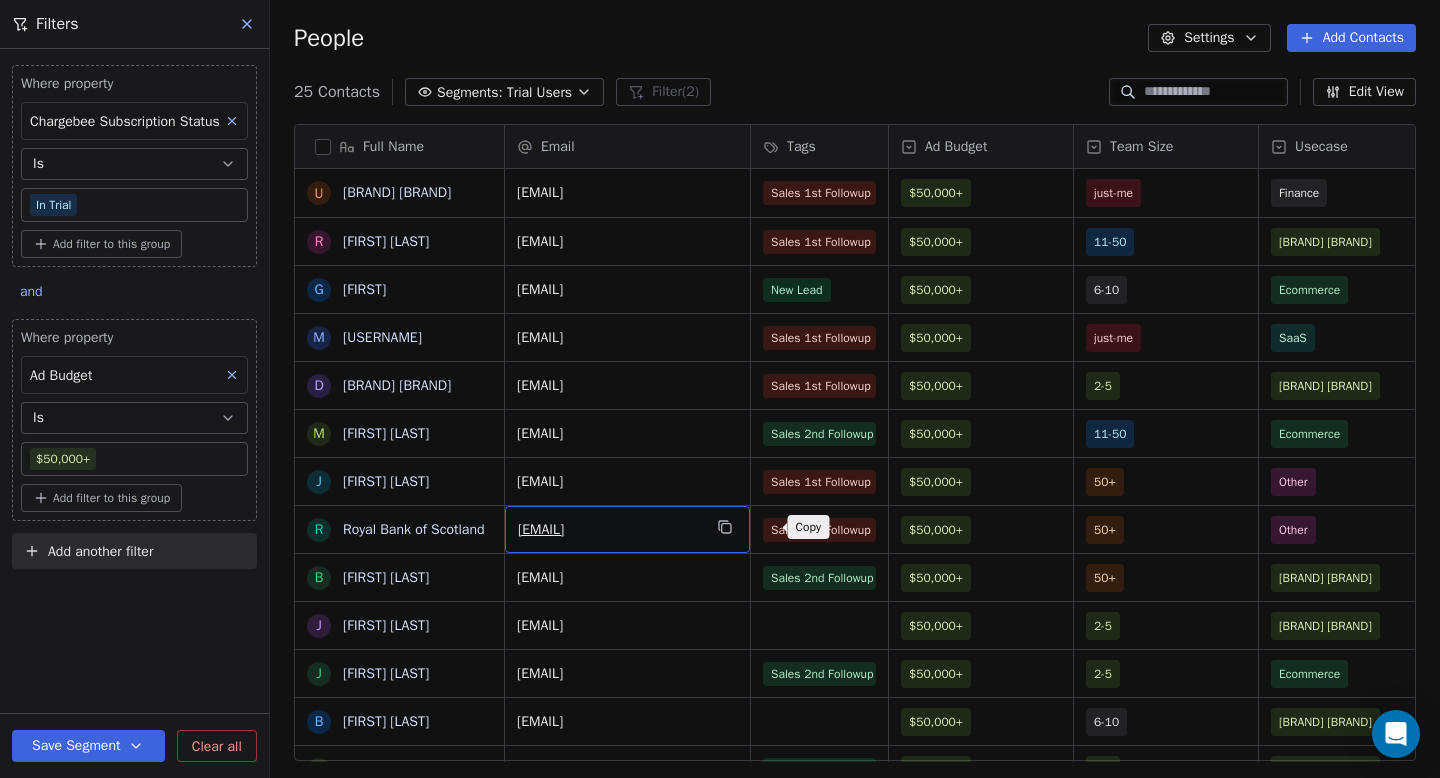 click at bounding box center [725, 527] 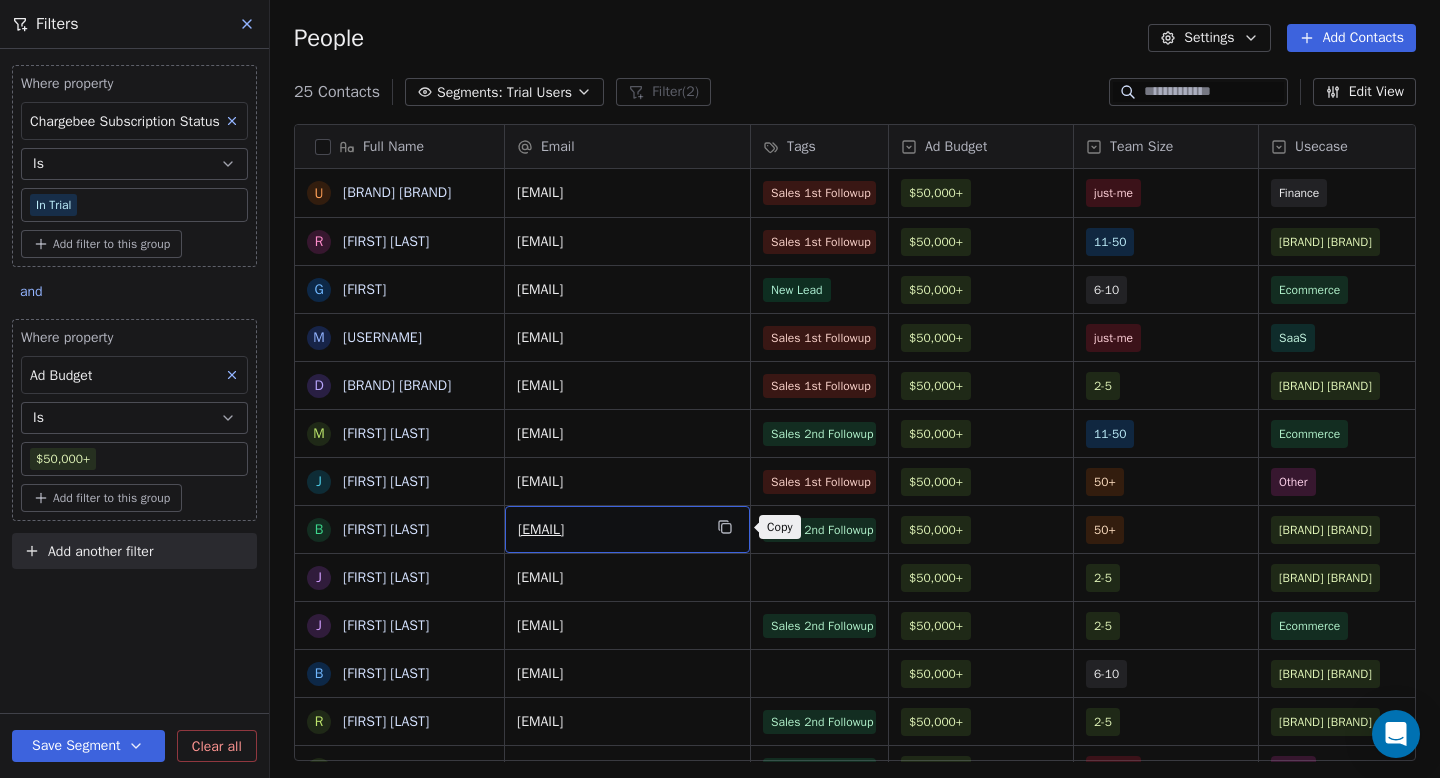 click 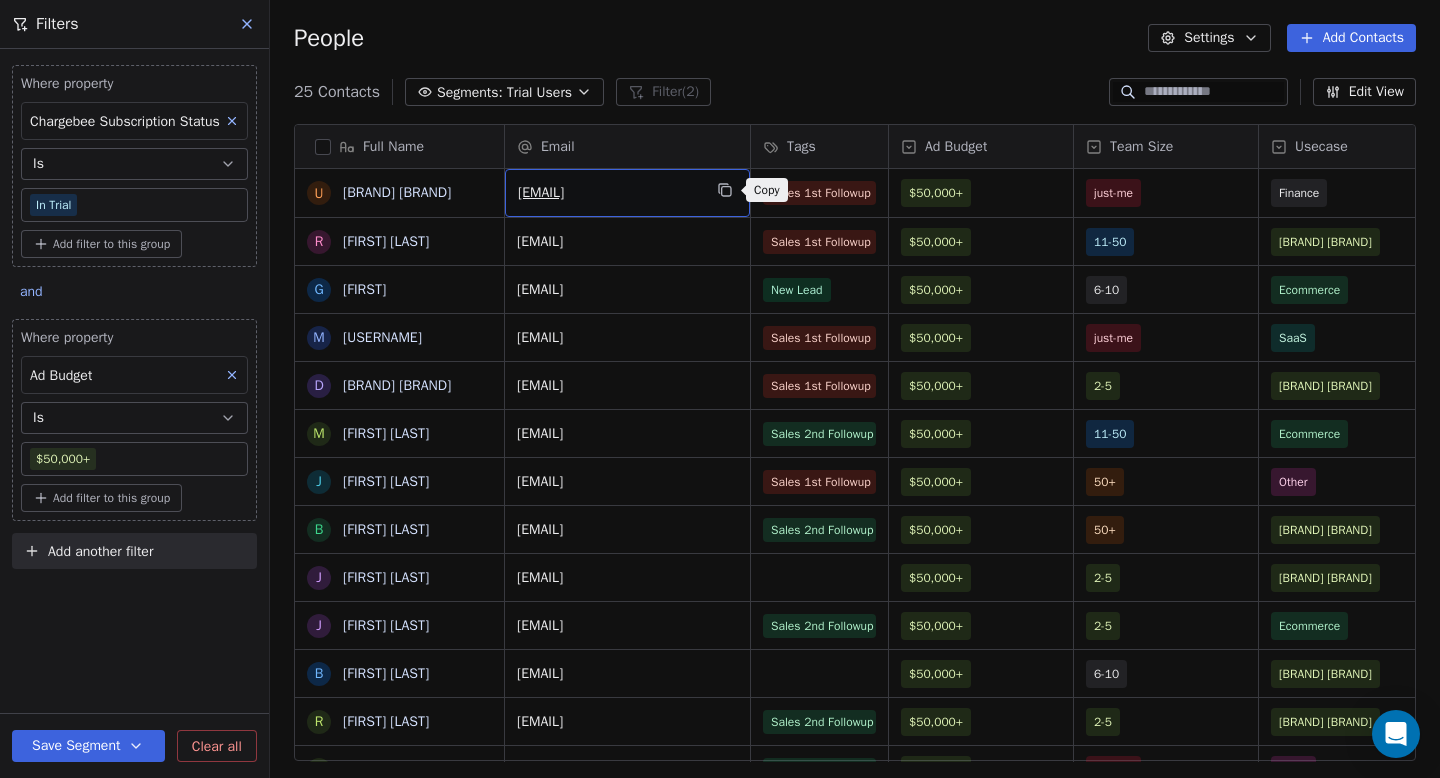 click 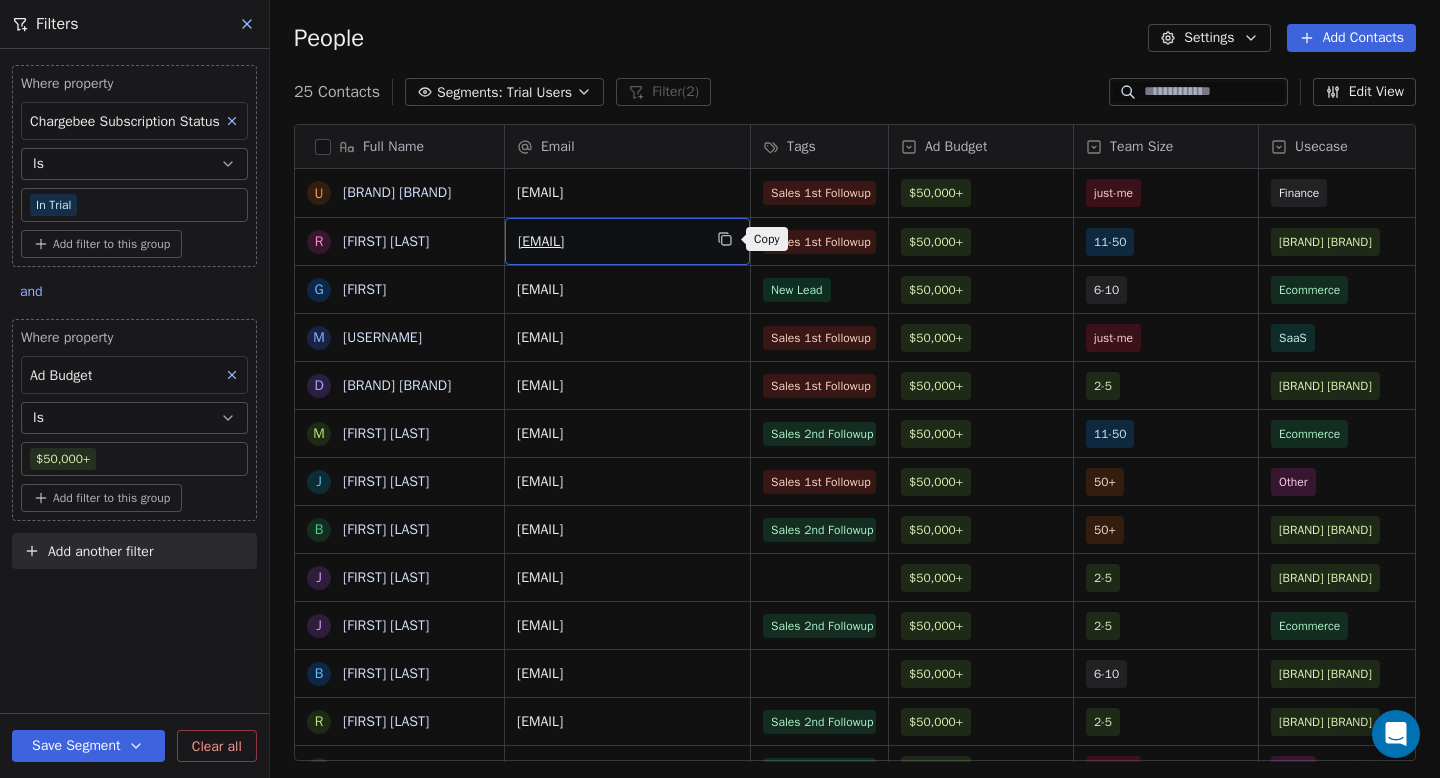 click 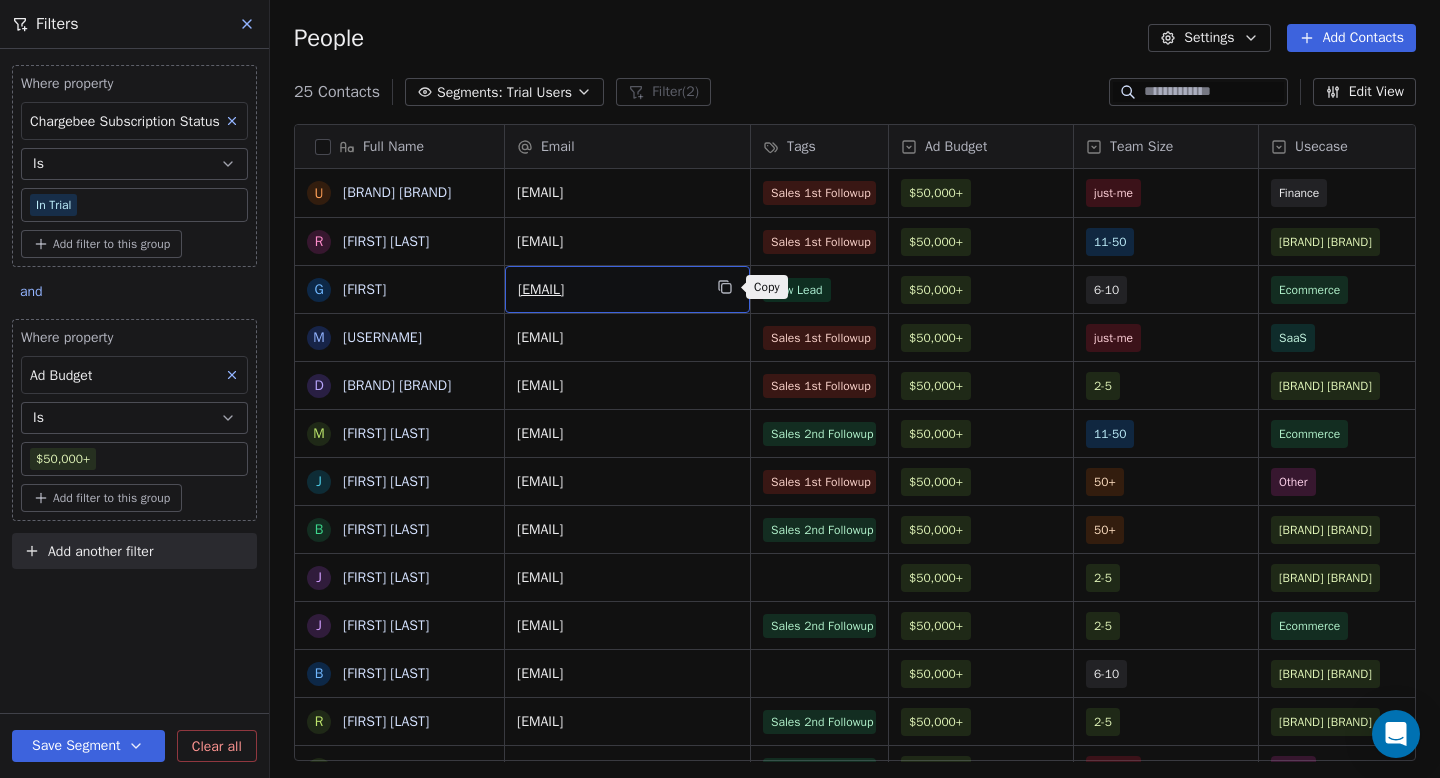 click 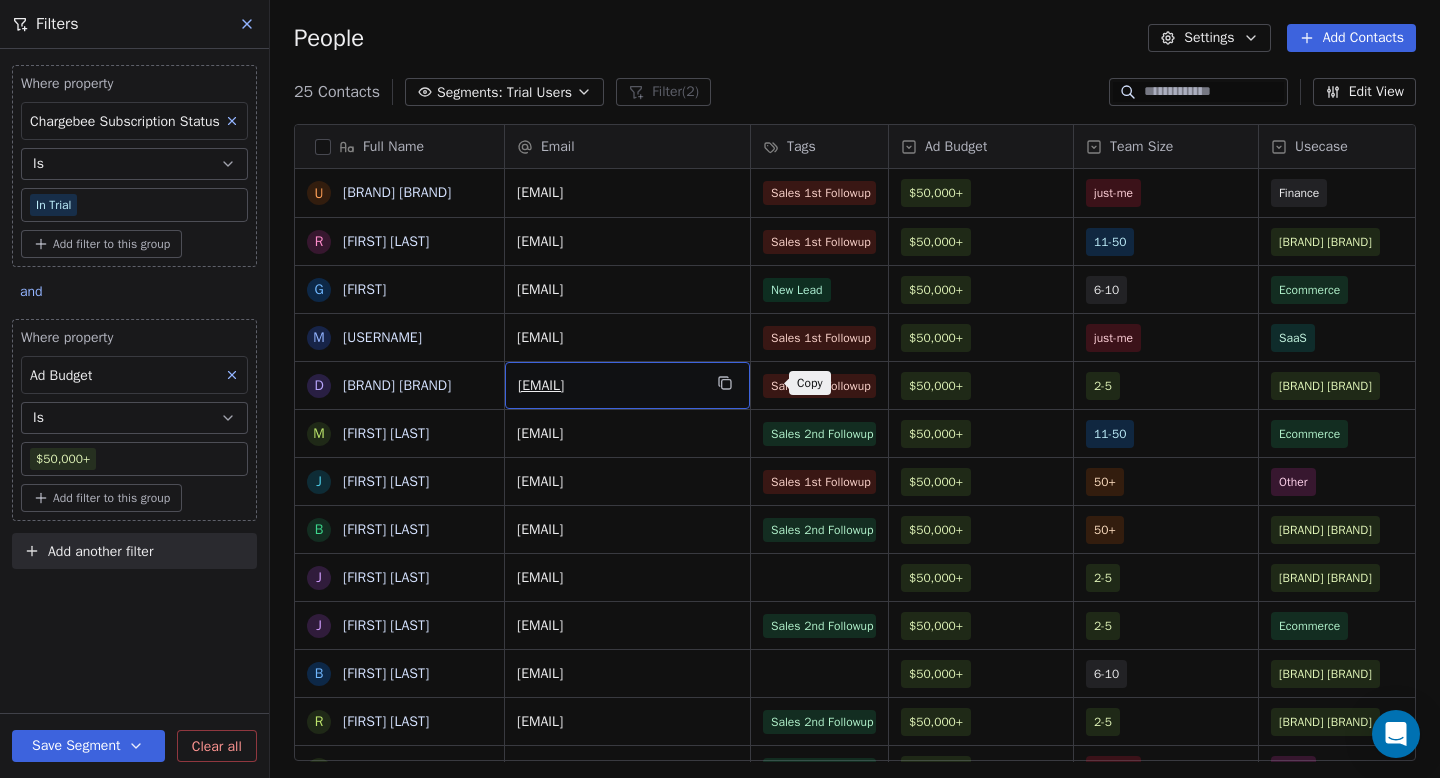 click 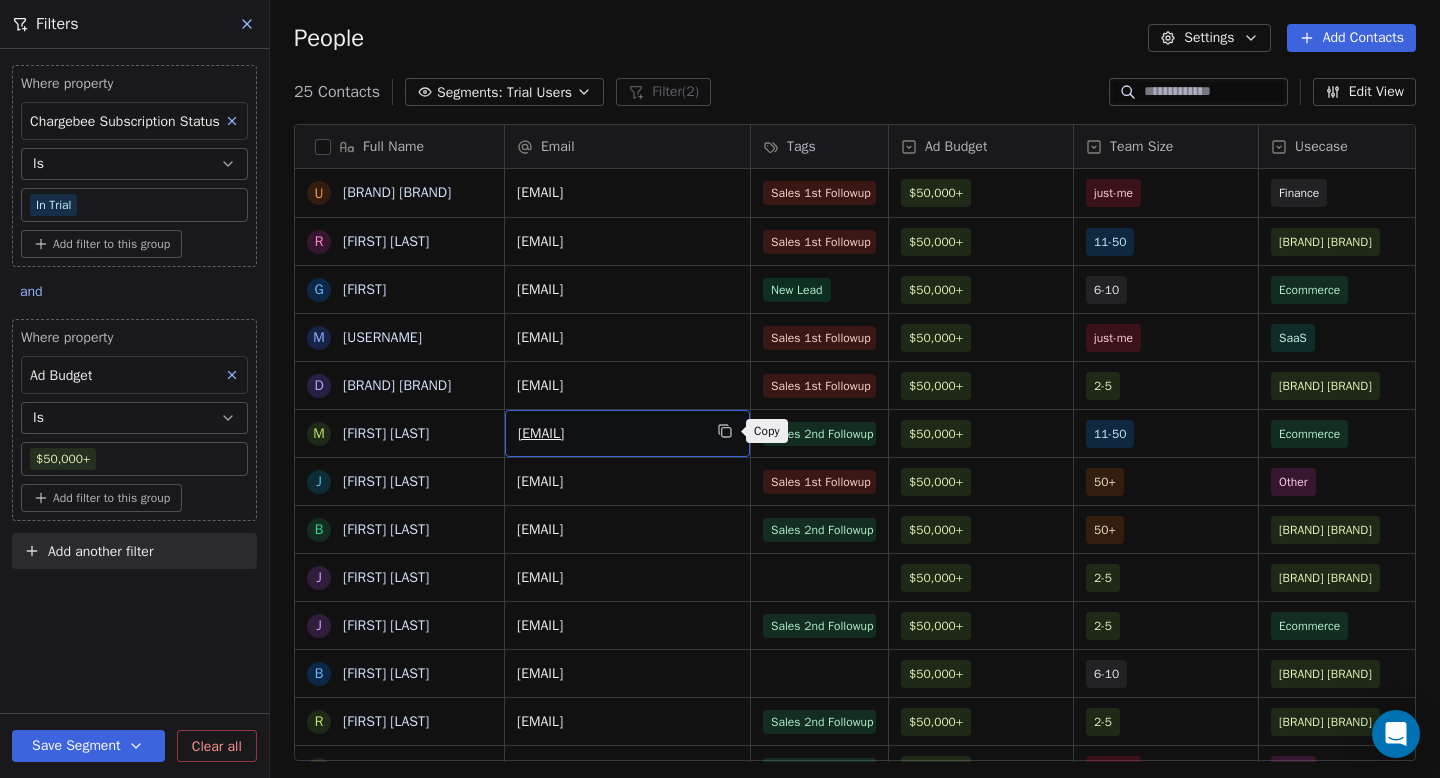 click at bounding box center (725, 431) 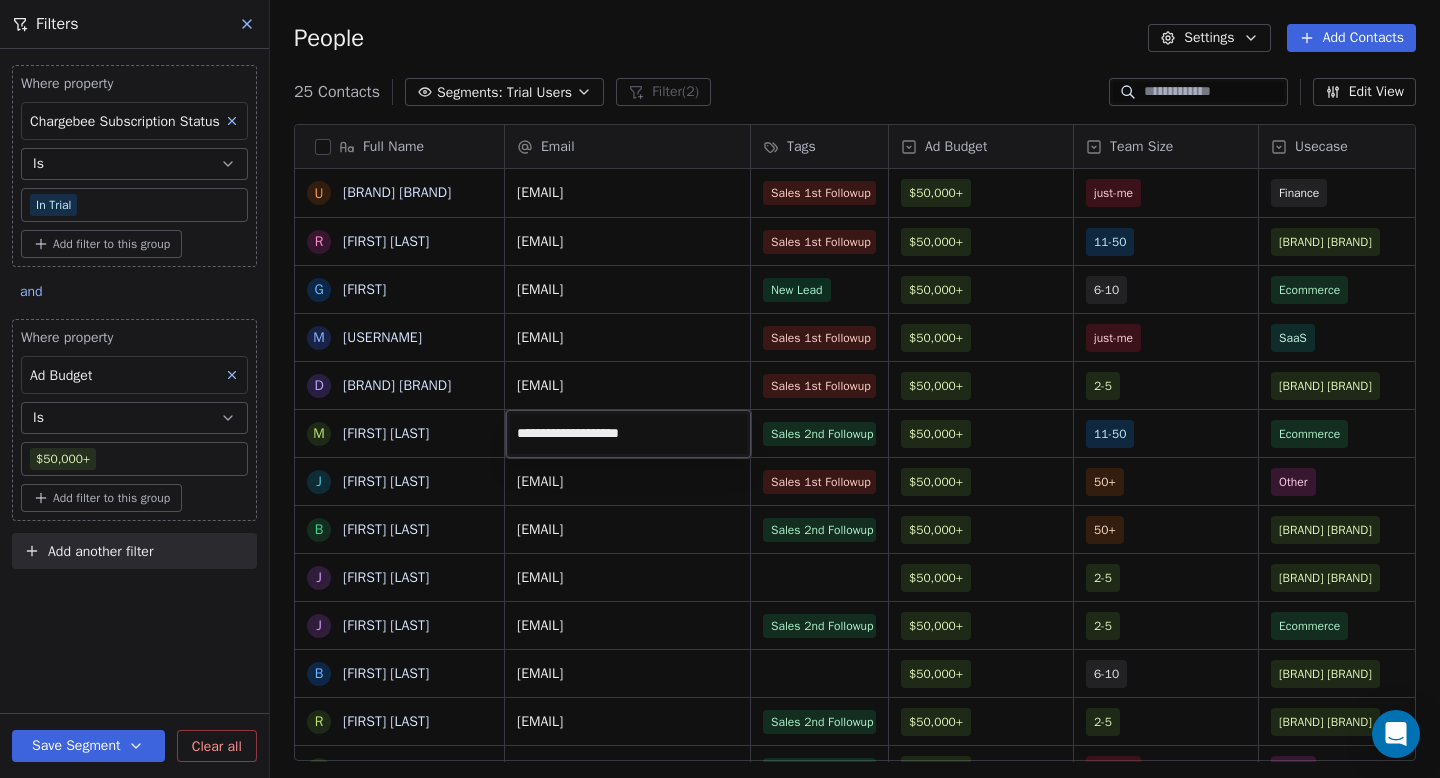 click on "**********" at bounding box center (628, 434) 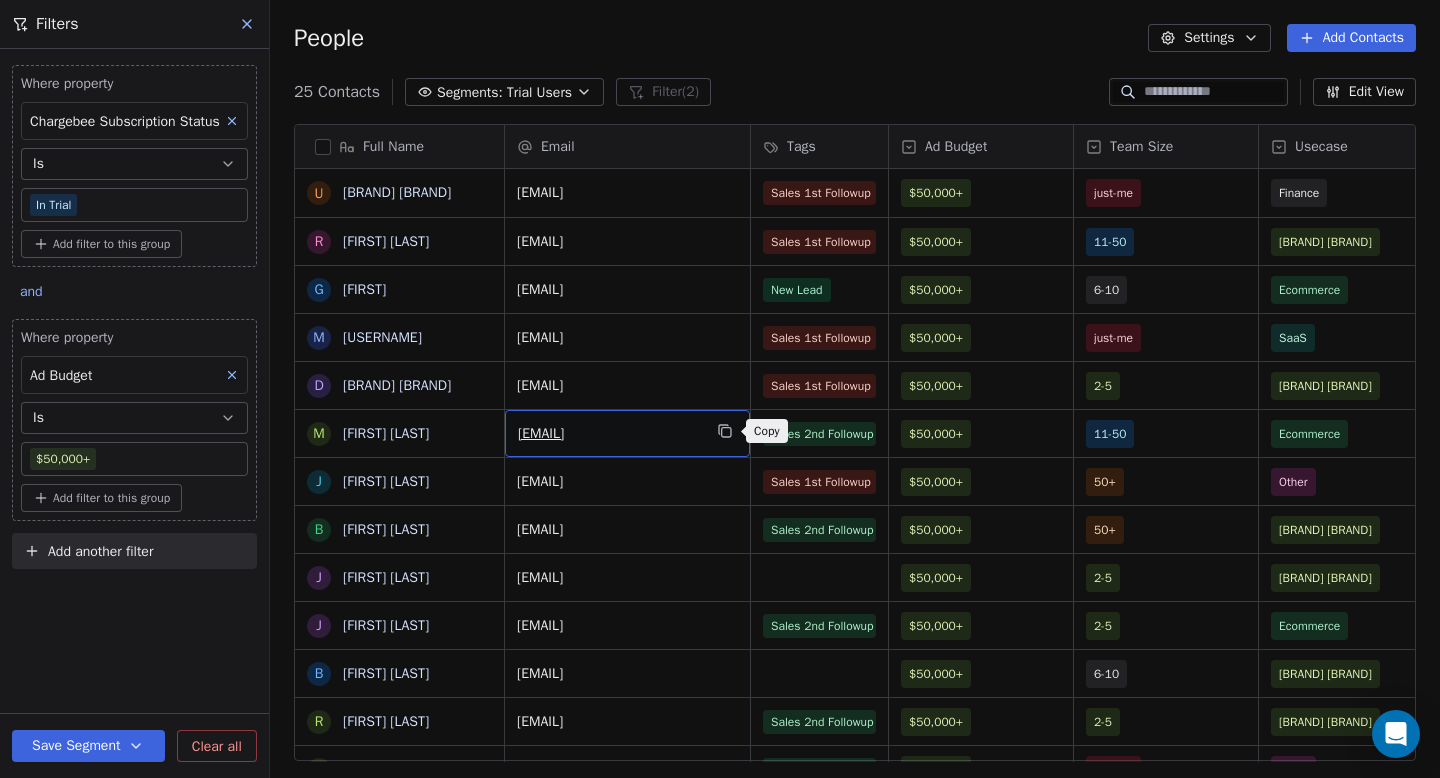 click 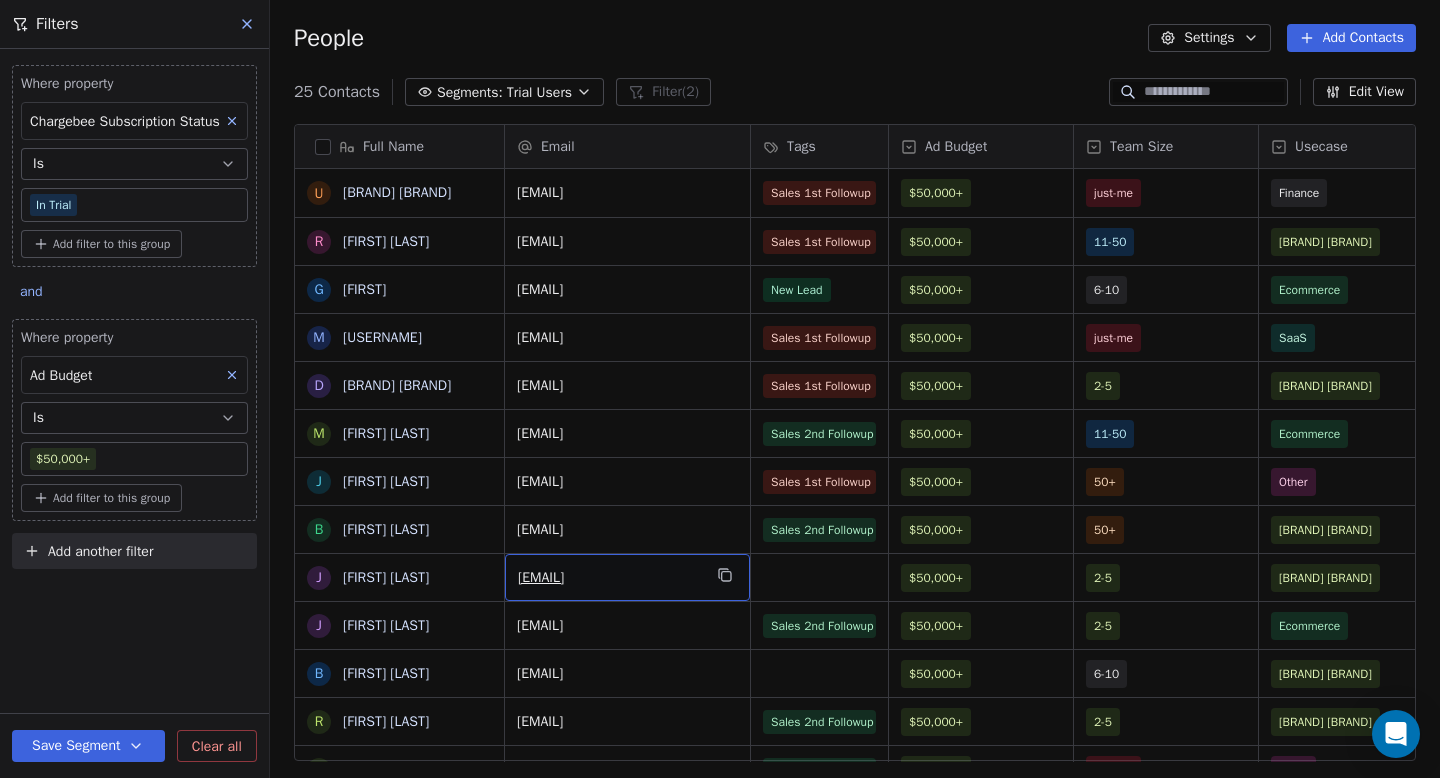 click on "[EMAIL]" at bounding box center (609, 578) 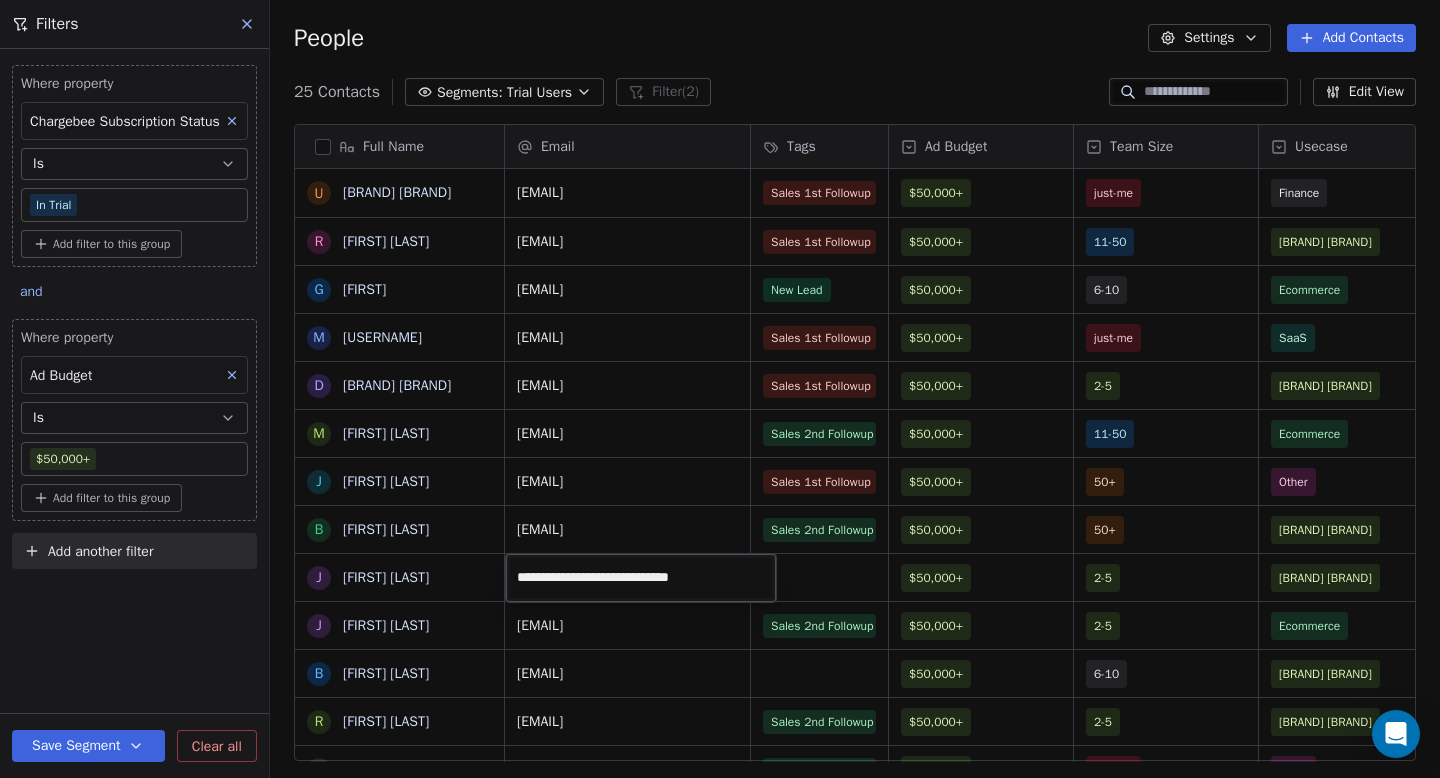 click on "**********" at bounding box center (641, 578) 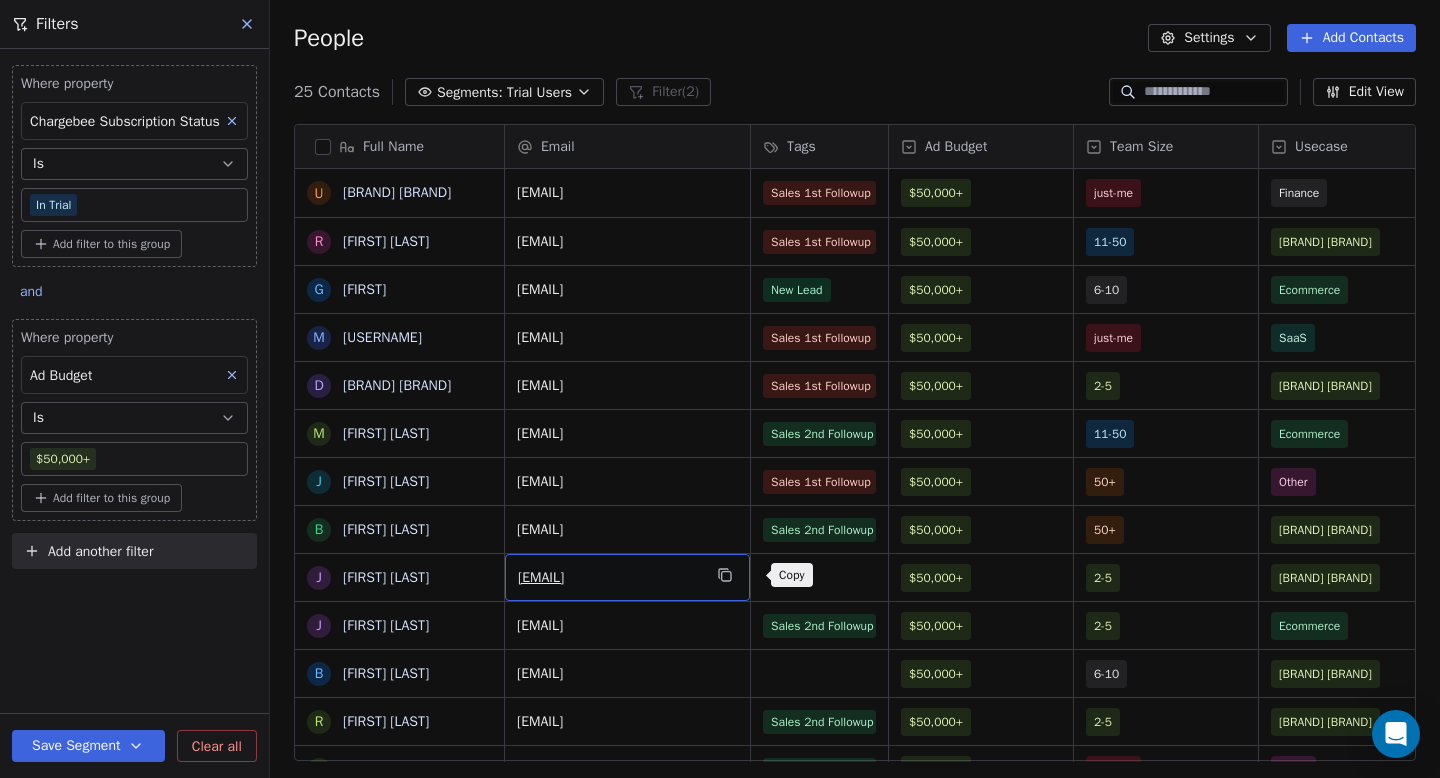 click 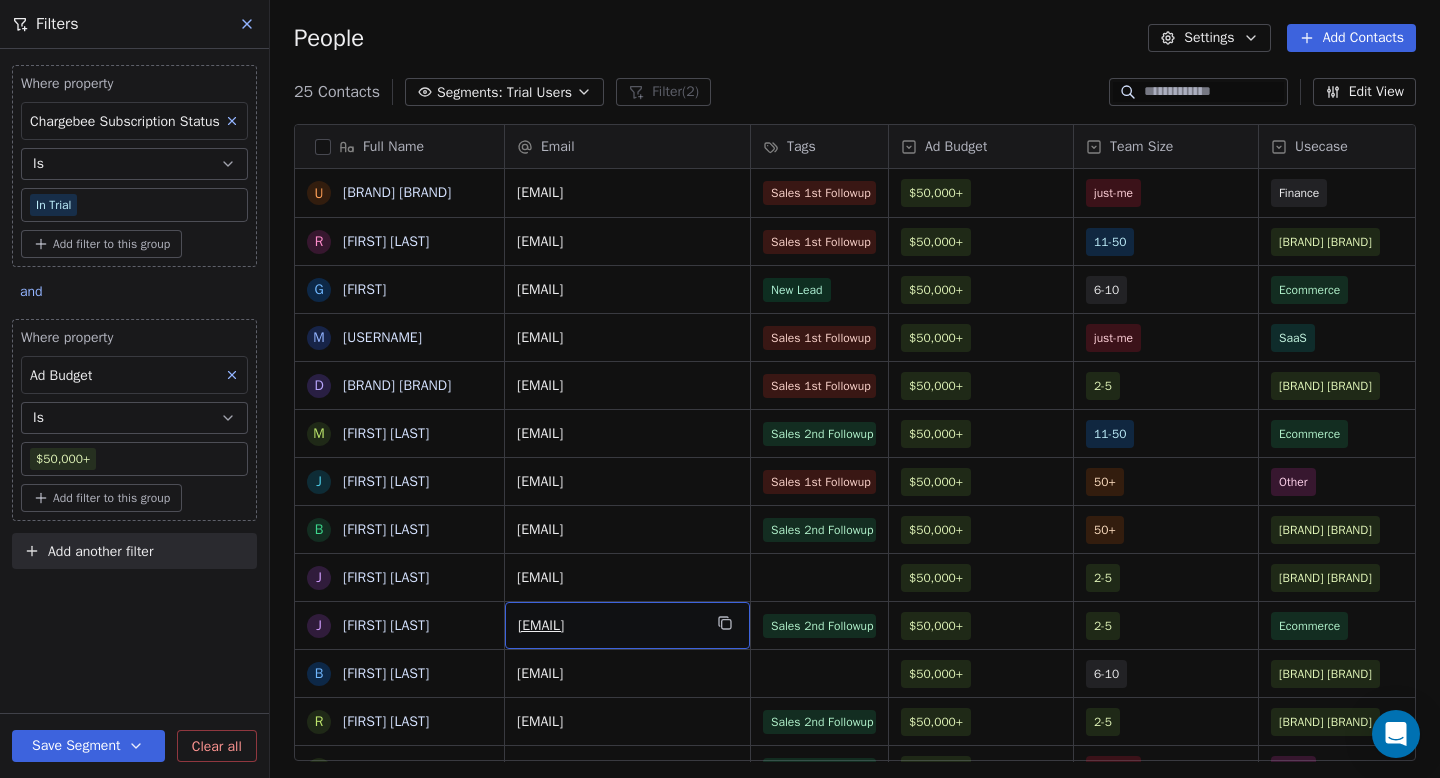 click on "[EMAIL]" at bounding box center (627, 625) 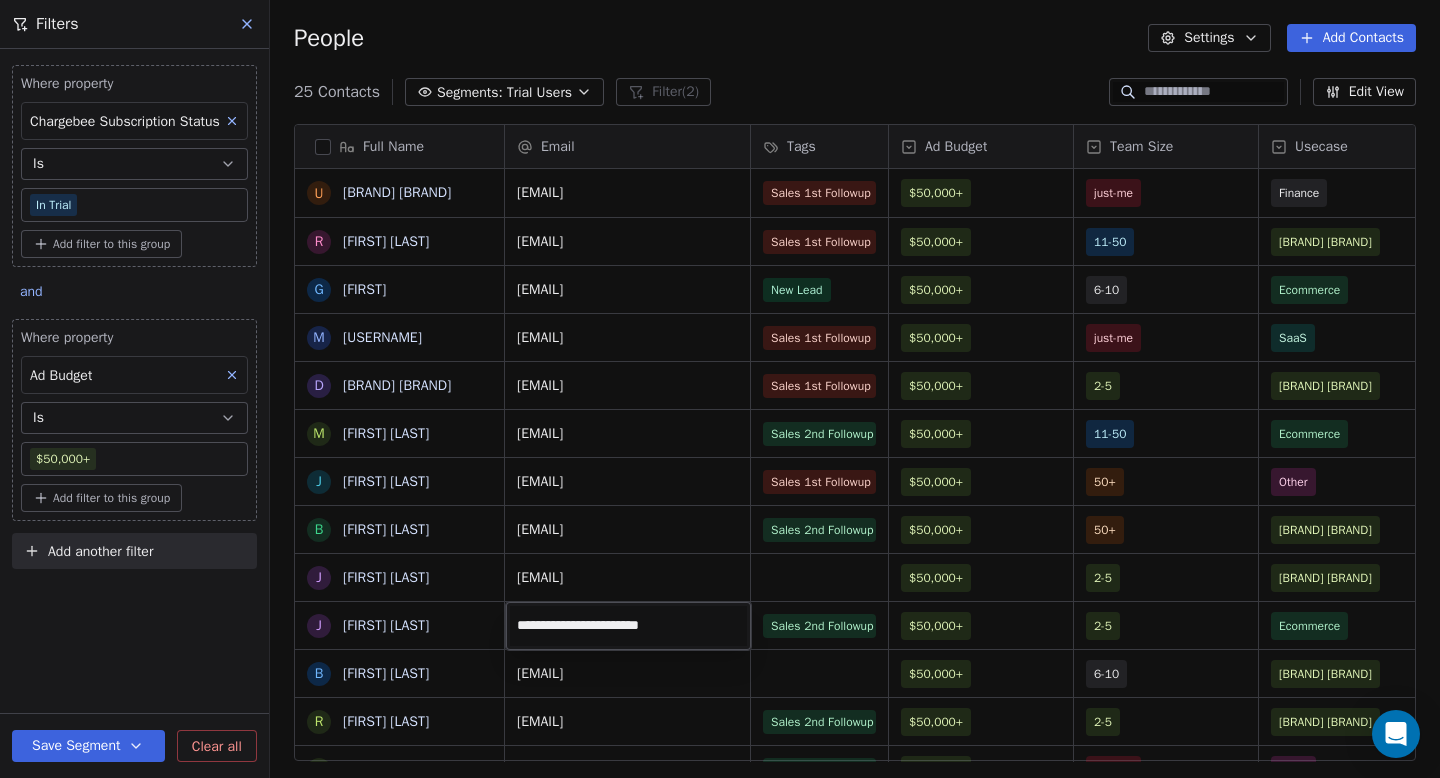 click on "Swipe Pages Contacts People Marketing Workflows Campaigns Sales Pipelines Sequences Beta Tools Apps AI Agents Help & Support Filters Where property Chargebee Subscription Status Is In Trial Add filter to this group and Where property Ad Budget Is $50,000+ Add filter to this group Add another filter Save Segment Clear all People Settings Add Contacts 25 Contacts Segments: Trial Users Filter (2) Edit View Tag Add to Sequence Full Name U [BRAND] [BRAND] R [FIRST] [LAST] G [FIRST] [LAST] M [FIRST] [LAST] D [BRAND] [BRAND] M [FIRST] [LAST] J [FIRST] [LAST] B [FIRST] [LAST] J [FIRST] [LAST] J [FIRST] [LAST] B [FIRST] [LAST] R [FIRST] [LAST] S [FIRST] [LAST] [FIRST] [LAST] d [FIRST] [LAST] c [FIRST] [LAST] h [FIRST] [LAST] L [FIRST] [LAST] s [FIRST] [LAST] F [FIRST] [LAST] ا [FIRST] [LAST] L [FIRST] [LAST] A [FIRST] [LAST] A [FIRST] [LAST] Email Tags Ad Budget Team Size Usecase Work Type Trial Start Date IST Chargebee Subscription Status [EMAIL] Sales 1st Followup $50,000+ just-me Finance Own Business Jul 20, 2025 06:52 PM In Trial $50,000+" at bounding box center [720, 389] 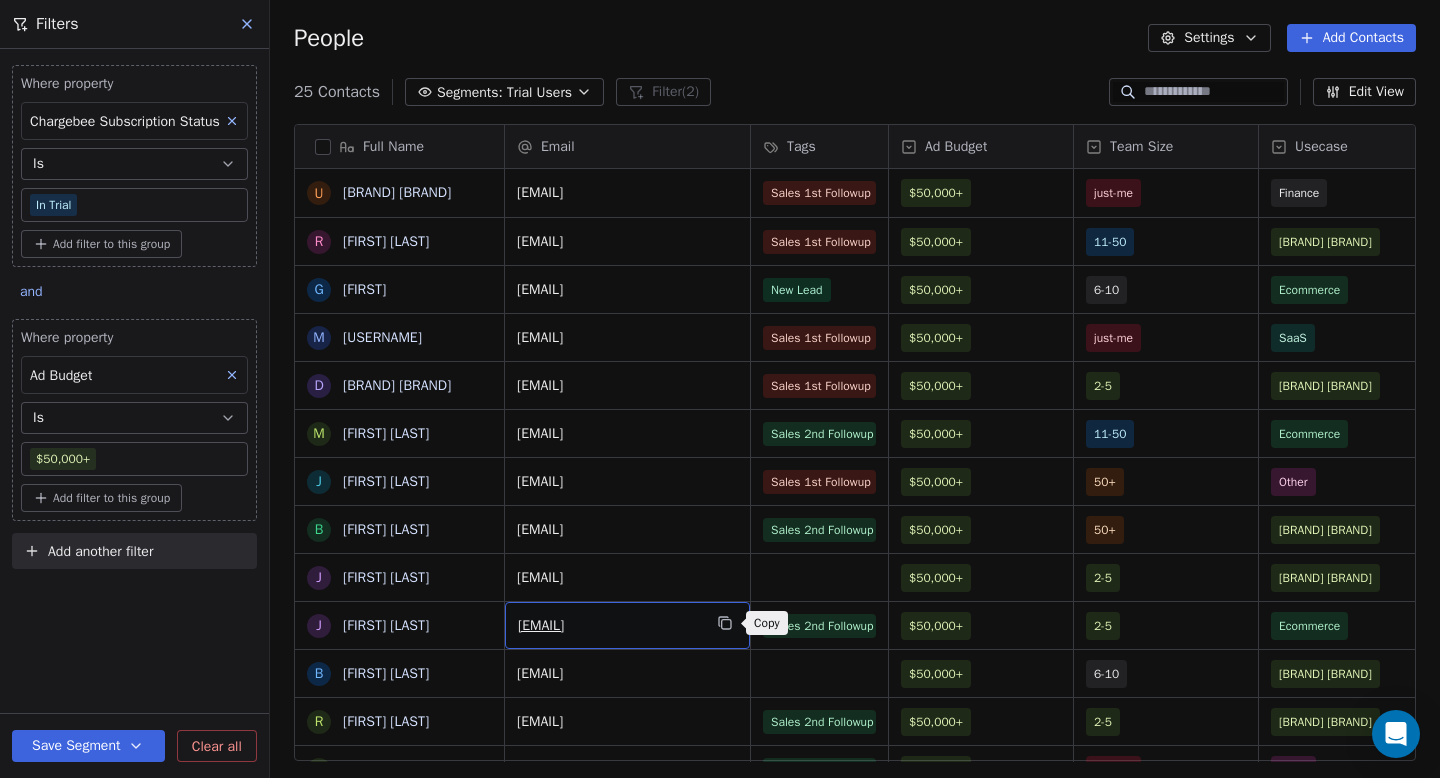 click 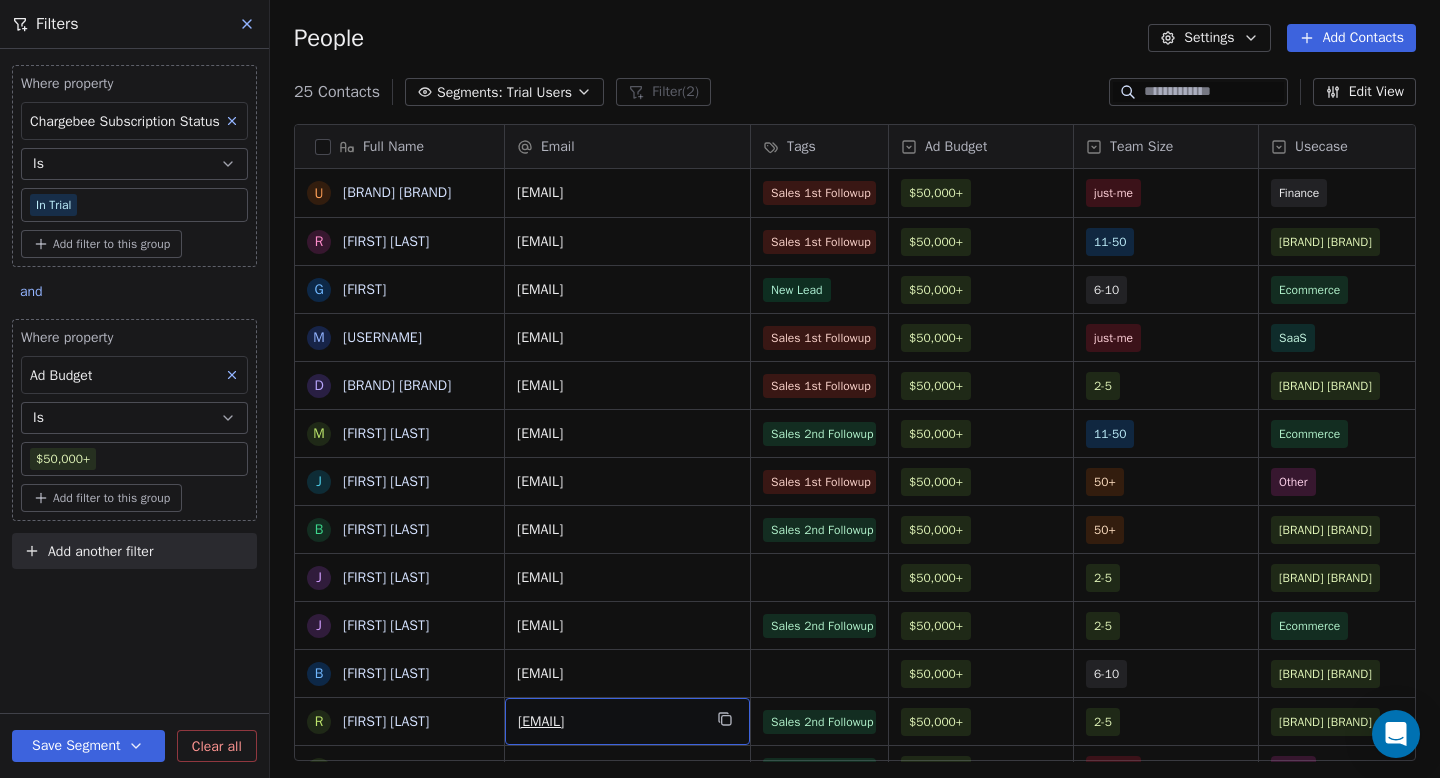 scroll, scrollTop: 27, scrollLeft: 0, axis: vertical 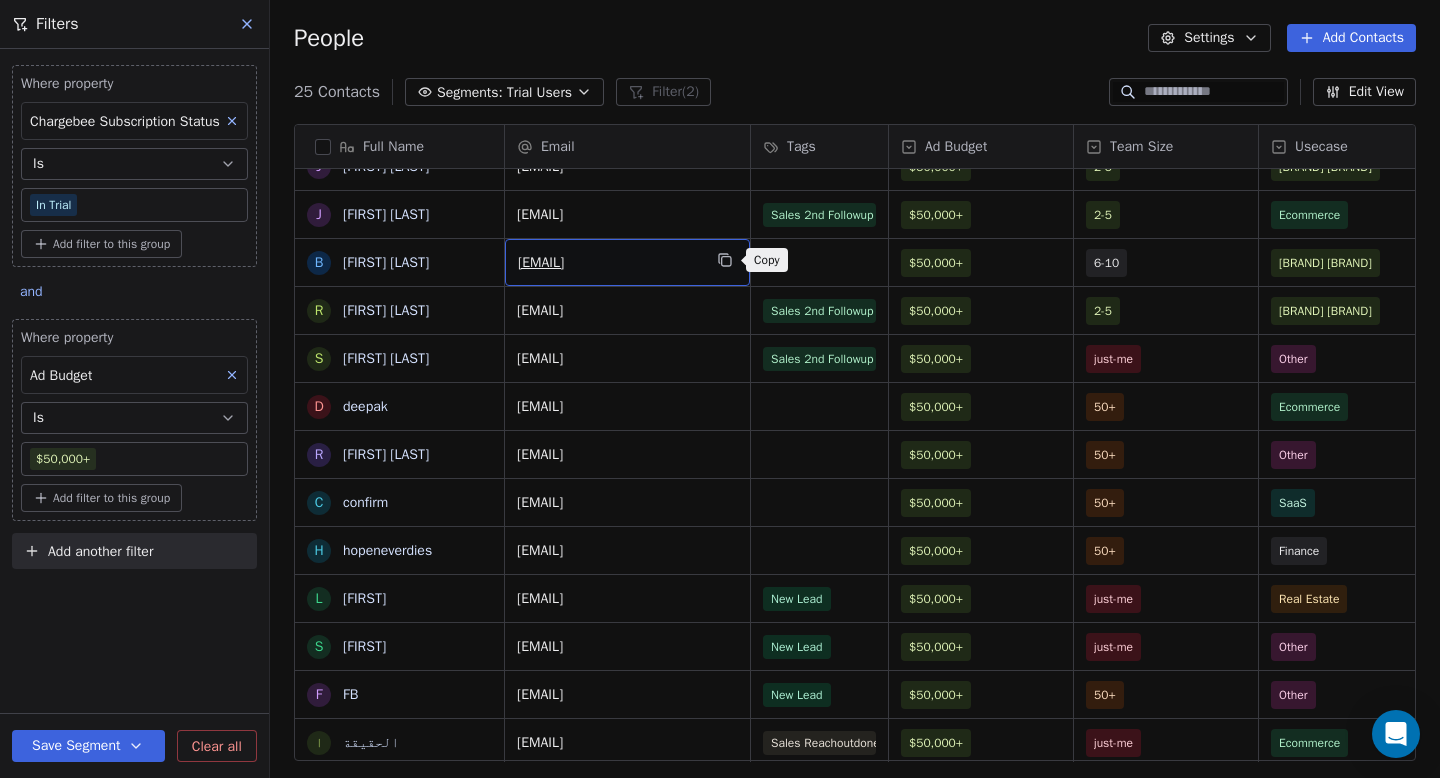click 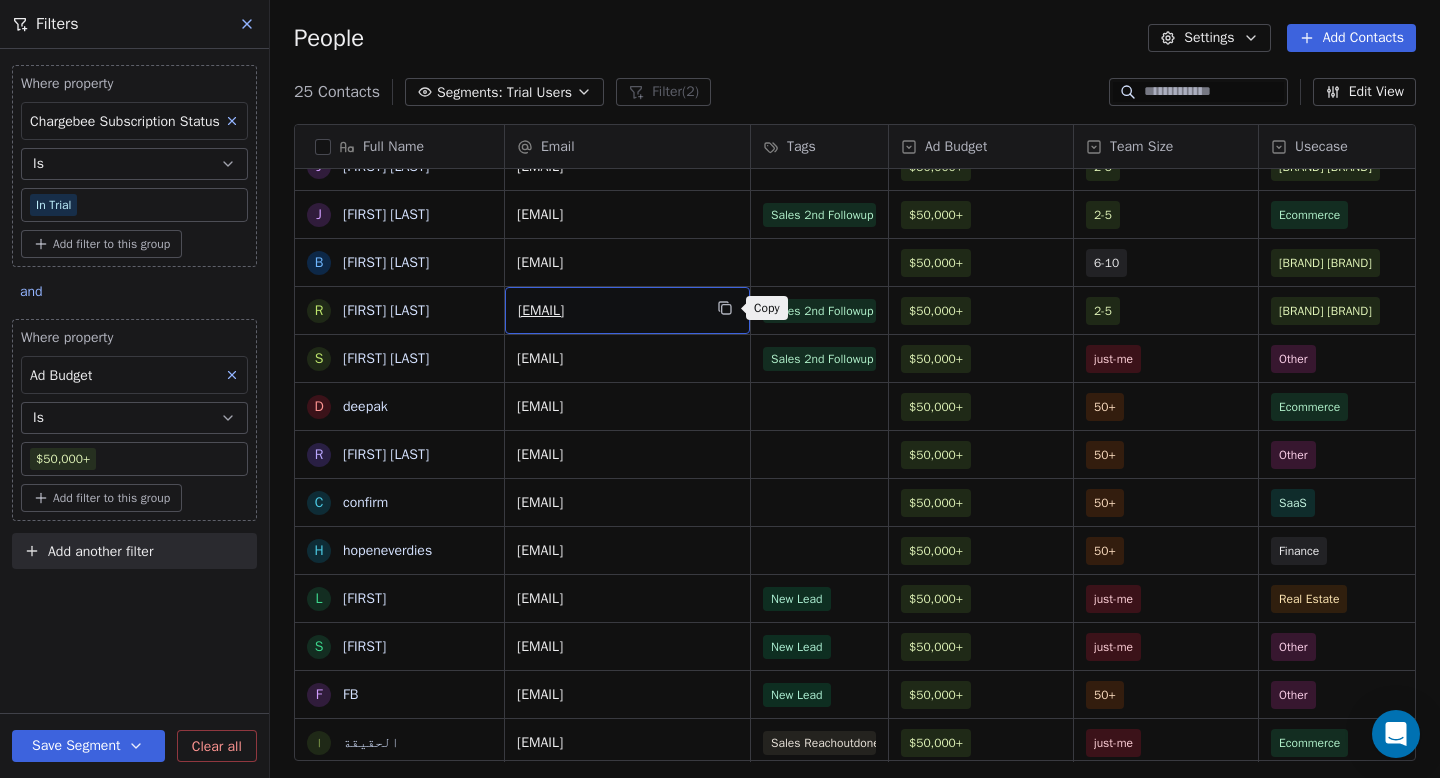 click 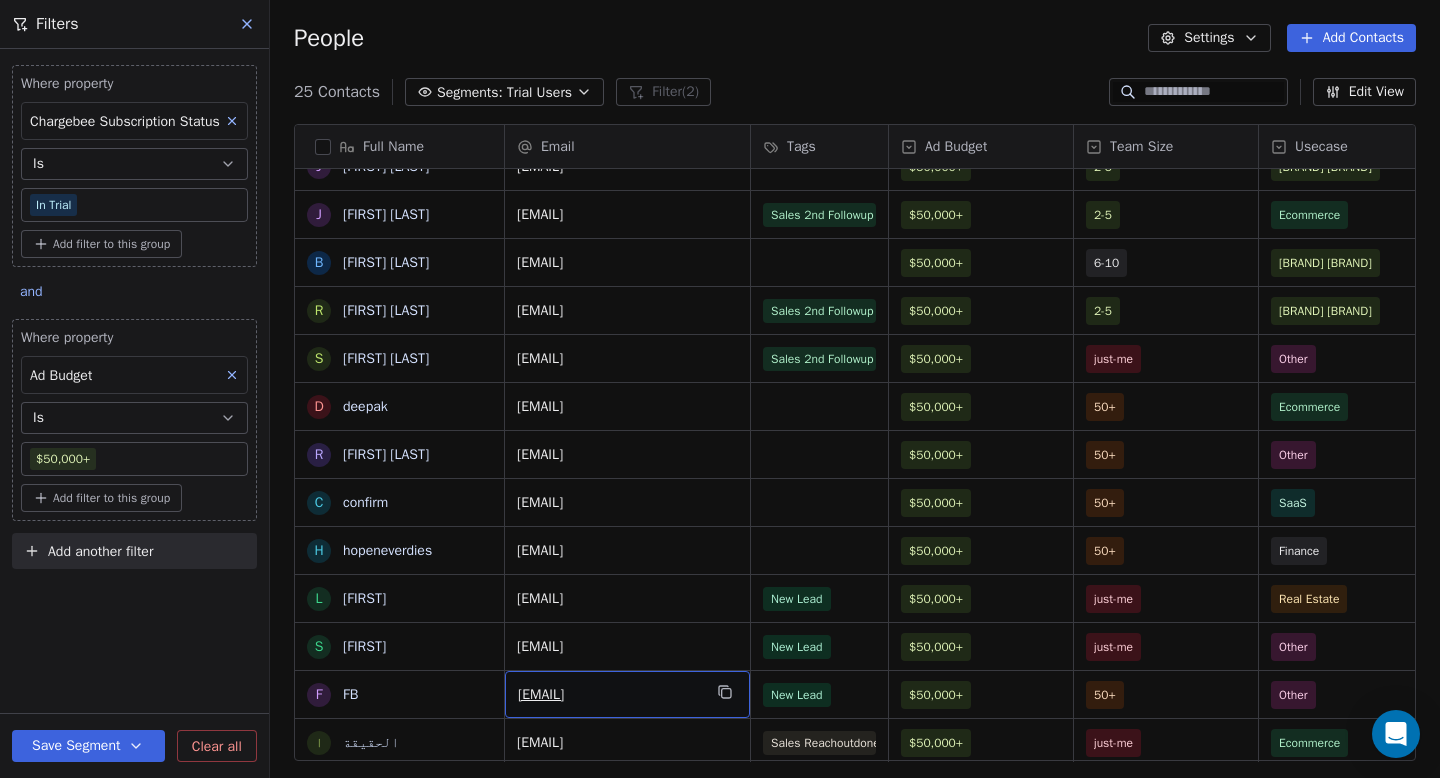 scroll, scrollTop: 459, scrollLeft: 0, axis: vertical 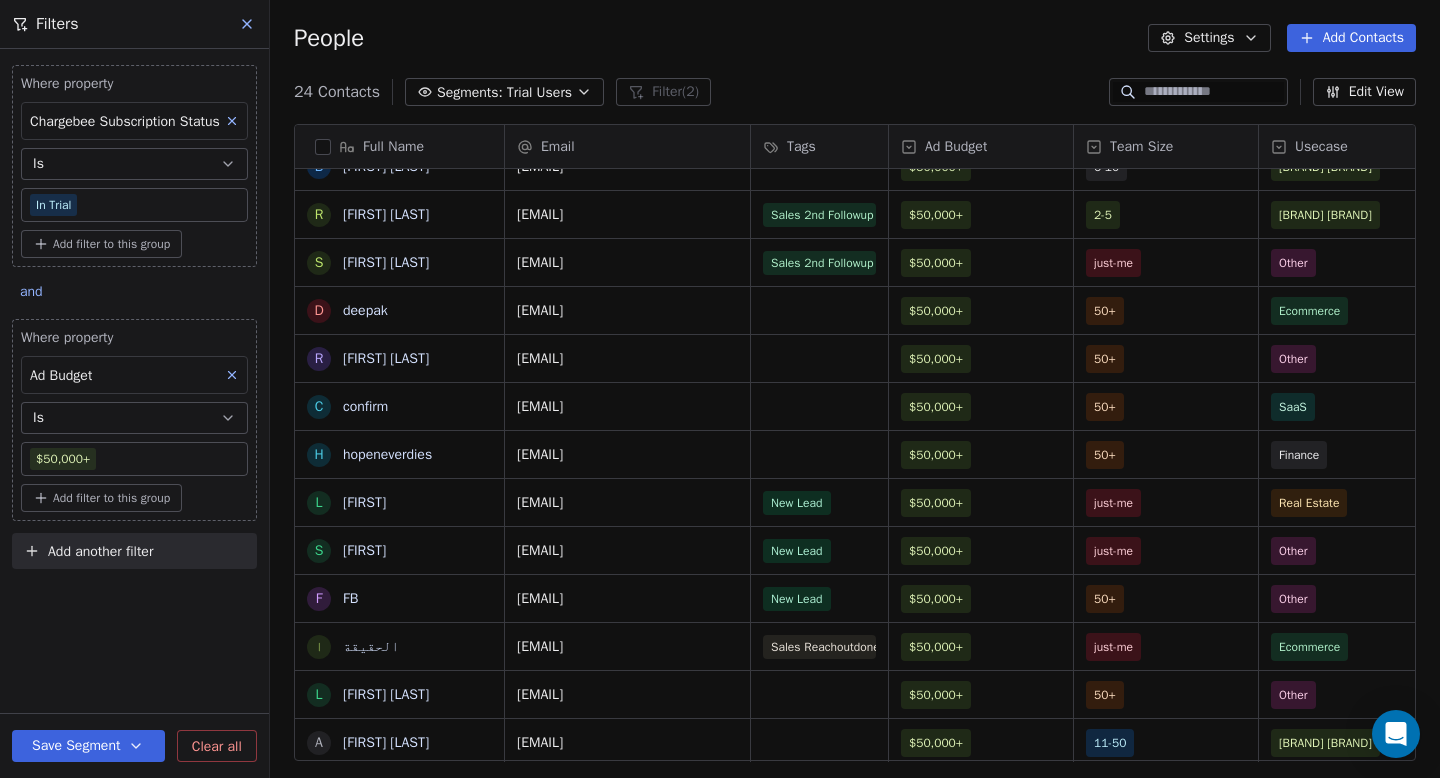 click on "Full Name U [BRAND] [BRAND] R [FIRST] [LAST] G [FIRST] [LAST] M [FIRST] [LAST] D [BRAND] [BRAND] M [FIRST] [LAST] J [FIRST] [LAST] B [FIRST] [LAST] J [FIRST] [LAST] J [FIRST] [LAST] B [FIRST] [LAST] R [FIRST] [LAST] S [FIRST] [LAST] [FIRST] [LAST] d [FIRST] [LAST] c [FIRST] [LAST] h [FIRST] [LAST] L [FIRST] [LAST] s [FIRST] [LAST] F [FIRST] [LAST] ا [FIRST] [LAST] L [FIRST] [LAST] A [FIRST] [LAST] A [FIRST] [LAST] Email Tags Ad Budget Team Size Usecase Work Type Trial Start Date IST Chargebee Subscription Status [EMAIL] Sales 1st Followup $50,000+ just-me Finance Own Business Jul 20, 2025 06:52 PM In Trial [EMAIL] Sales 1st Followup $50,000+ 11-50 Marketing Agency Clients of my Agency Jul 20, 2025 04:33 AM In Trial [EMAIL] New Lead $50,000+ 6-10 Ecommerce Own Business Jul 19, 2025 02:45 PM In Trial [EMAIL] Sales 1st Followup $50,000+ just-me SaaS Company that I work for Jul 19, 2025 05:37 AM In Trial [EMAIL] Sales 1st Followup $50,000+ 2-5 Marketing Agency Clients of my Agency 11-50" at bounding box center (855, 450) 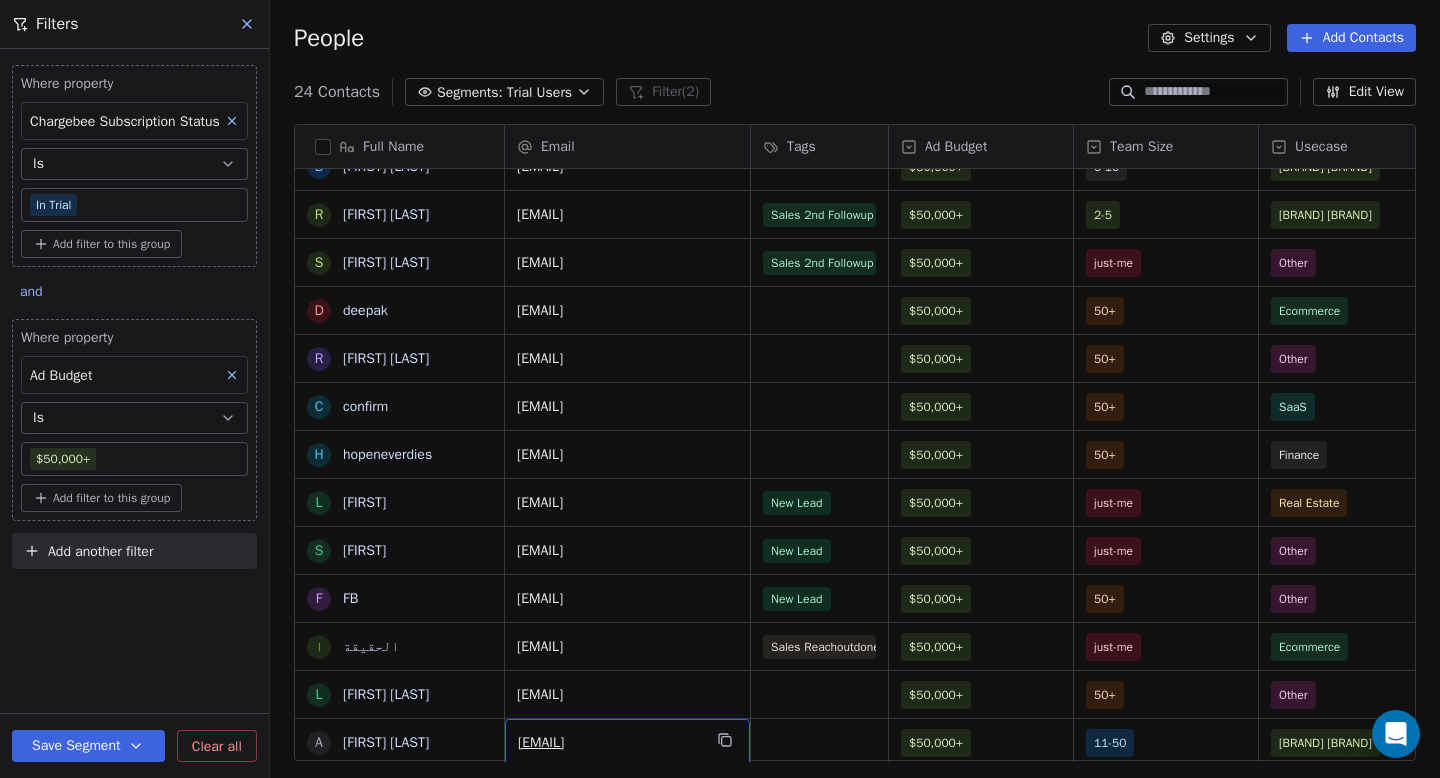 scroll, scrollTop: 555, scrollLeft: 0, axis: vertical 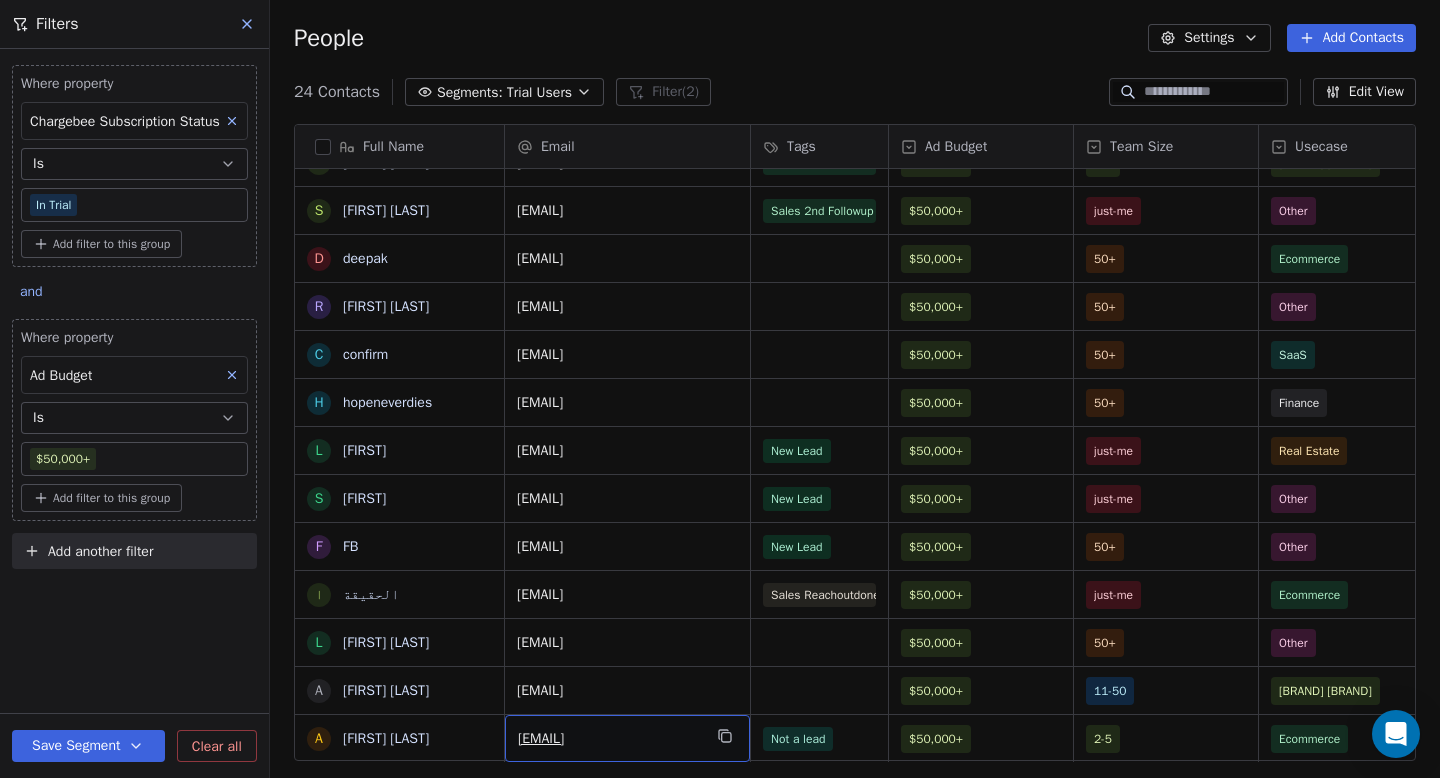 click on "Swipe Pages Contacts People Marketing Workflows Campaigns Sales Pipelines Sequences Beta Tools Apps AI Agents Help & Support Filters Where property Chargebee Subscription Status Is In Trial Add filter to this group and Where property Ad Budget Is $50,000+ Add filter to this group Add another filter Save Segment Clear all People Settings Add Contacts 24 Contacts Segments: Trial Users Filter (2) Edit View Tag Add to Sequence Full Name U Underdawg Collective R Russell Lim G Giorgio M Mixelboy900 D DLC Marketing M Mauro Marchesini J Julia Duro B Bryan Chase J Jose Cabrera Jr J Jonathan Tessmar B Brian lelli R Raphael Seroussi S Sujith Karuvathil d deepak r ramiscolak c confirm h hopeneverdies L Lavik s segun F FB ا الحقيقة L Lucas Oliveira Silva A Alessandro Pilotto A Adam Murphy Email Tags Ad Budget Team Size Usecase Work Type Trial Start Date IST Chargebee Subscription Status [EMAIL] Sales 1st Followup $50,000+ just-me Finance Own Business [MONTH] [DAY], [YEAR] [HOUR]:[MINUTE] [AM/PM] In Trial $50,000+" at bounding box center (720, 389) 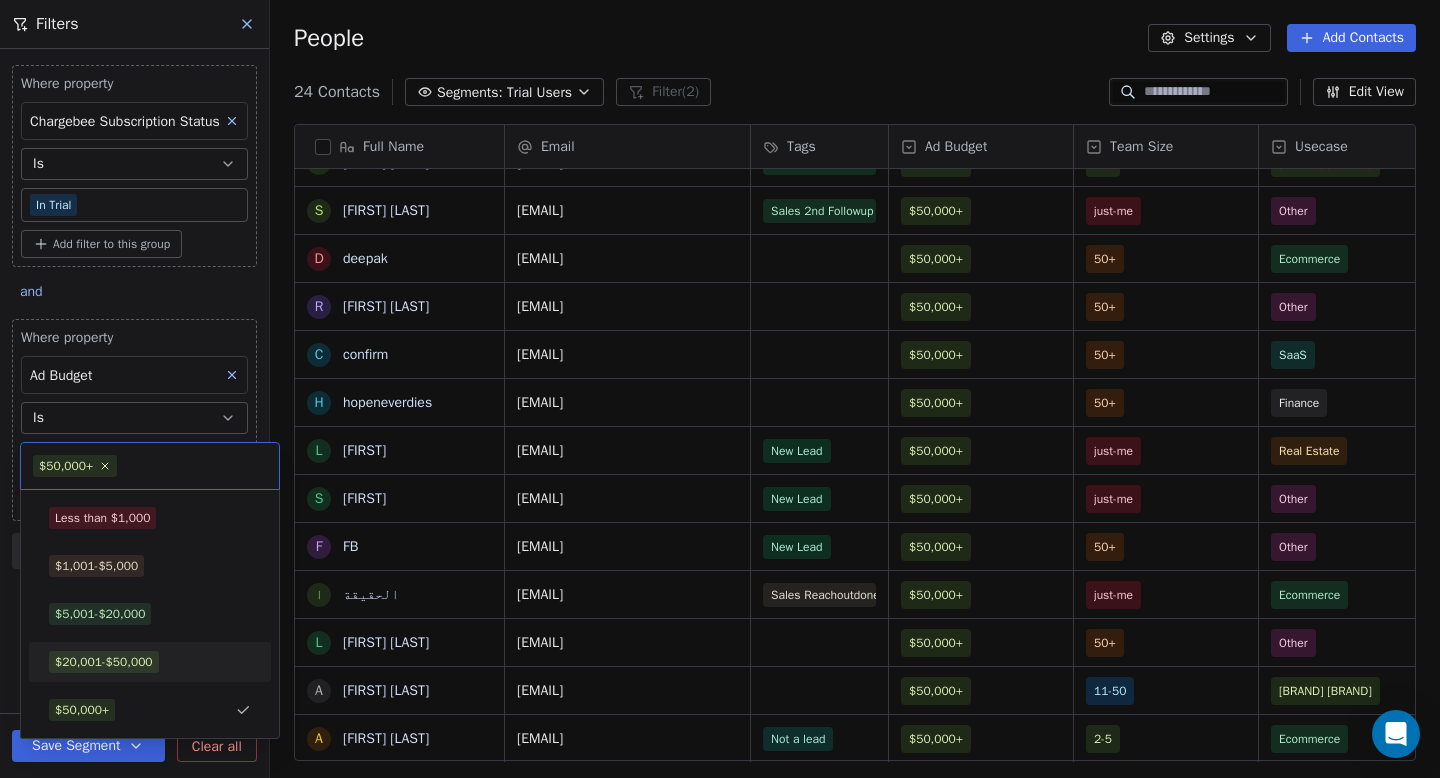 click on "$20,001-$50,000" at bounding box center [104, 662] 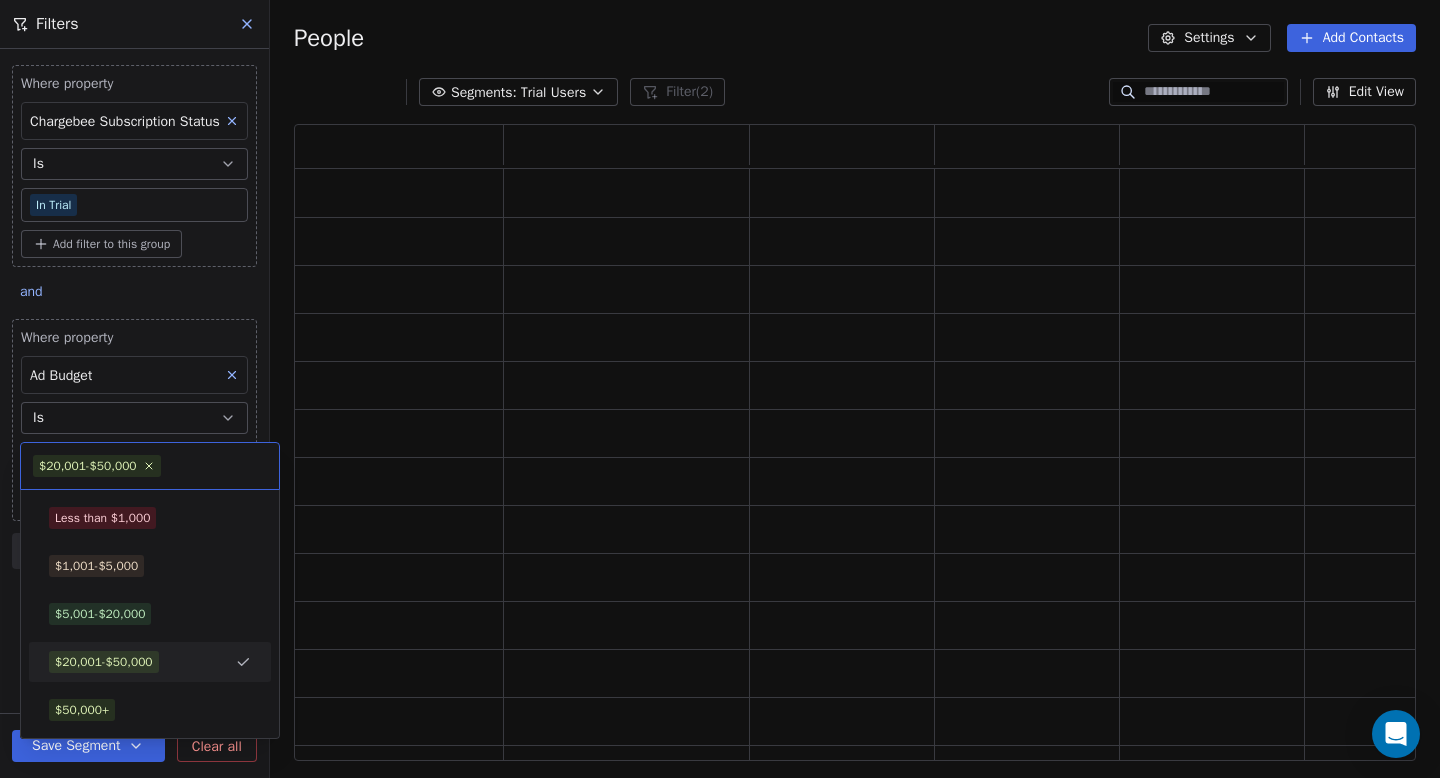 scroll, scrollTop: 1, scrollLeft: 1, axis: both 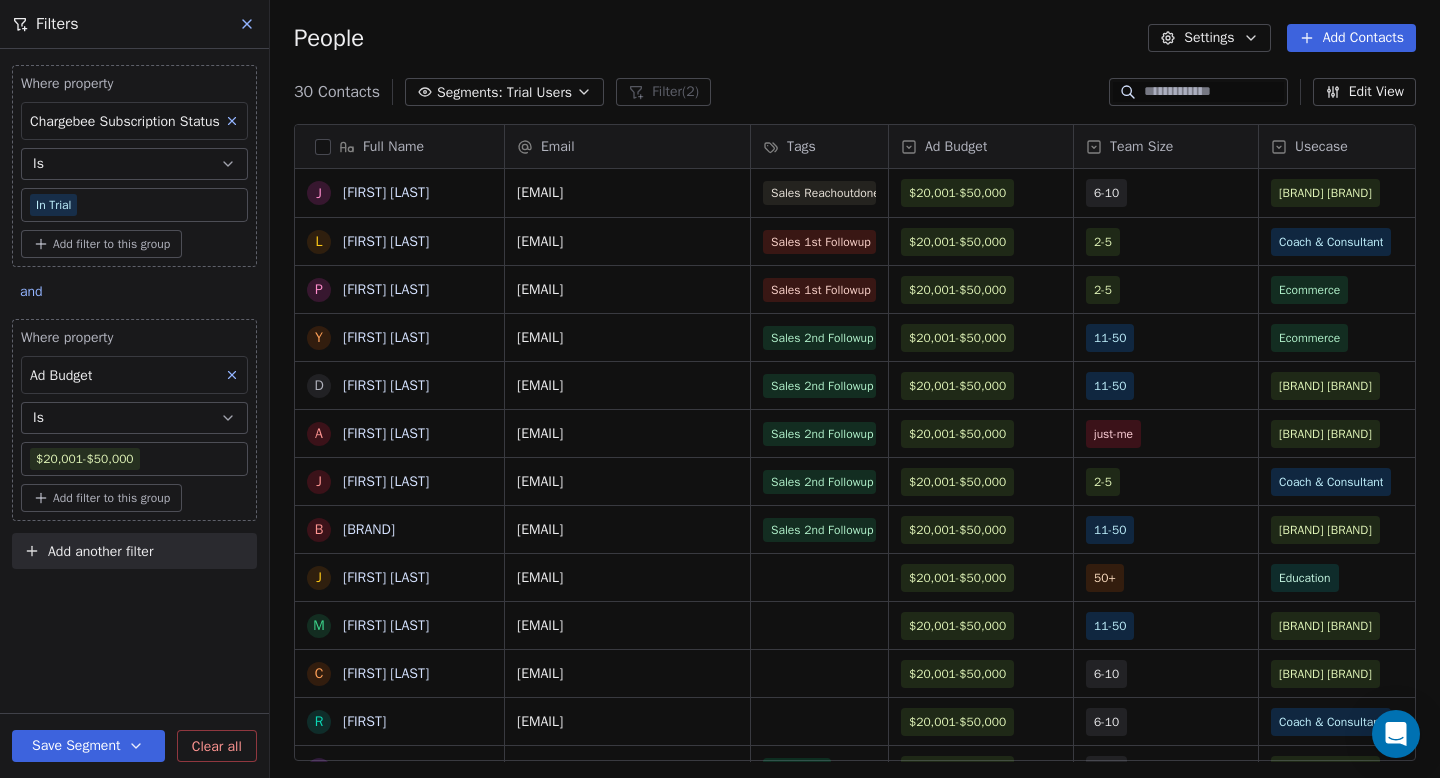 click on "People Settings  Add Contacts" at bounding box center (855, 38) 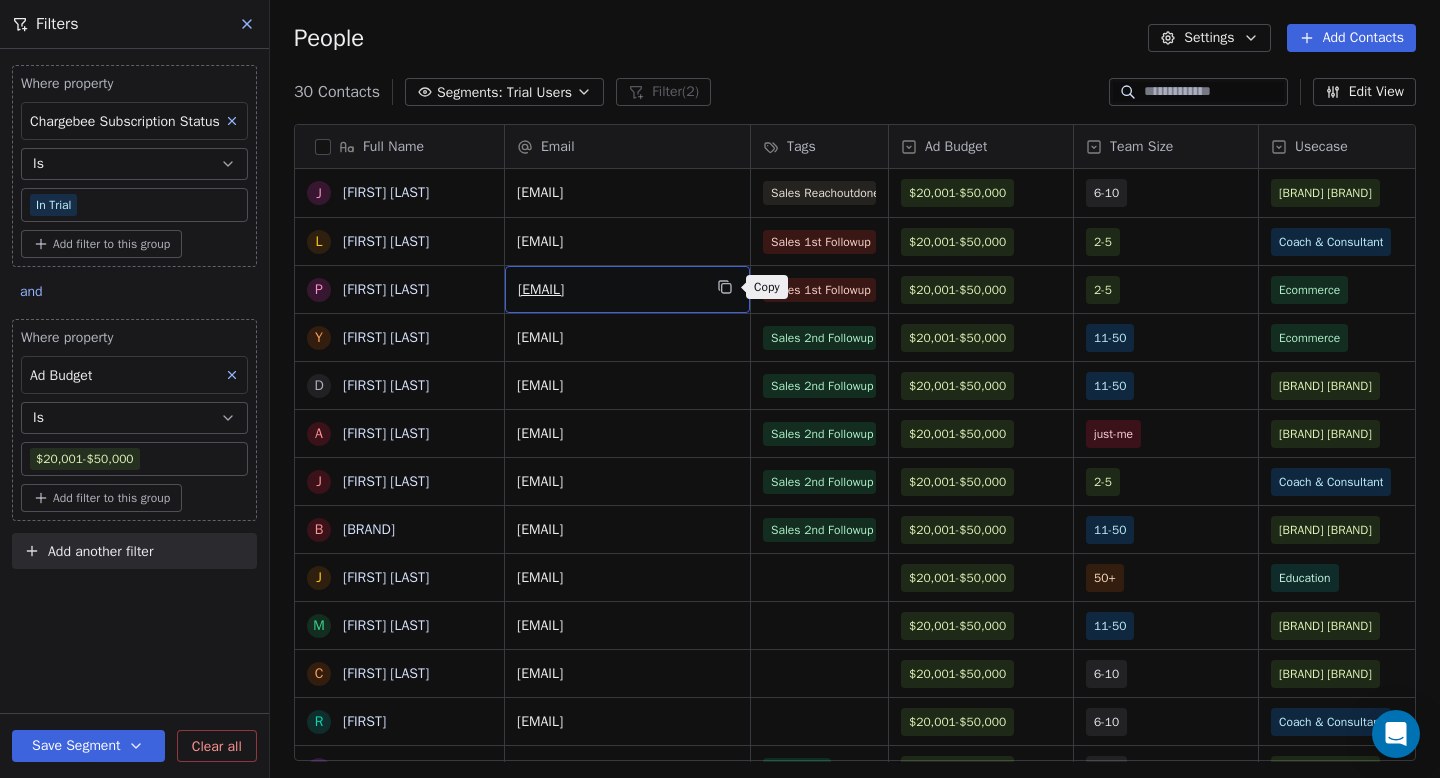 click 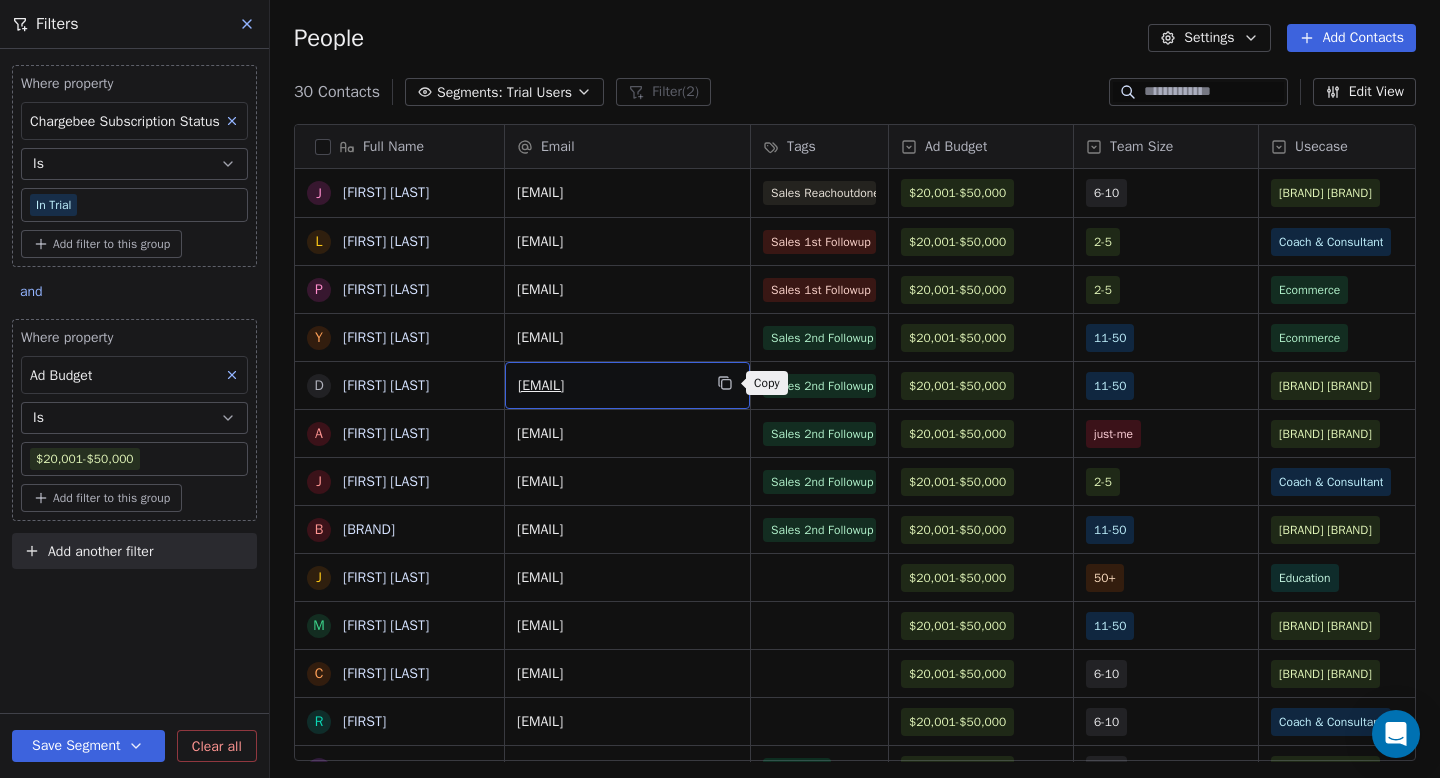 click at bounding box center [725, 383] 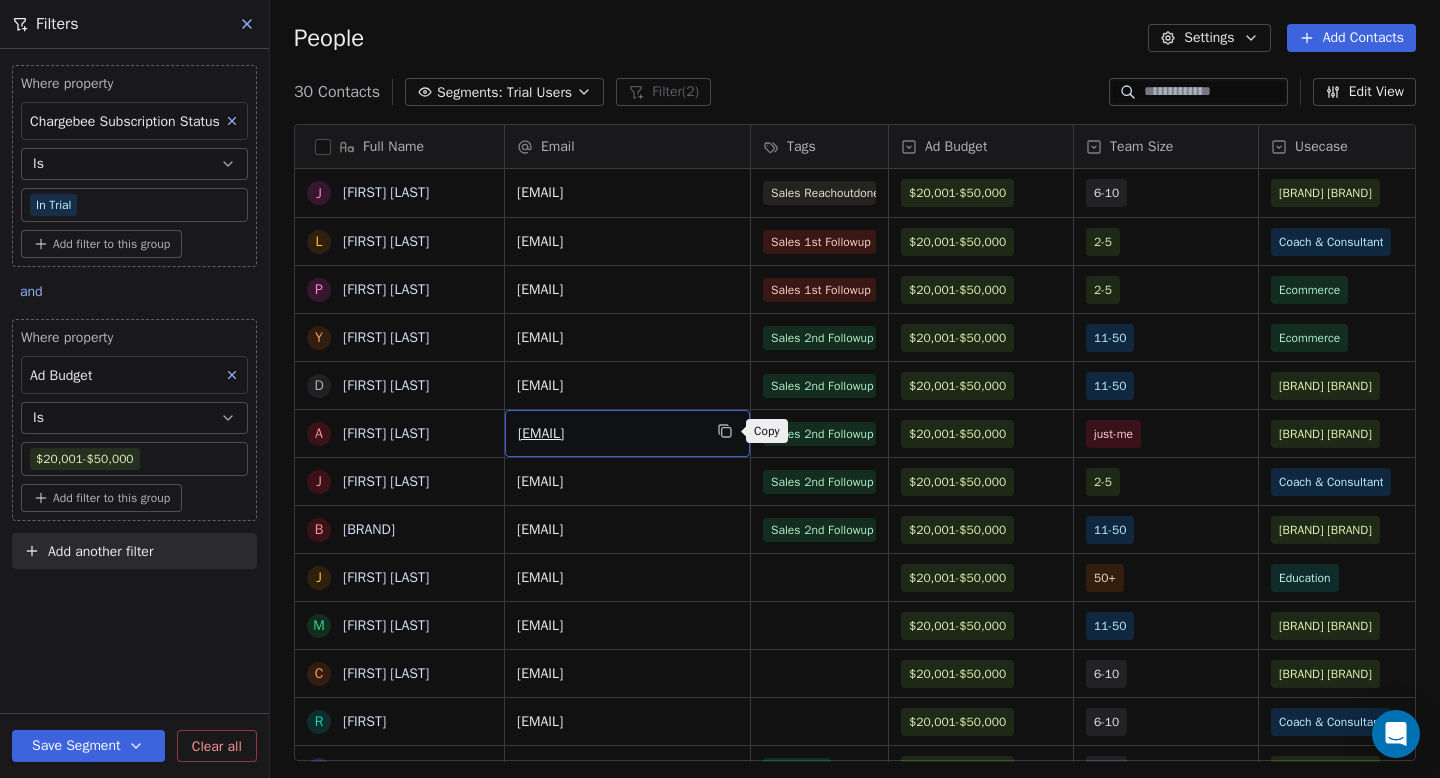 click 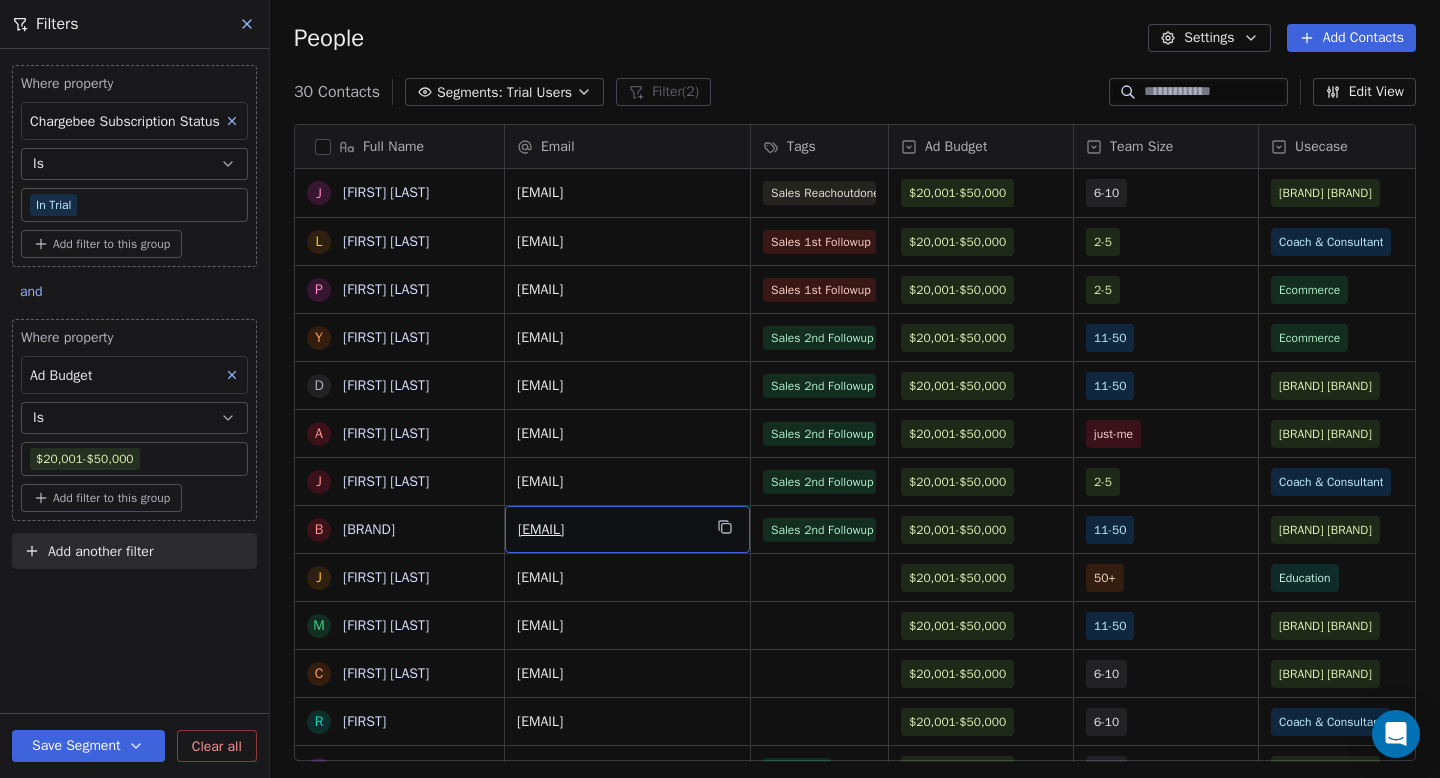 click on "[EMAIL]" at bounding box center (609, 530) 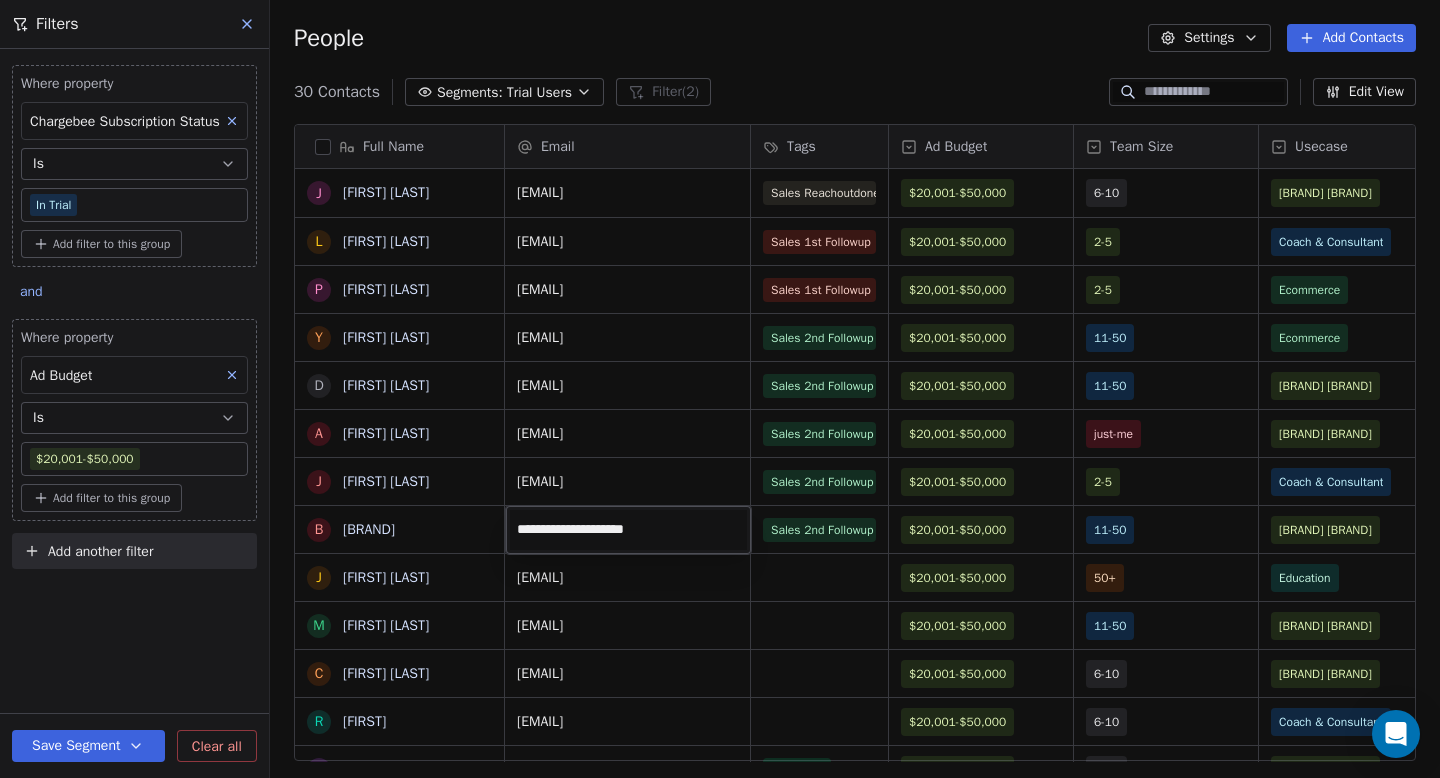 click on "**********" at bounding box center [628, 530] 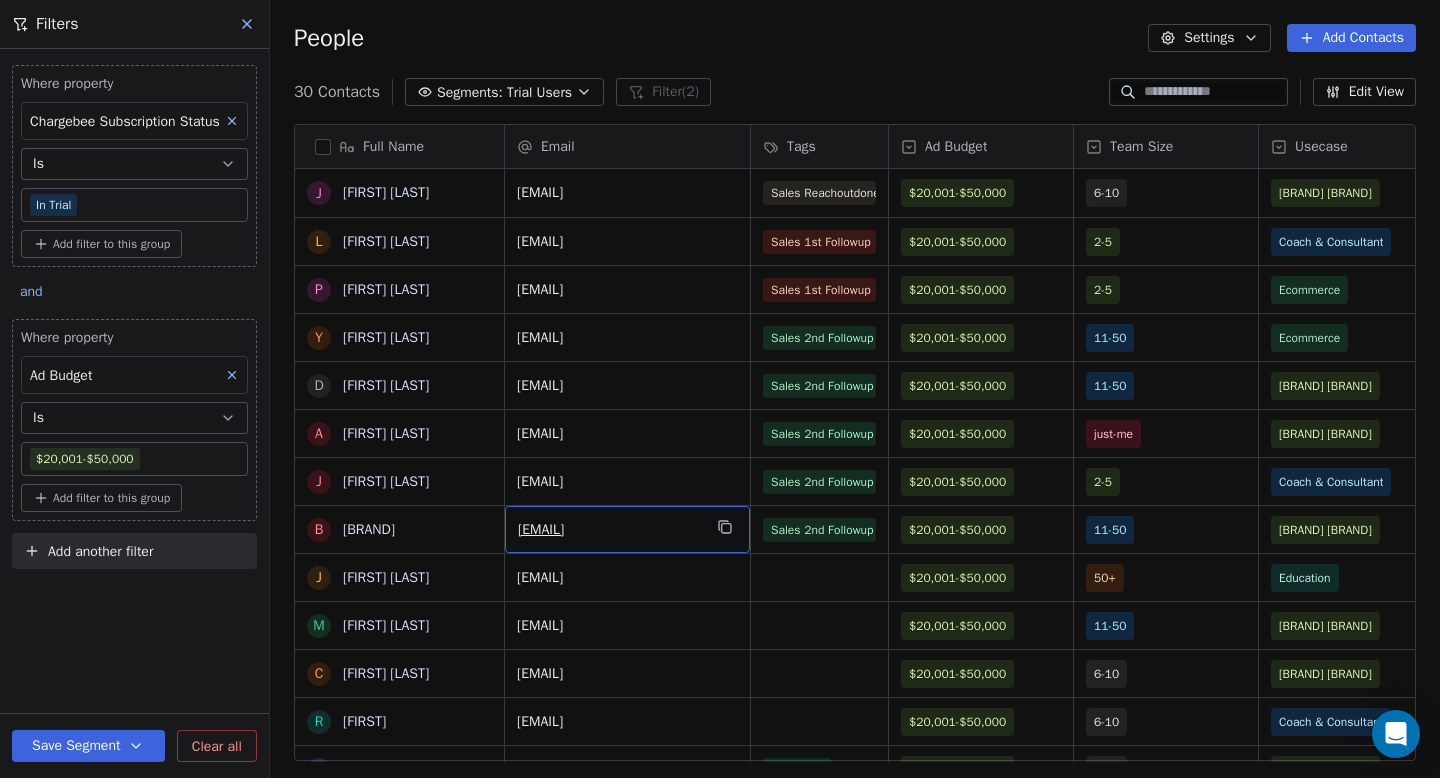 click on "[EMAIL]" at bounding box center [627, 529] 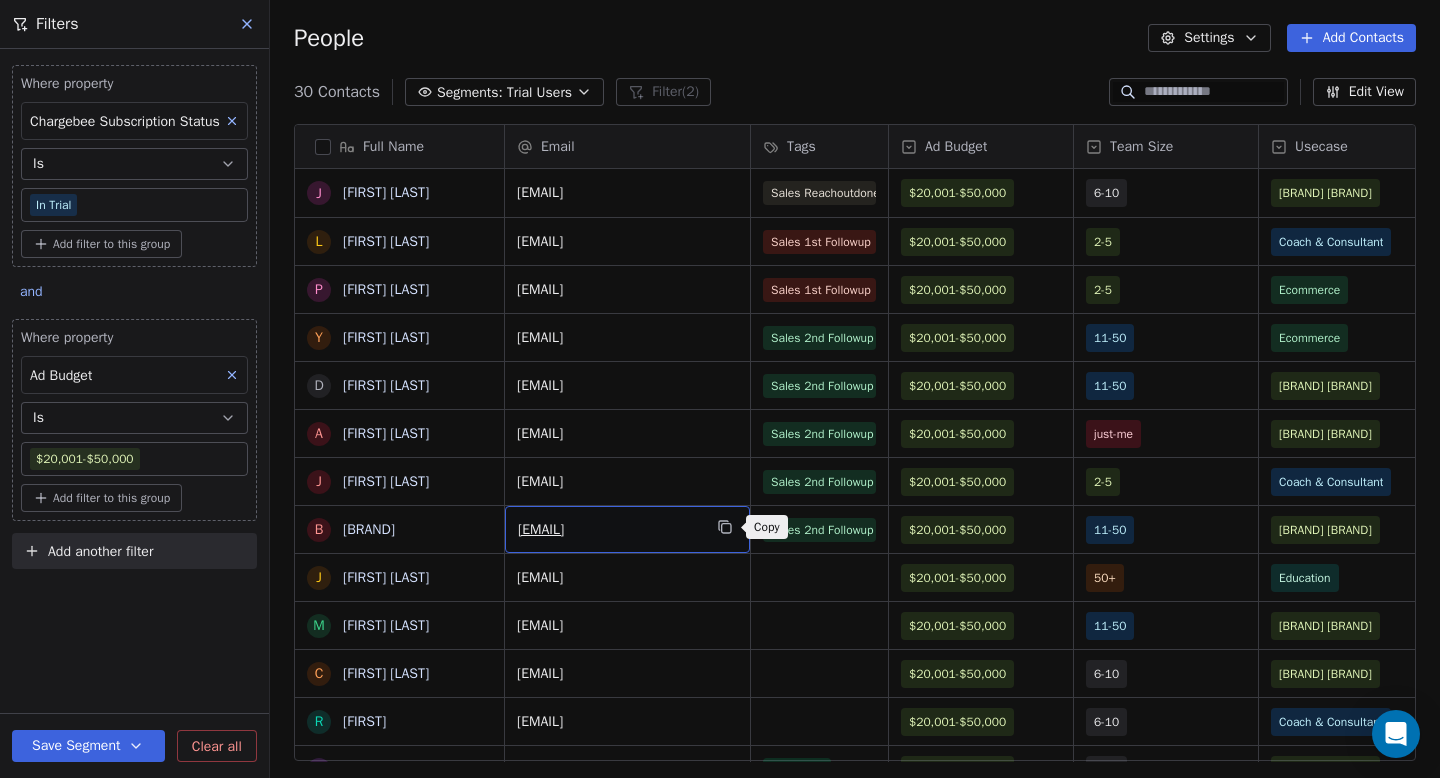 click 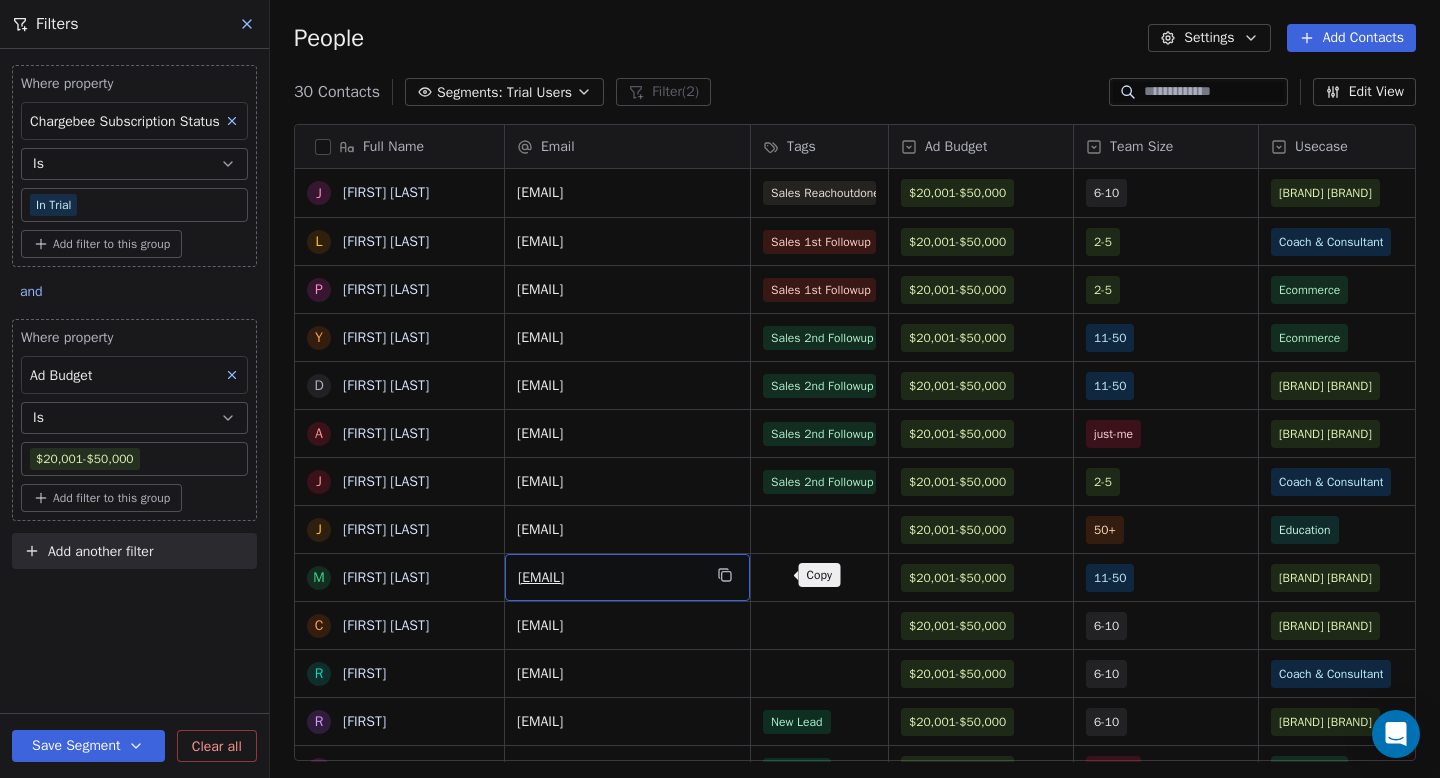 click 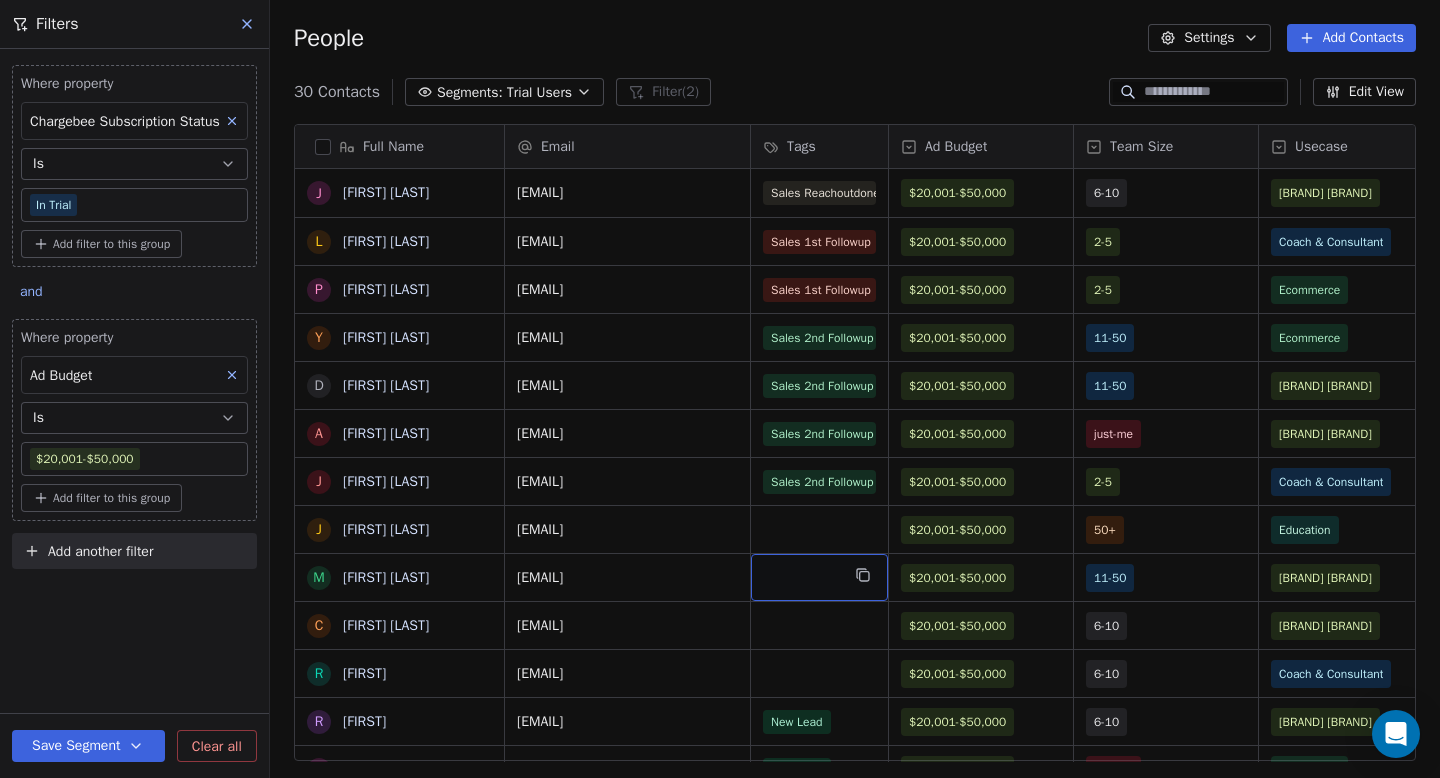 click at bounding box center [819, 577] 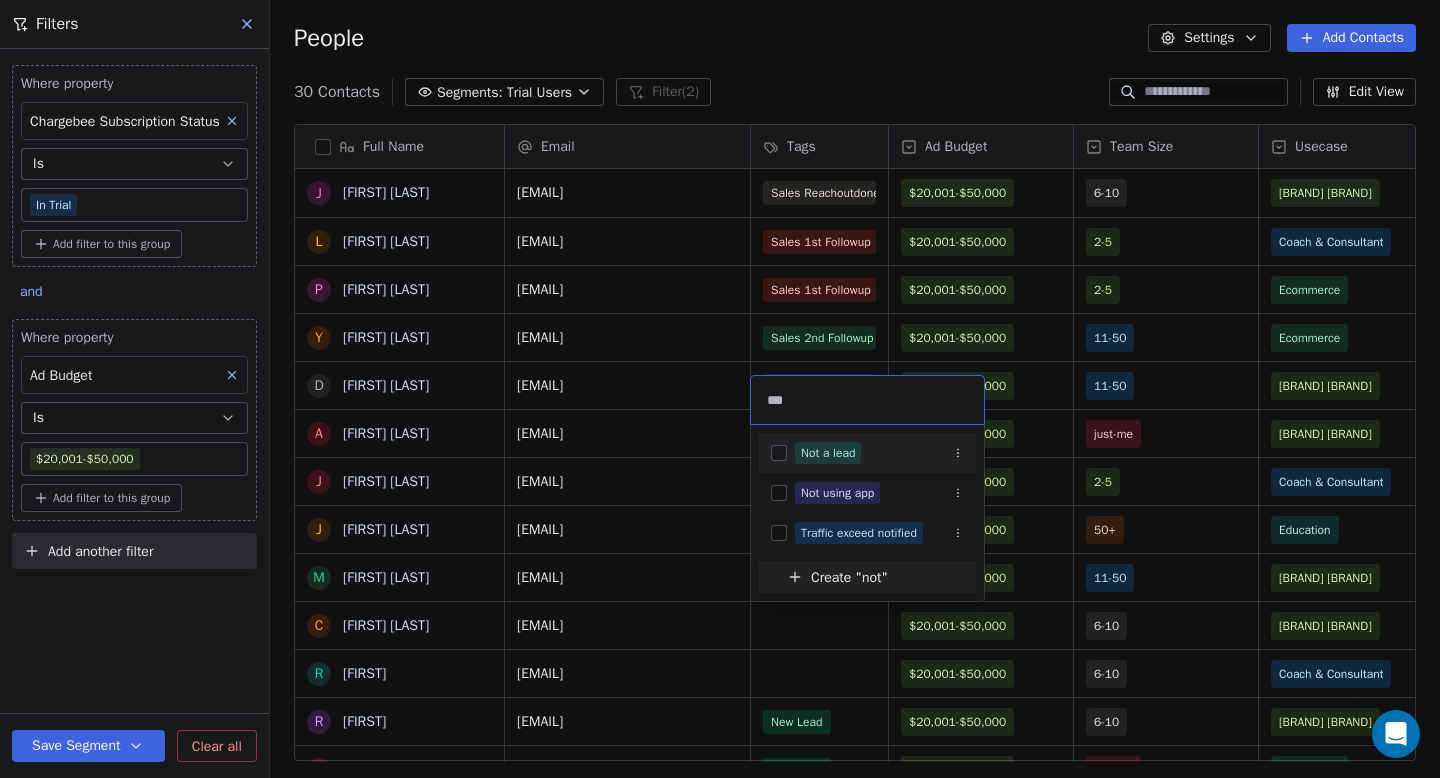 type on "***" 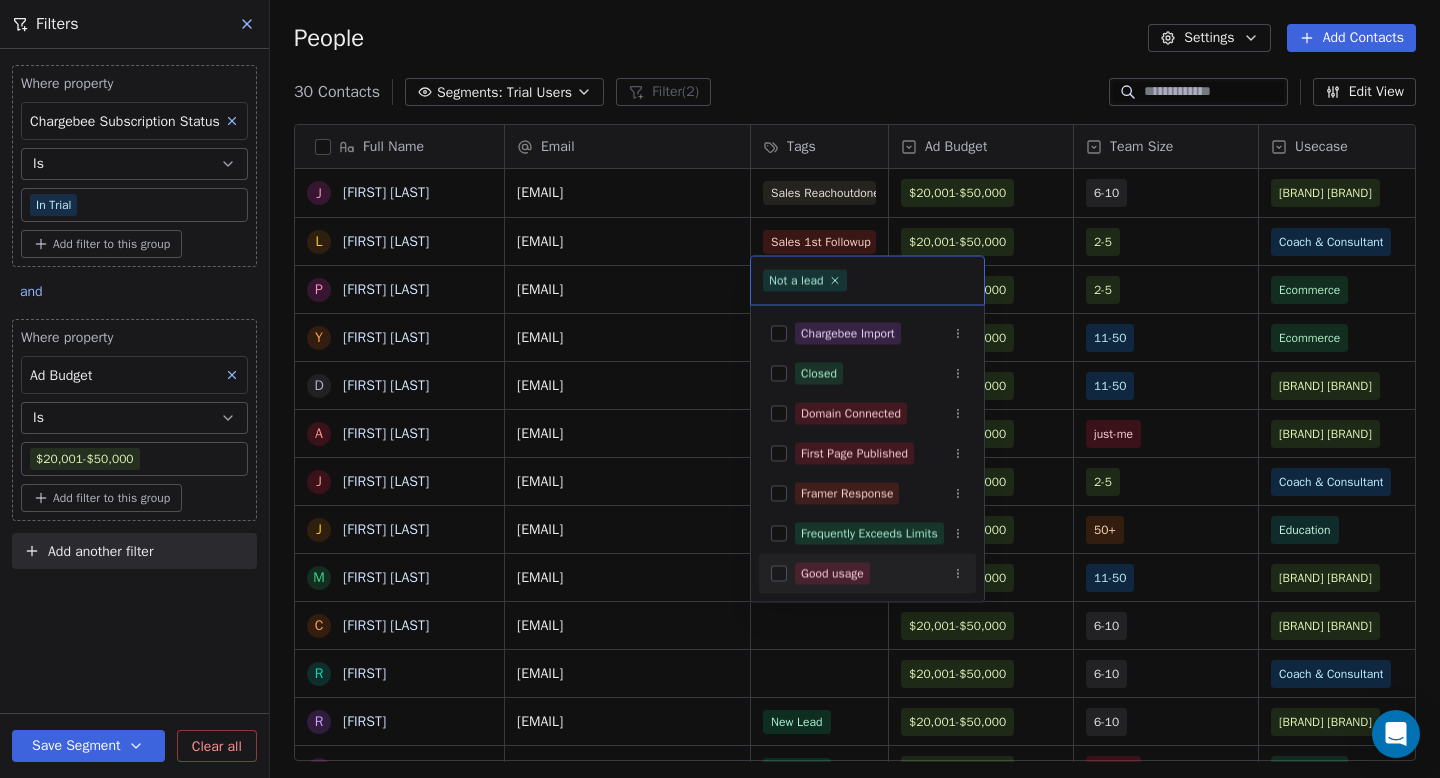 click on "Swipe Pages Contacts People Marketing Workflows Campaigns Sales Pipelines Sequences Beta Tools Apps AI Agents Help & Support Filters Where property Chargebee Subscription Status Is In Trial Add filter to this group and Where property Ad Budget Is $20,001-$50,000 Add filter to this group Add another filter Save Segment Clear all People Settings Add Contacts 30 Contacts Segments: Trial Users Filter (2) Edit View Tag Add to Sequence Full Name J [FIRST] [LAST] L [FIRST] [LAST] P [FIRST] [LAST] Y [FIRST] [LAST] D [FIRST] [LAST] A [FIRST] [LAST] J [FIRST] [LAST] j [FIRST] [FIRST] M [FIRST] [LAST] C [FIRST] [LAST] r [FIRST] R [FIRST] M [FIRST] C [FIRST] [LAST] S [FIRST] [LAST] R [FIRST] M [FIRST] [LAST] N [FIRST] [LAST] H [FIRST] [LAST] N [FIRST] s [FIRST] [LAST] s [FIRST] [LAST] G [FIRST] [LAST] e [FIRST] [LAST] O [FIRST] [LAST] F [FIRST] [LAST] D [FIRST] [LAST] F [FIRST] [LAST] A [FIRST] [LAST] Email Tags Ad Budget Team Size Usecase Work Type Trial Start Date IST Chargebee Subscription Status [EMAIL] Sales Reachoutdone" at bounding box center (720, 389) 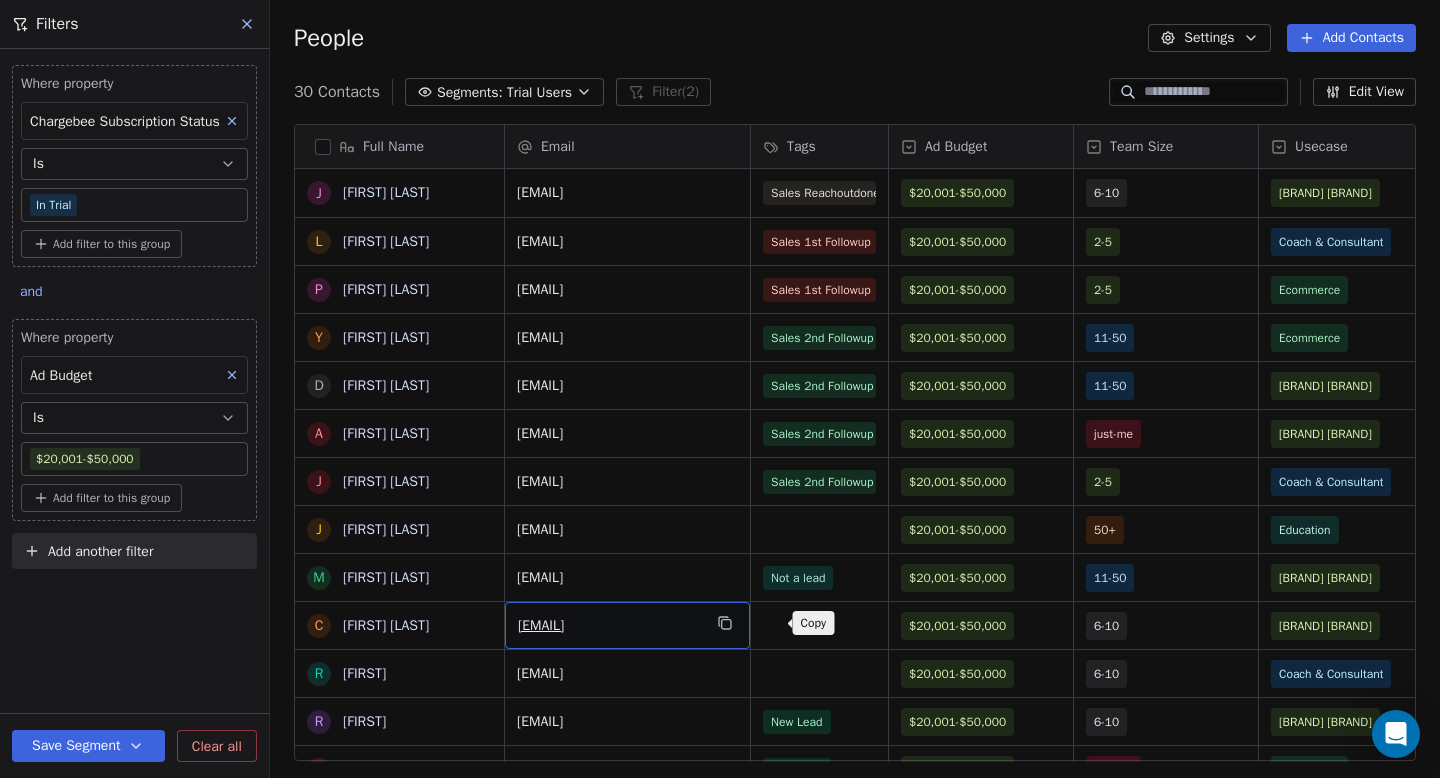 click 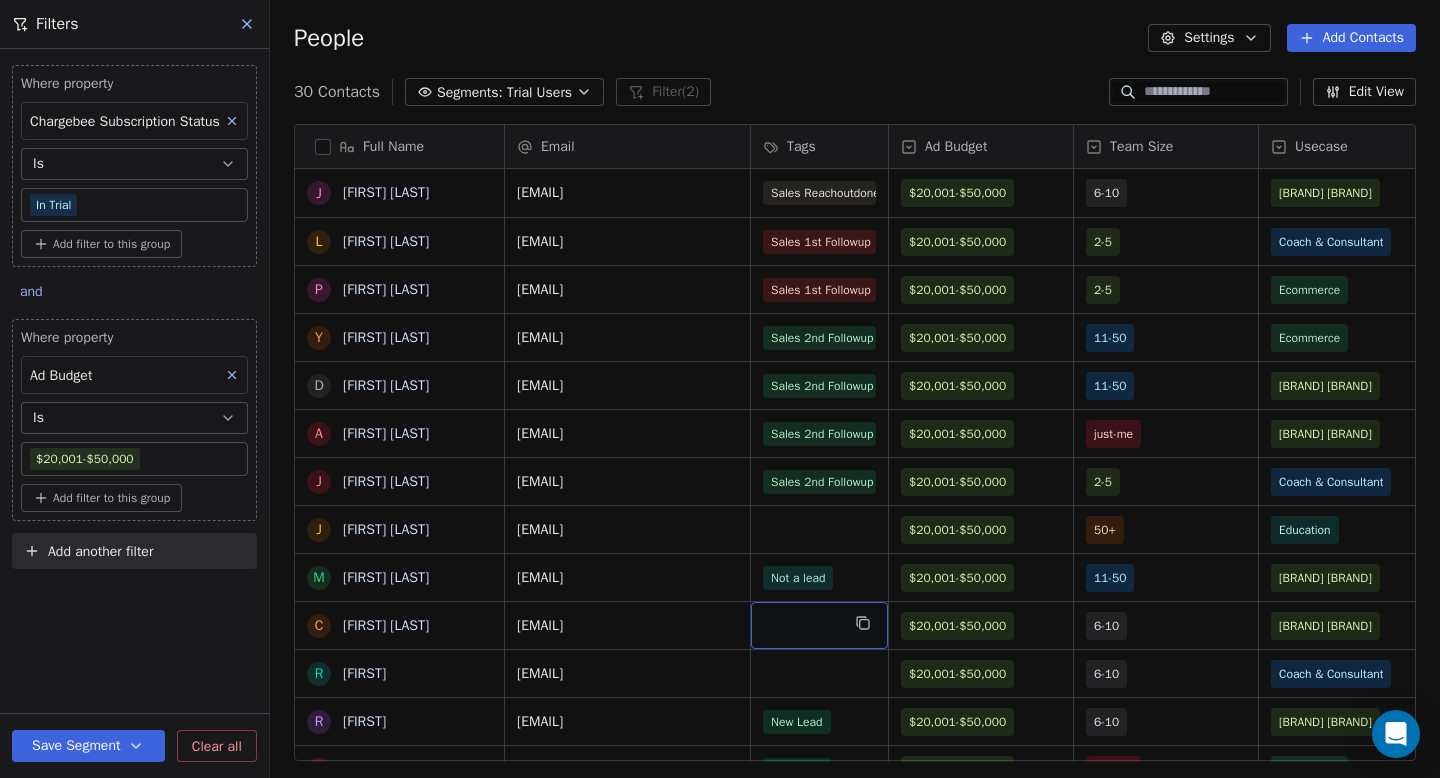 click at bounding box center (819, 625) 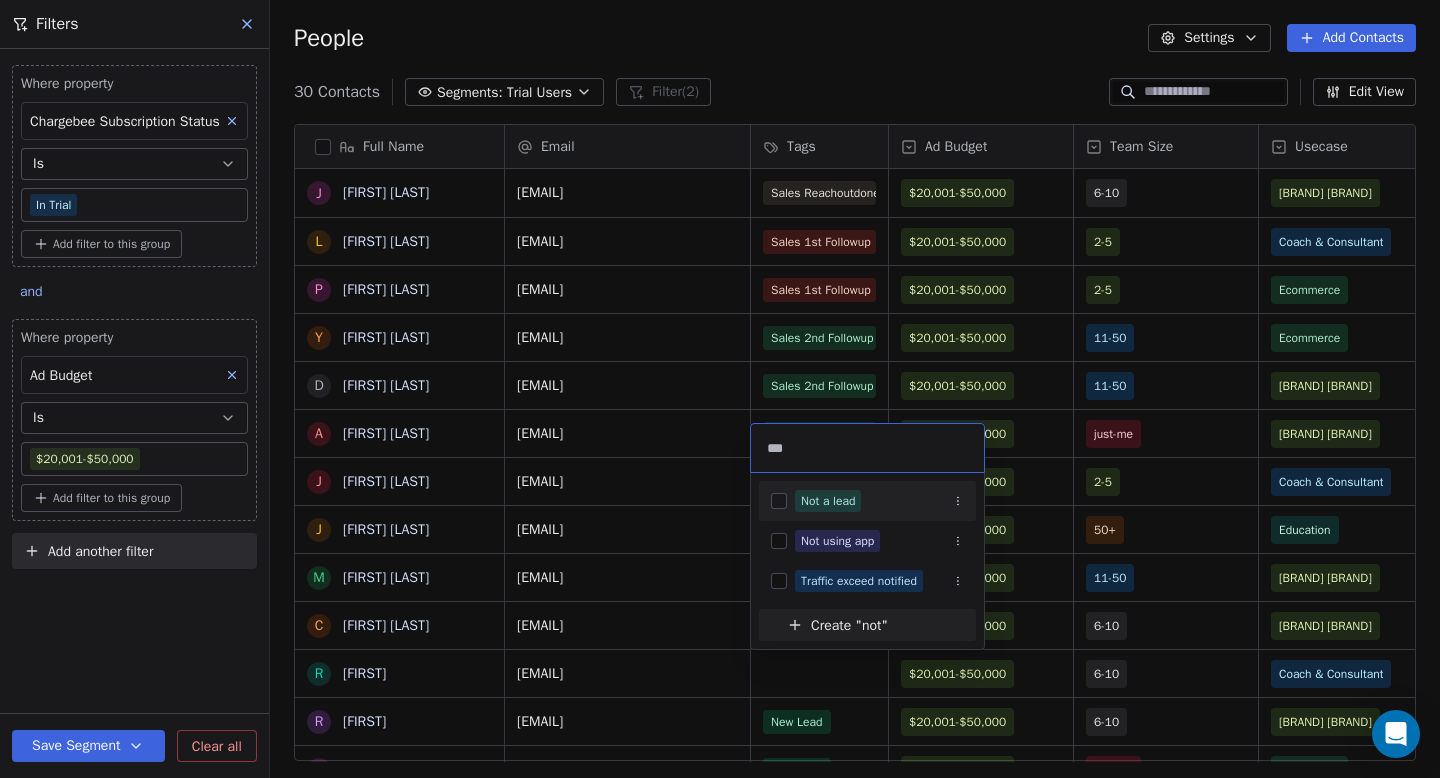 type on "***" 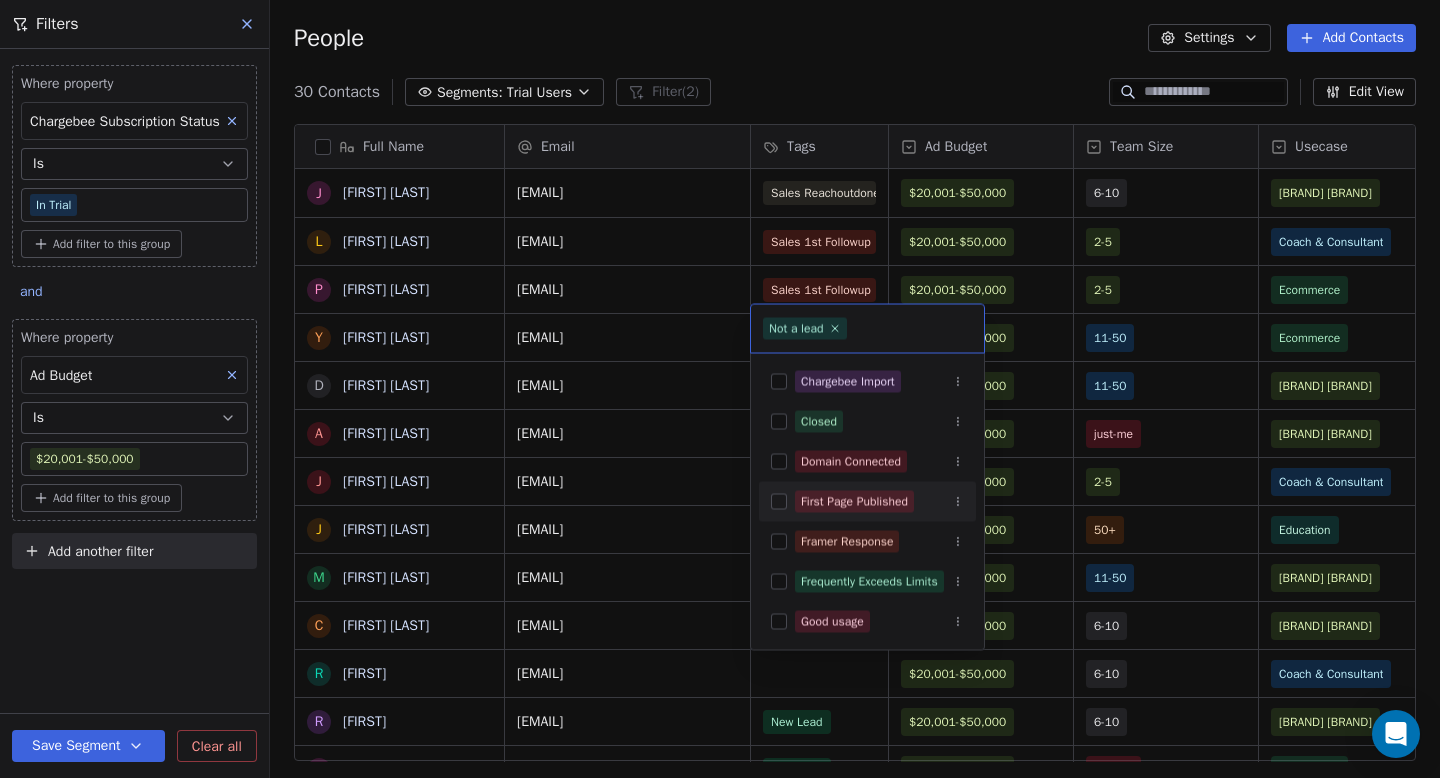 click on "Swipe Pages Contacts People Marketing Workflows Campaigns Sales Pipelines Sequences Beta Tools Apps AI Agents Help & Support Filters Where property Chargebee Subscription Status Is In Trial Add filter to this group and Where property Ad Budget Is $20,001-$50,000 Add filter to this group Add another filter Save Segment Clear all People Settings Add Contacts 30 Contacts Segments: Trial Users Filter (2) Edit View Tag Add to Sequence Full Name J [FIRST] [LAST] L [FIRST] [LAST] P [FIRST] [LAST] Y [FIRST] [LAST] D [FIRST] [LAST] A [FIRST] [LAST] J [FIRST] [LAST] j [FIRST] [FIRST] M [FIRST] [LAST] C [FIRST] [LAST] r [FIRST] R [FIRST] M [FIRST] C [FIRST] [LAST] S [FIRST] [LAST] R [FIRST] M [FIRST] [LAST] N [FIRST] [LAST] H [FIRST] [LAST] N [FIRST] s [FIRST] [LAST] s [FIRST] [LAST] G [FIRST] [LAST] e [FIRST] [LAST] O [FIRST] [LAST] F [FIRST] [LAST] D [FIRST] [LAST] F [FIRST] [LAST] A [FIRST] [LAST] Email Tags Ad Budget Team Size Usecase Work Type Trial Start Date IST Chargebee Subscription Status [EMAIL] Sales Reachoutdone" at bounding box center [720, 389] 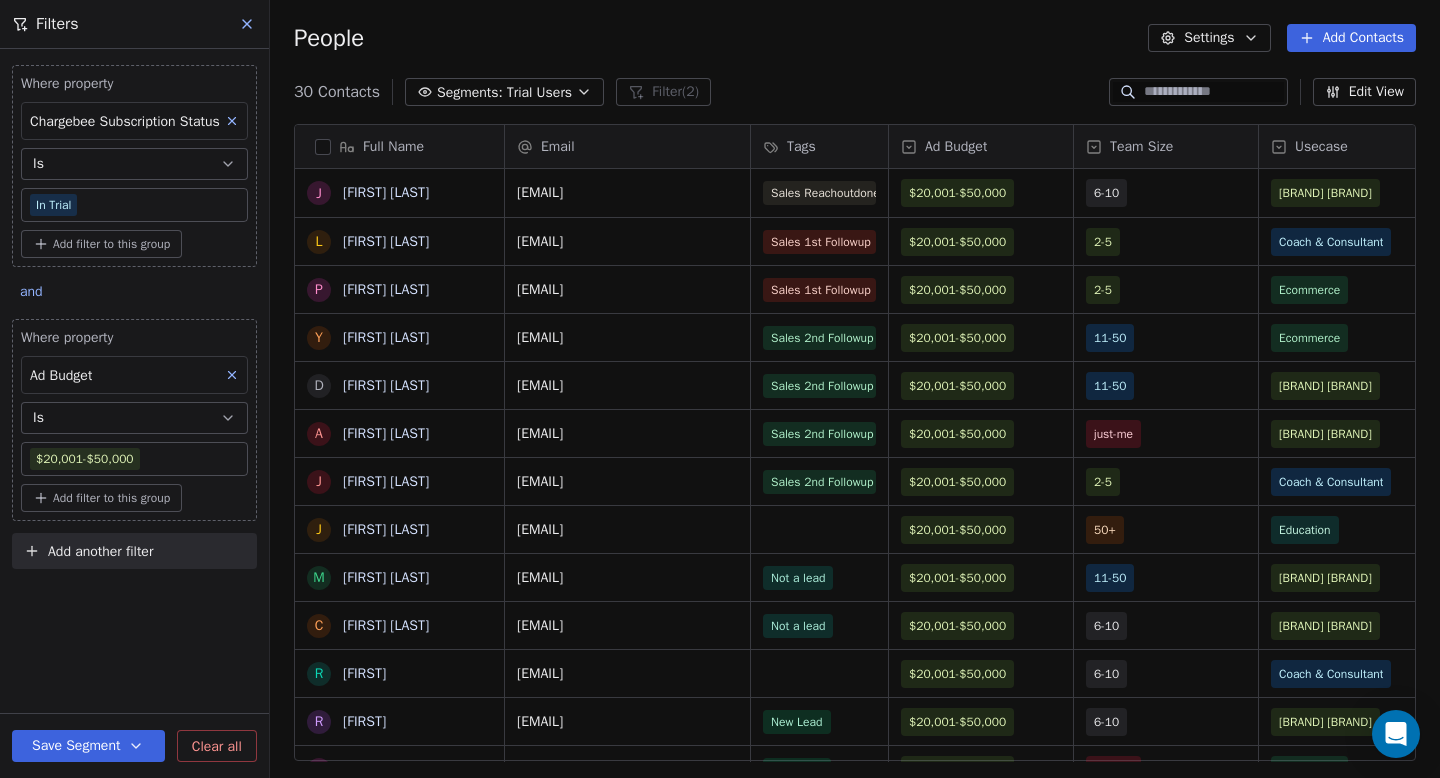 scroll, scrollTop: 27, scrollLeft: 0, axis: vertical 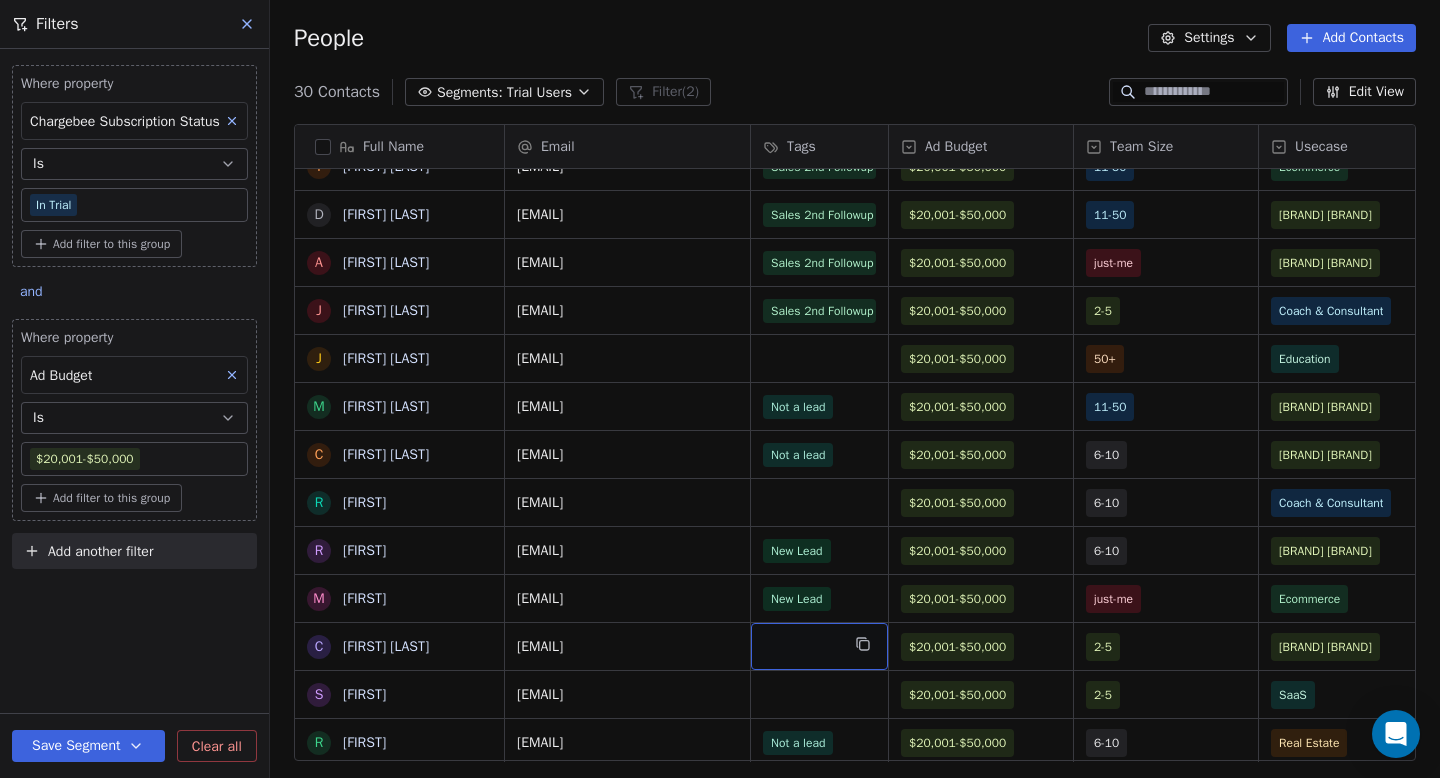 click at bounding box center (819, 646) 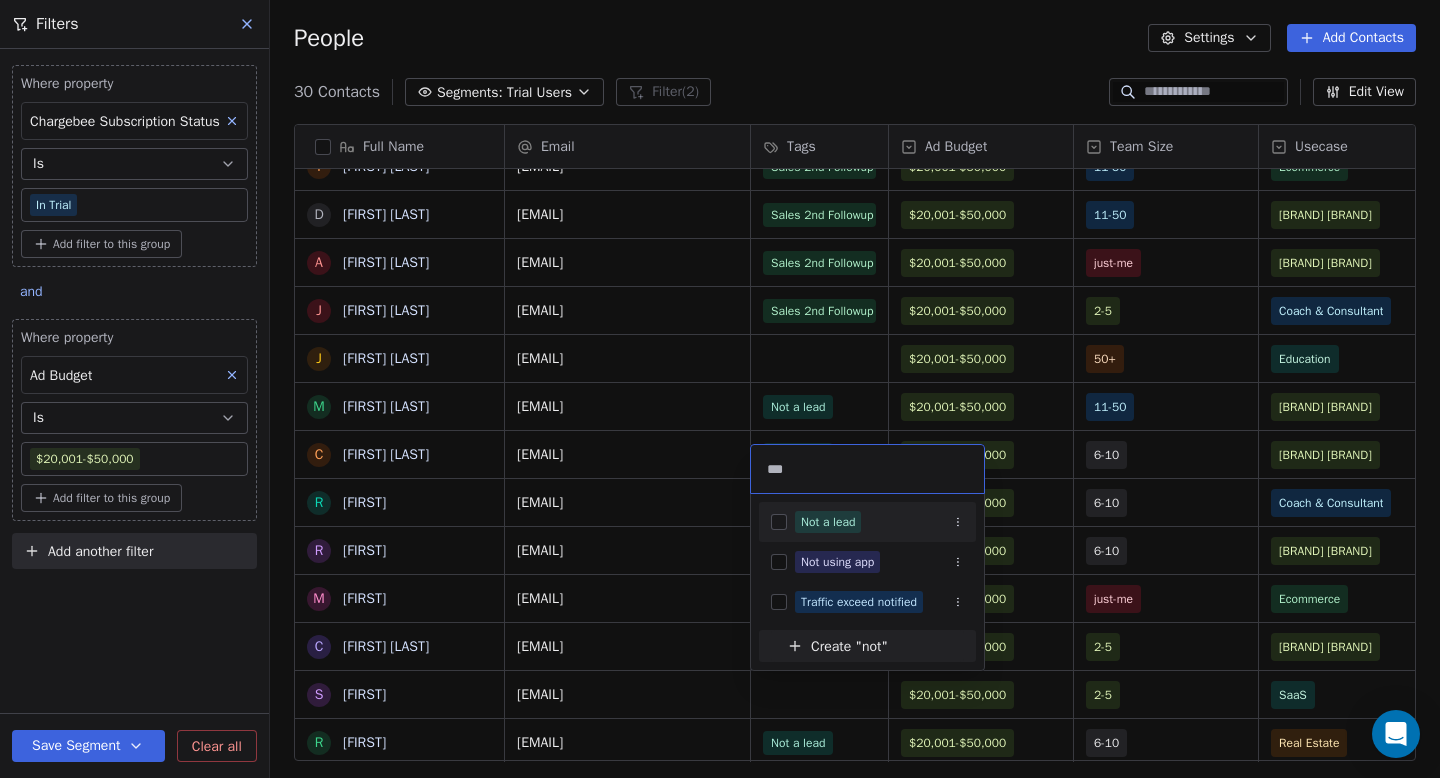 type on "***" 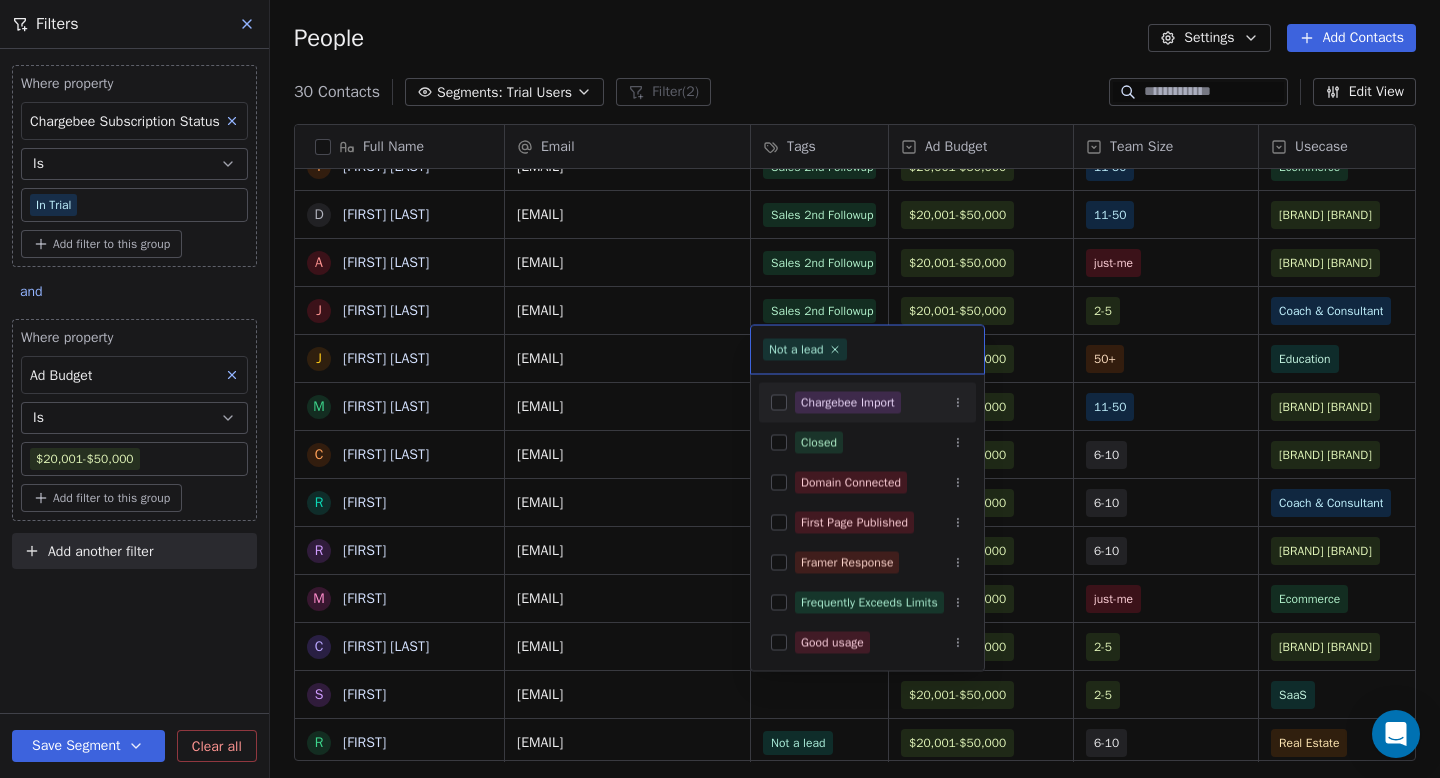 click at bounding box center (779, 403) 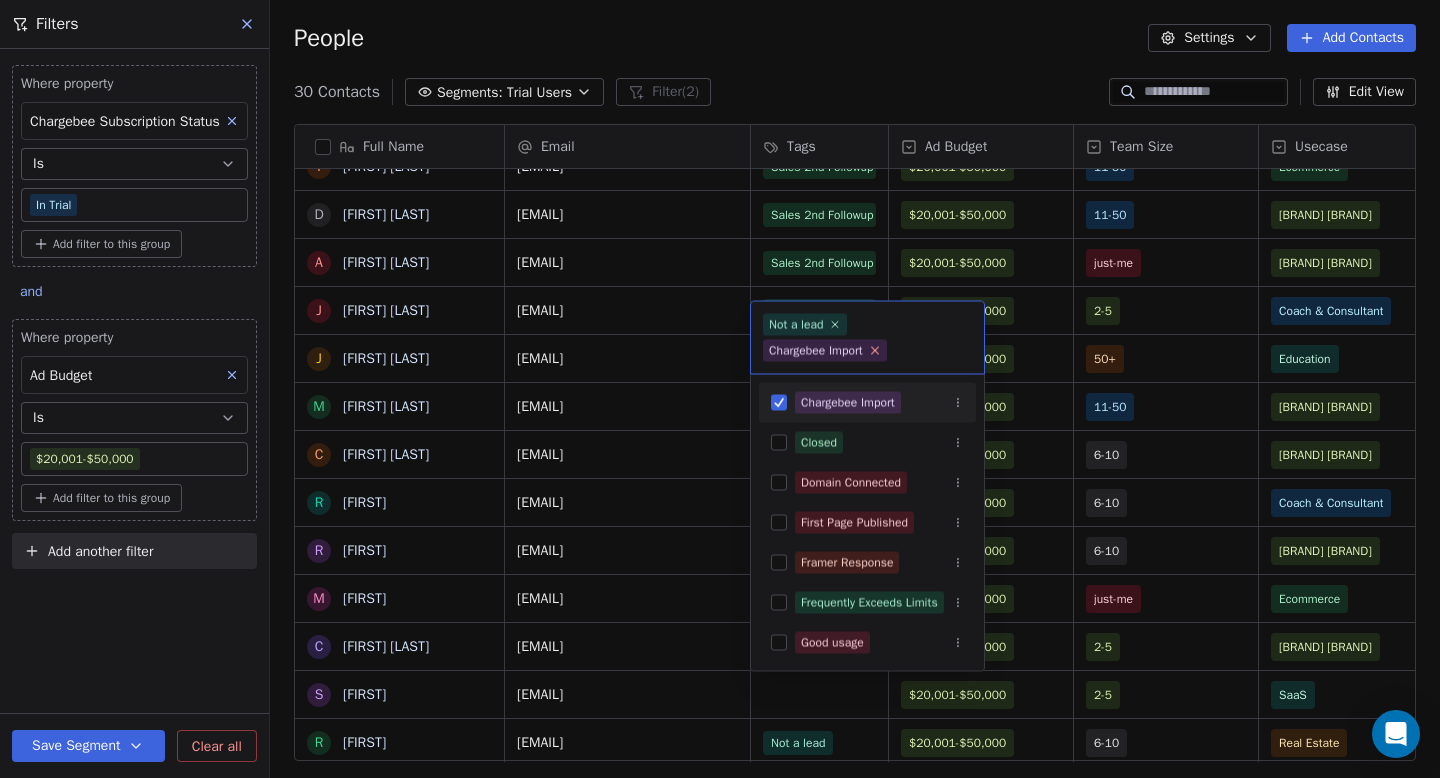 click 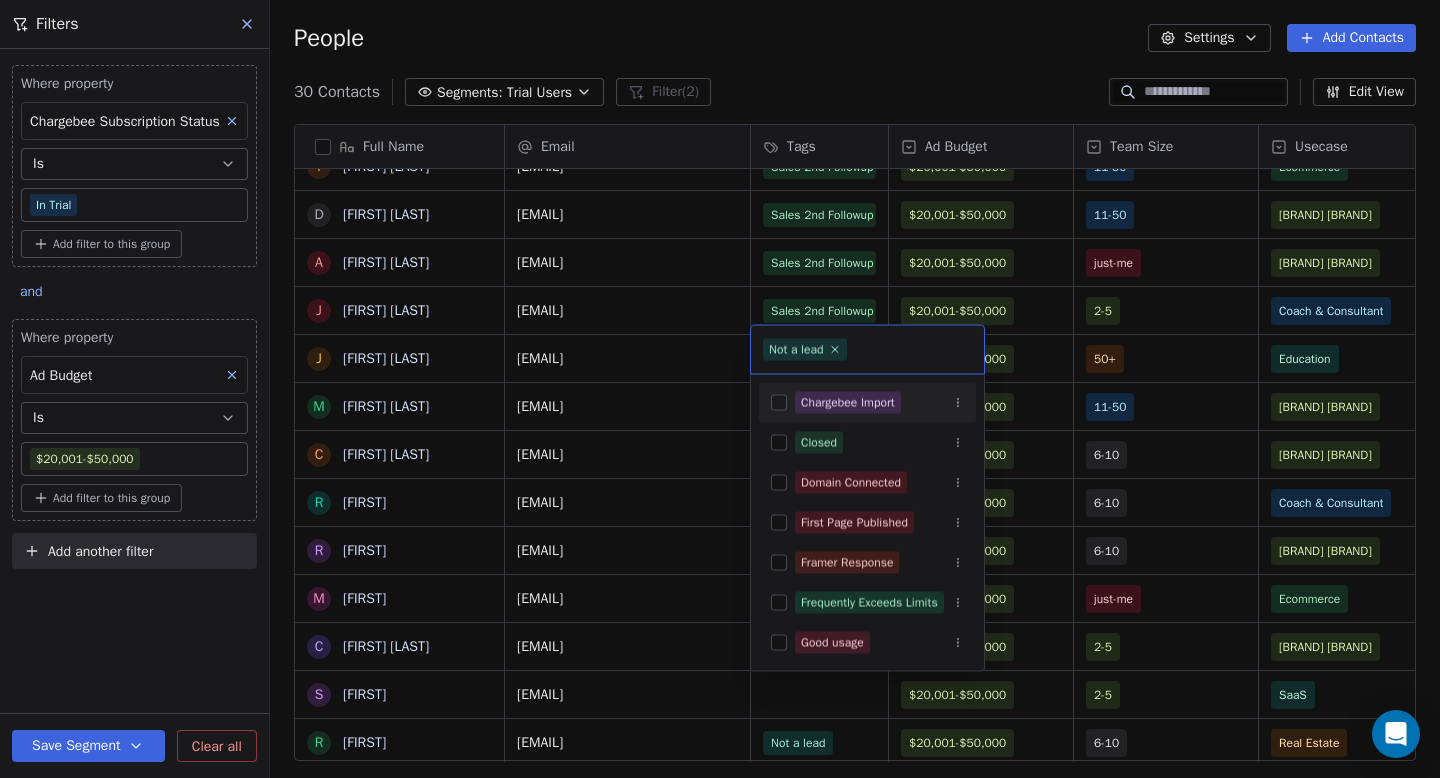 click on "Swipe Pages Contacts People Marketing Workflows Campaigns Sales Pipelines Sequences Beta Tools Apps AI Agents Help & Support Filters Where property Chargebee Subscription Status Is In Trial Add filter to this group and Where property Ad Budget Is $20,001-$50,000 Add filter to this group Add another filter Save Segment Clear all People Settings Add Contacts 30 Contacts Segments: Trial Users Filter (2) Edit View Tag Add to Sequence Full Name J [FIRST] [LAST] L [FIRST] [LAST] P [FIRST] [LAST] Y [FIRST] [LAST] D [FIRST] [LAST] A [FIRST] [LAST] J [FIRST] [LAST] j [FIRST] [FIRST] M [FIRST] [LAST] C [FIRST] [LAST] r [FIRST] R [FIRST] M [FIRST] C [FIRST] [LAST] S [FIRST] [LAST] R [FIRST] M [FIRST] [LAST] N [FIRST] [LAST] H [FIRST] [LAST] N [FIRST] s [FIRST] [LAST] s [FIRST] [LAST] G [FIRST] [LAST] e [FIRST] [LAST] O [FIRST] [LAST] F [FIRST] [LAST] D [FIRST] [LAST] F [FIRST] [LAST] A [FIRST] [LAST] Email Tags Ad Budget Team Size Usecase Work Type Trial Start Date IST Chargebee Subscription Status [EMAIL] Sales Reachoutdone" at bounding box center (720, 389) 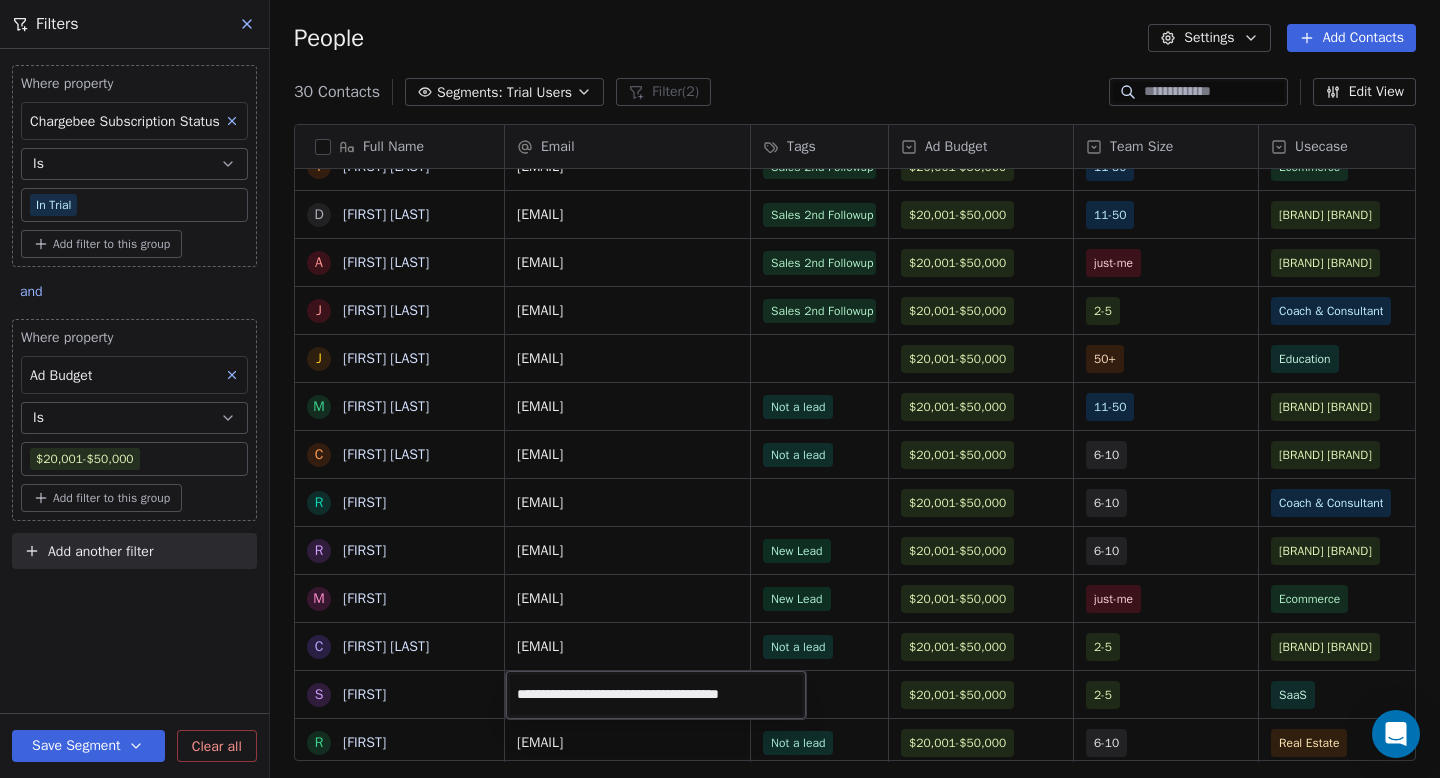 click on "Swipe Pages Contacts People Marketing Workflows Campaigns Sales Pipelines Sequences Beta Tools Apps AI Agents Help & Support Filters Where property Chargebee Subscription Status Is In Trial Add filter to this group and Where property Ad Budget Is $20,001-$50,000 Add filter to this group Add another filter Save Segment Clear all People Settings Add Contacts 30 Contacts Segments: Trial Users Filter (2) Edit View Tag Add to Sequence Full Name J [FIRST] [LAST] L [FIRST] [LAST] P [FIRST] [LAST] Y [FIRST] [LAST] D [FIRST] [LAST] A [FIRST] [LAST] J [FIRST] [LAST] j [FIRST] [FIRST] M [FIRST] [LAST] C [FIRST] [LAST] r [FIRST] R [FIRST] M [FIRST] C [FIRST] [LAST] S [FIRST] [LAST] R [FIRST] M [FIRST] [LAST] N [FIRST] [LAST] H [FIRST] [LAST] N [FIRST] s [FIRST] [LAST] s [FIRST] [LAST] G [FIRST] [LAST] e [FIRST] [LAST] O [FIRST] [LAST] F [FIRST] [LAST] D [FIRST] [LAST] F [FIRST] [LAST] A [FIRST] [LAST] Email Tags Ad Budget Team Size Usecase Work Type Trial Start Date IST Chargebee Subscription Status [EMAIL] Sales Reachoutdone" at bounding box center (720, 389) 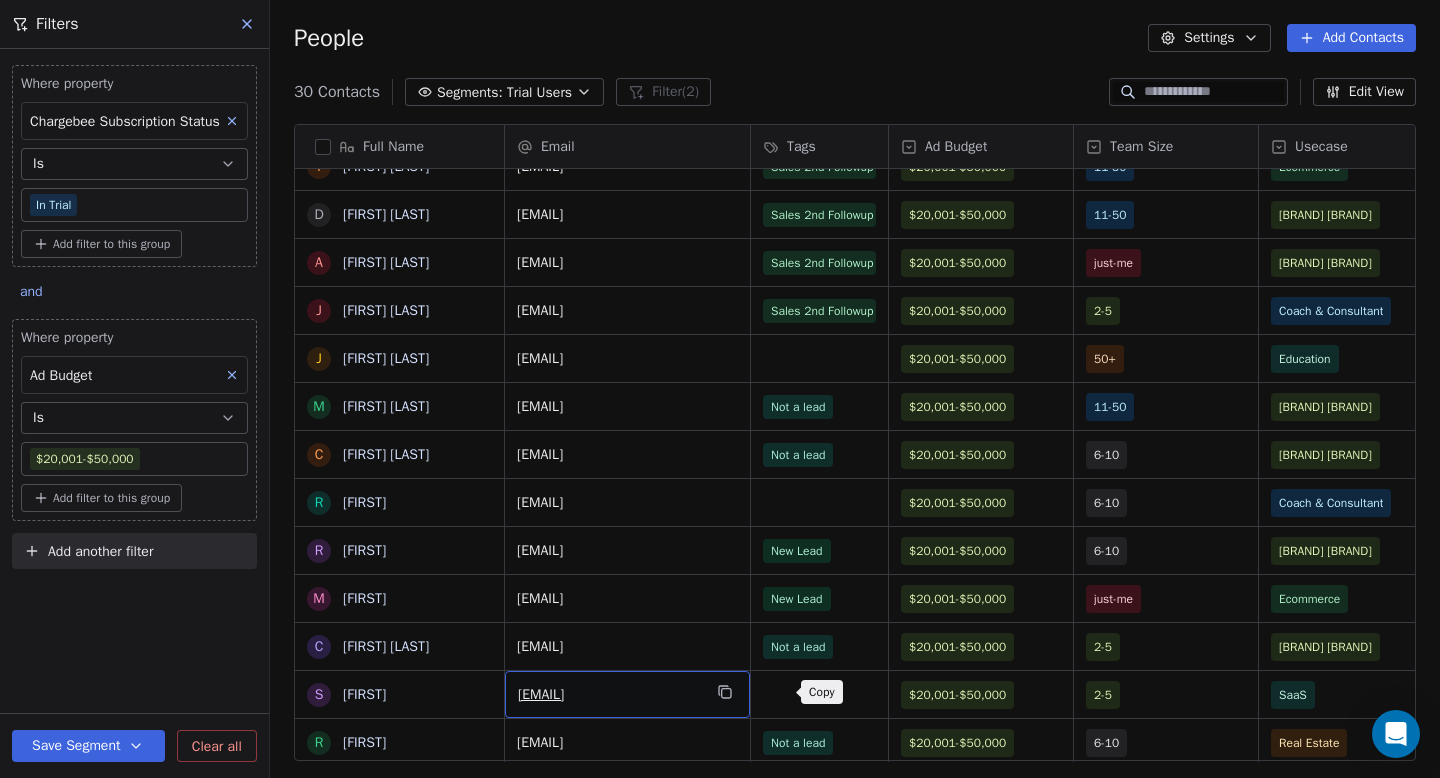 click 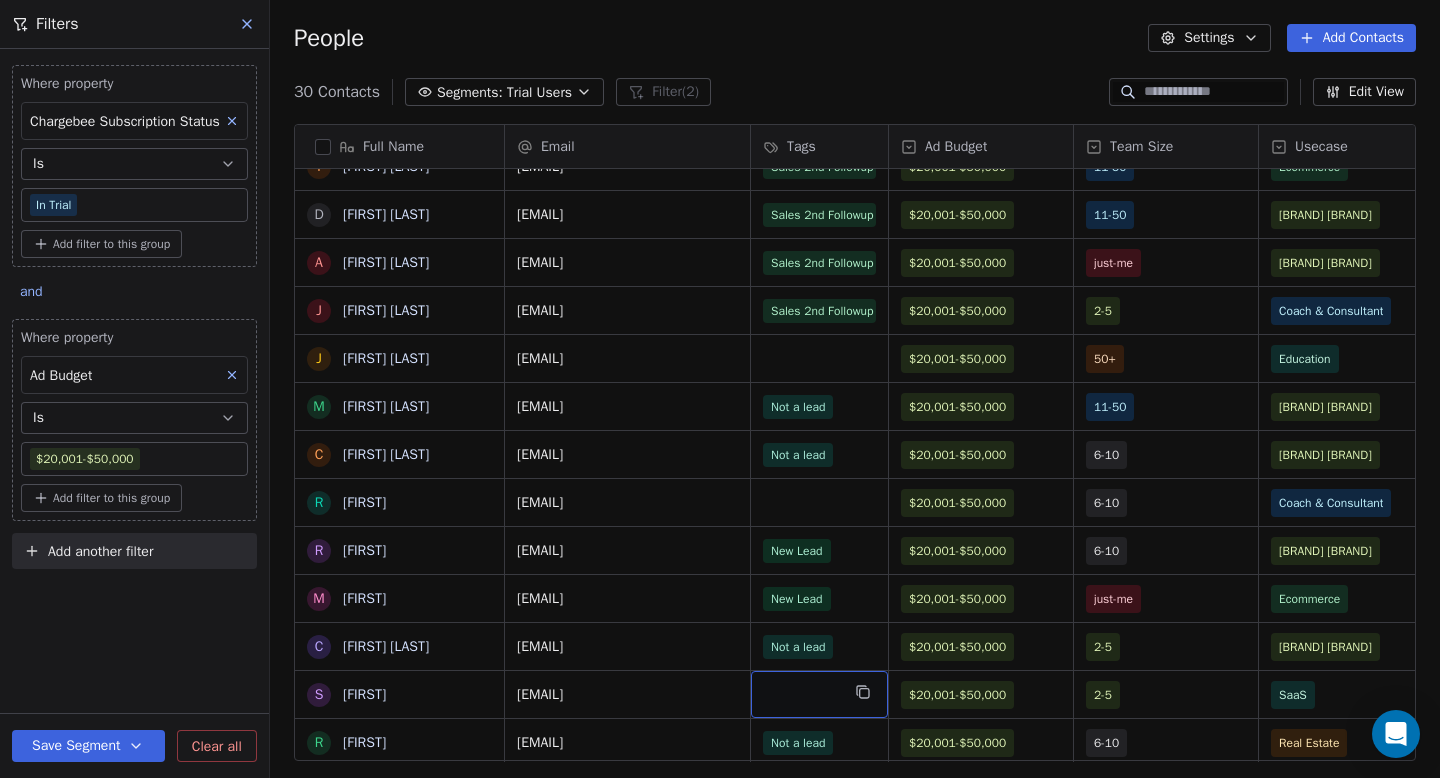 click at bounding box center [819, 694] 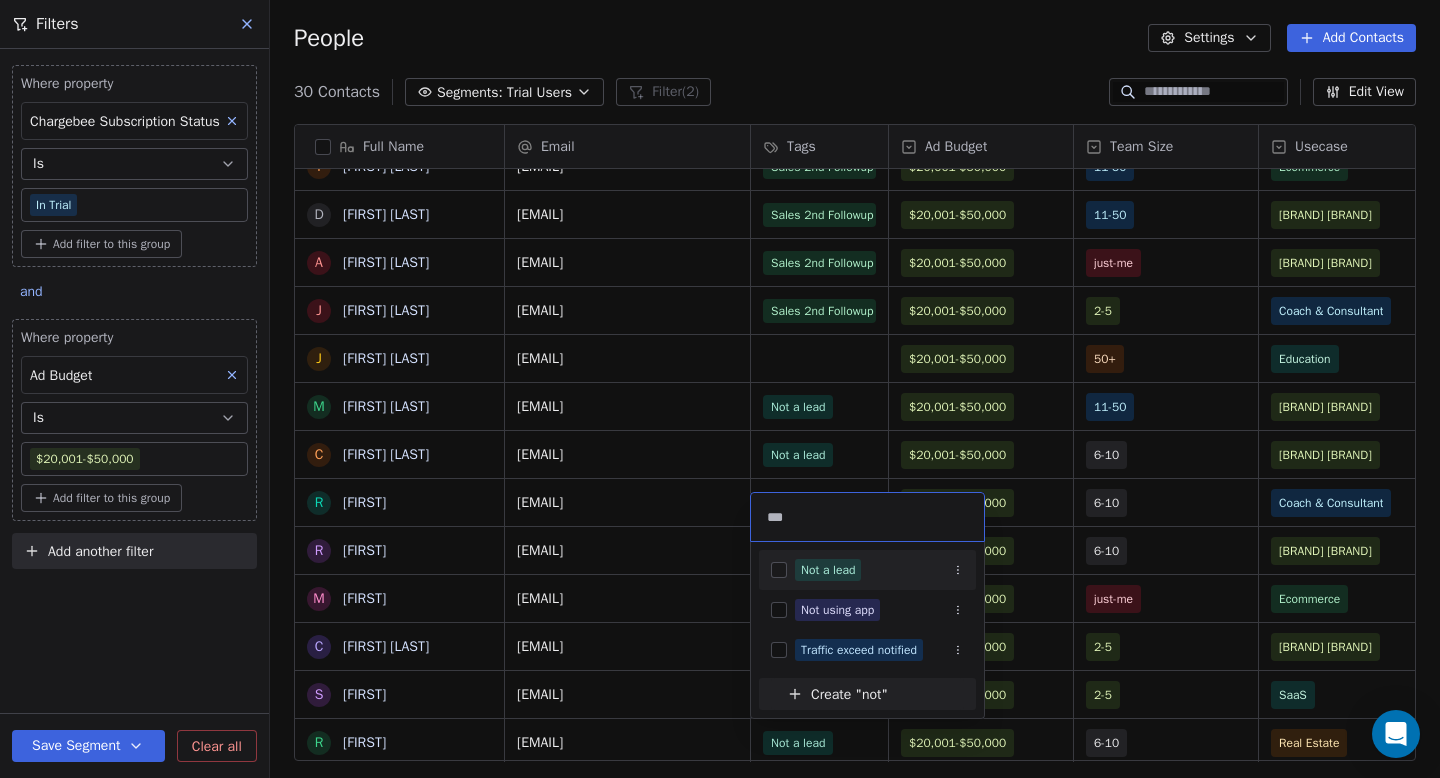 type on "***" 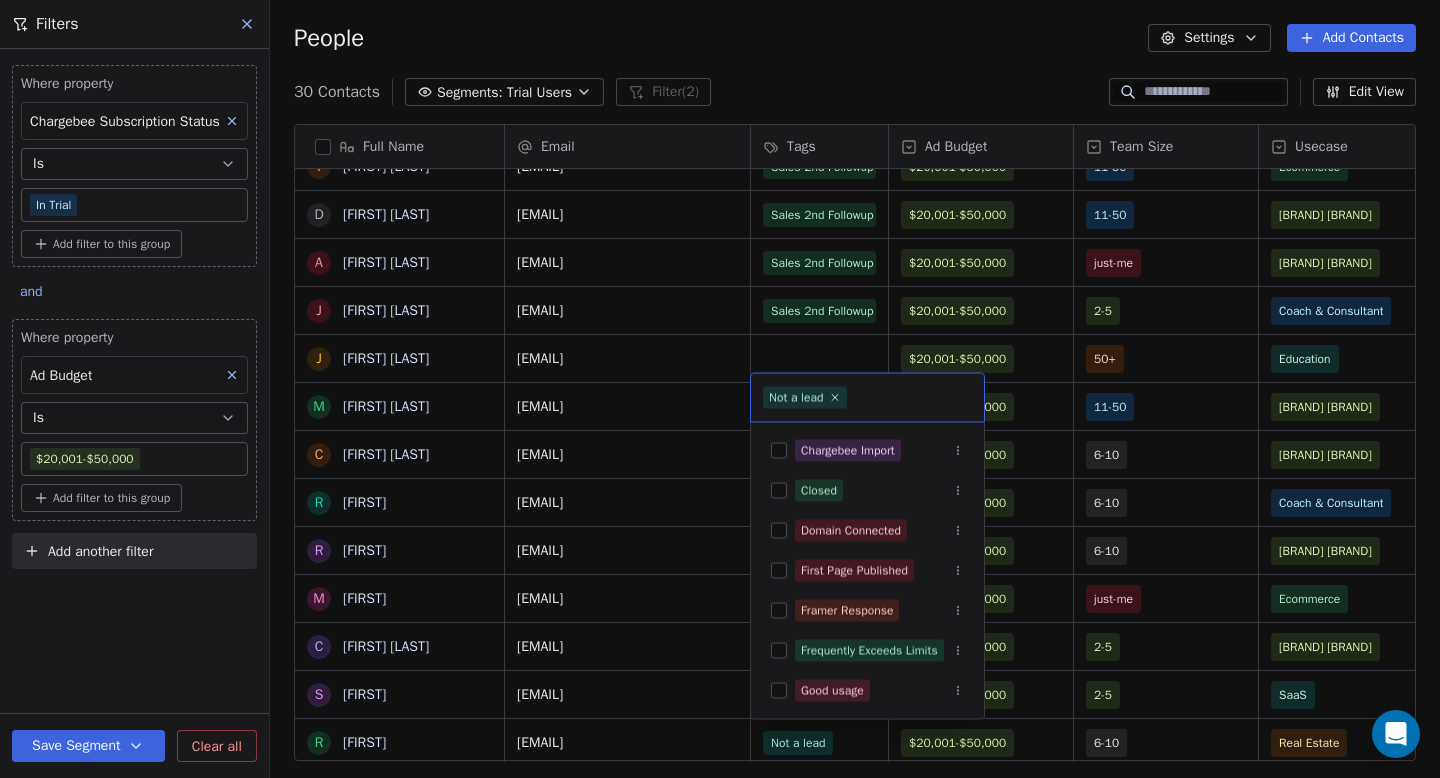 click on "Swipe Pages Contacts People Marketing Workflows Campaigns Sales Pipelines Sequences Beta Tools Apps AI Agents Help & Support Filters Where property Chargebee Subscription Status Is In Trial Add filter to this group and Where property Ad Budget Is $20,001-$50,000 Add filter to this group Add another filter Save Segment Clear all People Settings Add Contacts 30 Contacts Segments: Trial Users Filter (2) Edit View Tag Add to Sequence Full Name J [FIRST] [LAST] L [FIRST] [LAST] P [FIRST] [LAST] Y [FIRST] [LAST] D [FIRST] [LAST] A [FIRST] [LAST] J [FIRST] [LAST] j [FIRST] [FIRST] M [FIRST] [LAST] C [FIRST] [LAST] r [FIRST] R [FIRST] M [FIRST] C [FIRST] [LAST] S [FIRST] [LAST] R [FIRST] M [FIRST] [LAST] N [FIRST] [LAST] H [FIRST] [LAST] N [FIRST] s [FIRST] [LAST] s [FIRST] [LAST] G [FIRST] [LAST] e [FIRST] [LAST] O [FIRST] [LAST] F [FIRST] [LAST] D [FIRST] [LAST] F [FIRST] [LAST] A [FIRST] [LAST] Email Tags Ad Budget Team Size Usecase Work Type Trial Start Date IST Chargebee Subscription Status [EMAIL] Sales Reachoutdone" at bounding box center [720, 389] 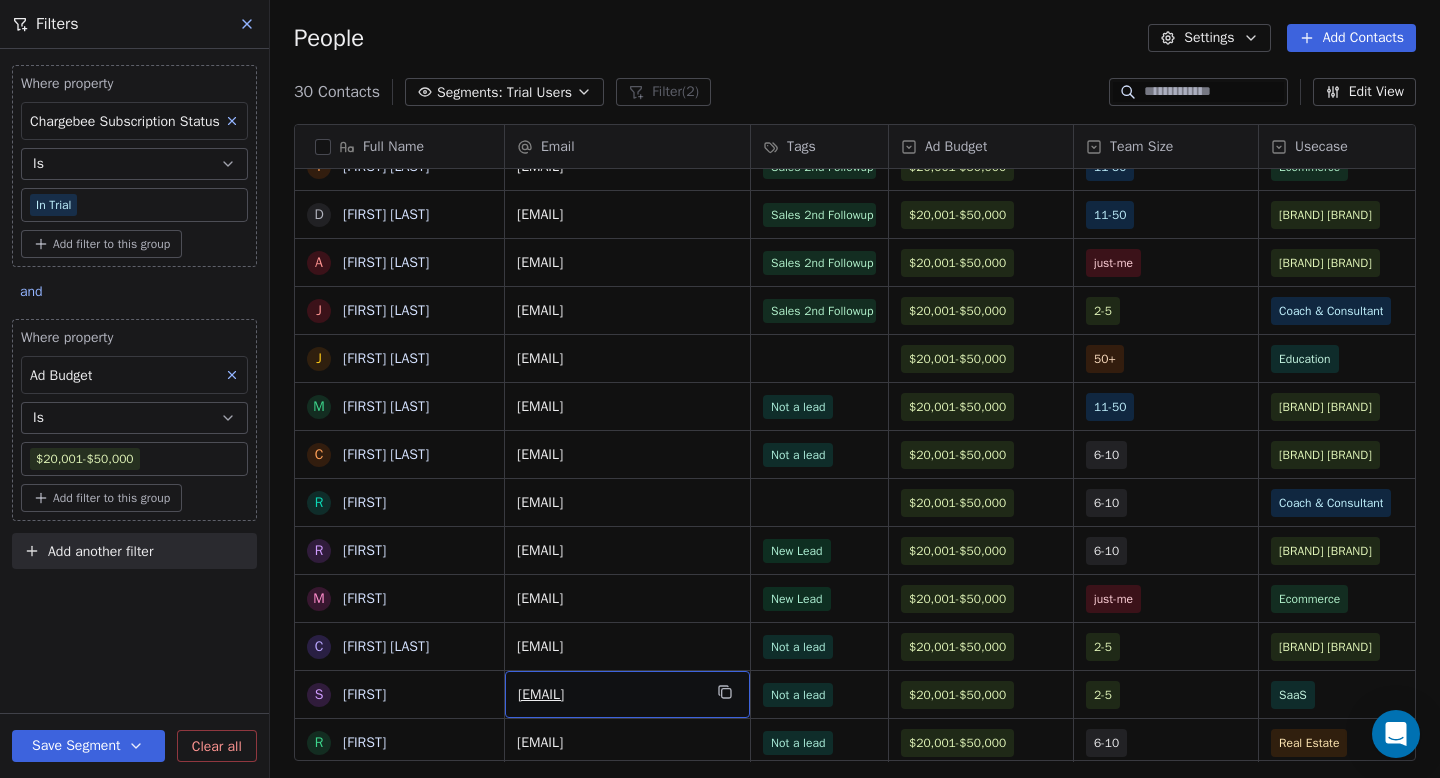 scroll, scrollTop: 219, scrollLeft: 0, axis: vertical 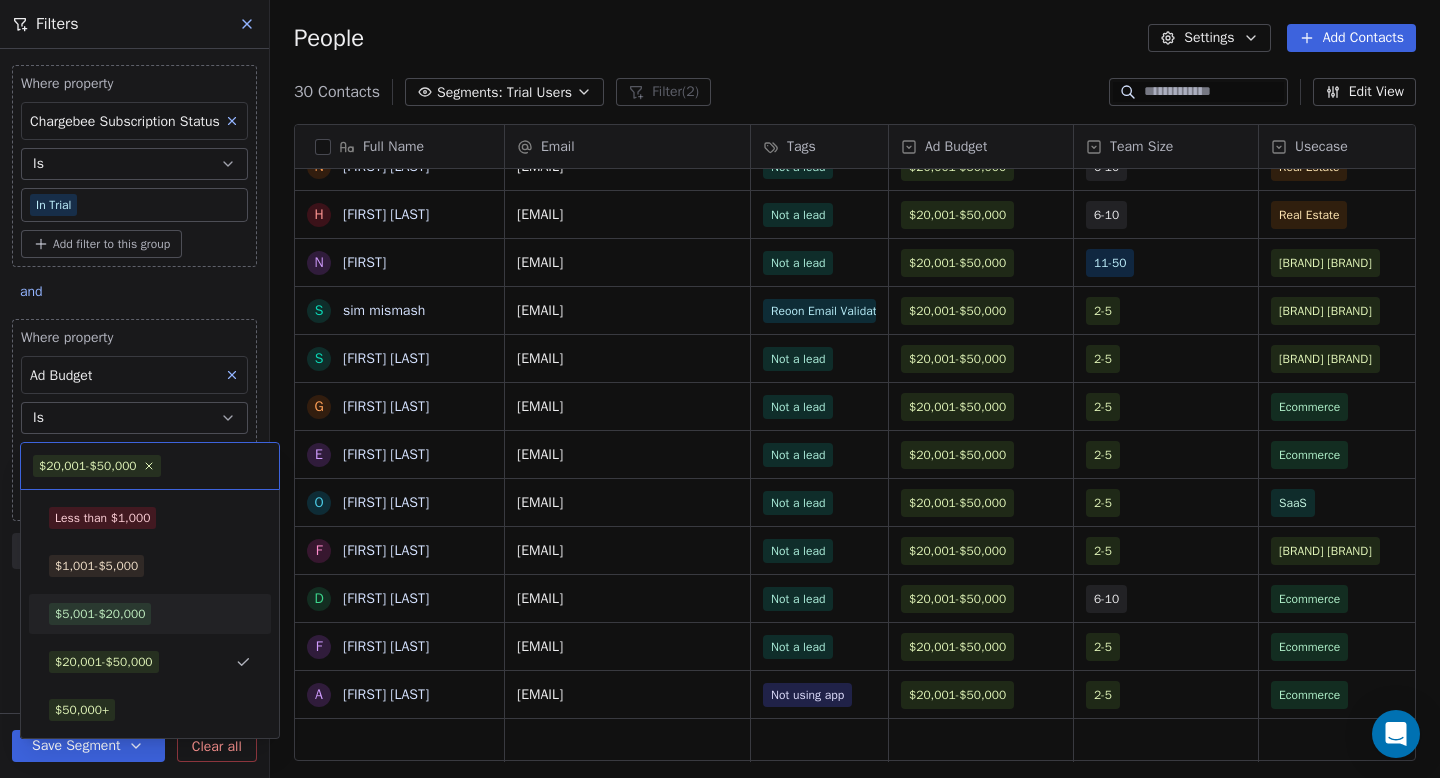 click on "$5,001-$20,000" at bounding box center (100, 614) 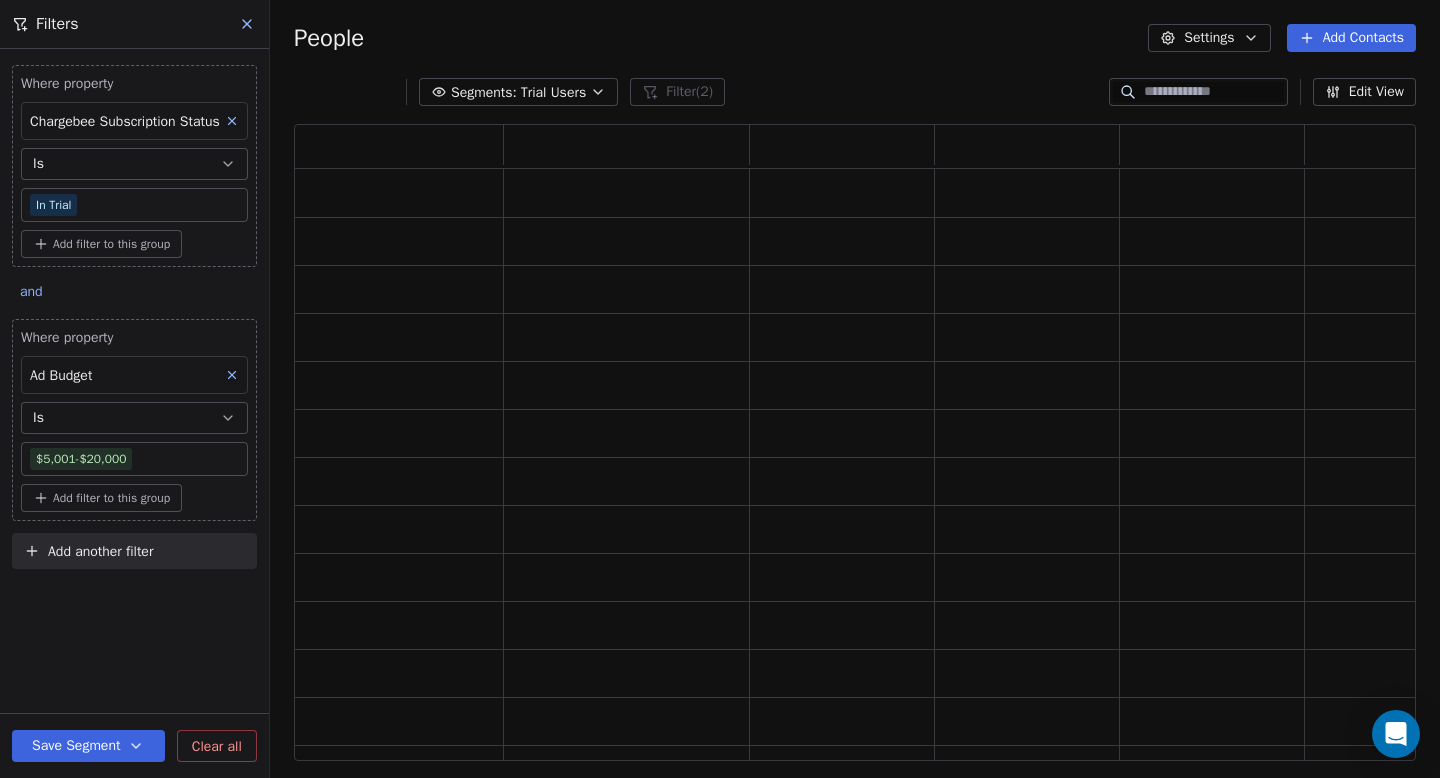 scroll, scrollTop: 1, scrollLeft: 1, axis: both 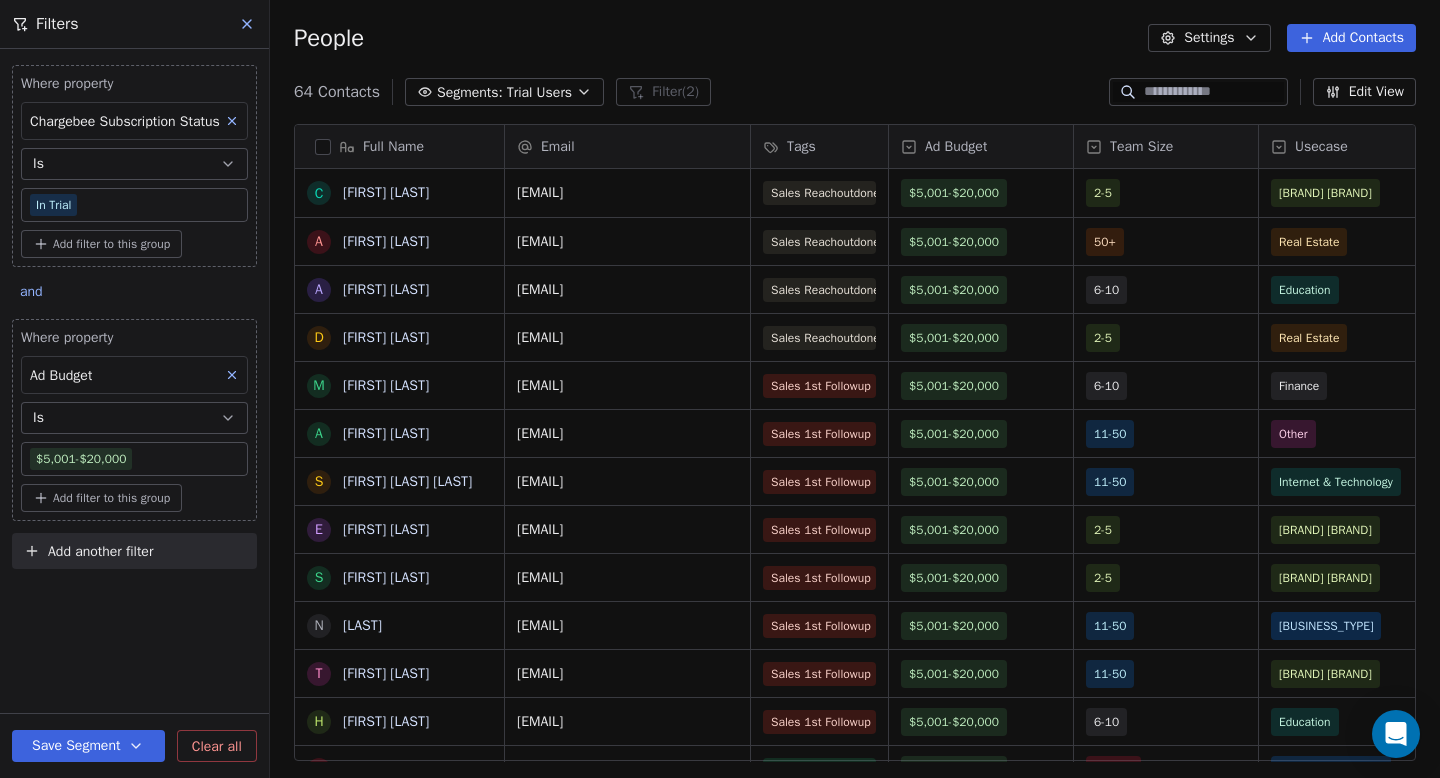 click on "People Settings  Add Contacts" at bounding box center (855, 38) 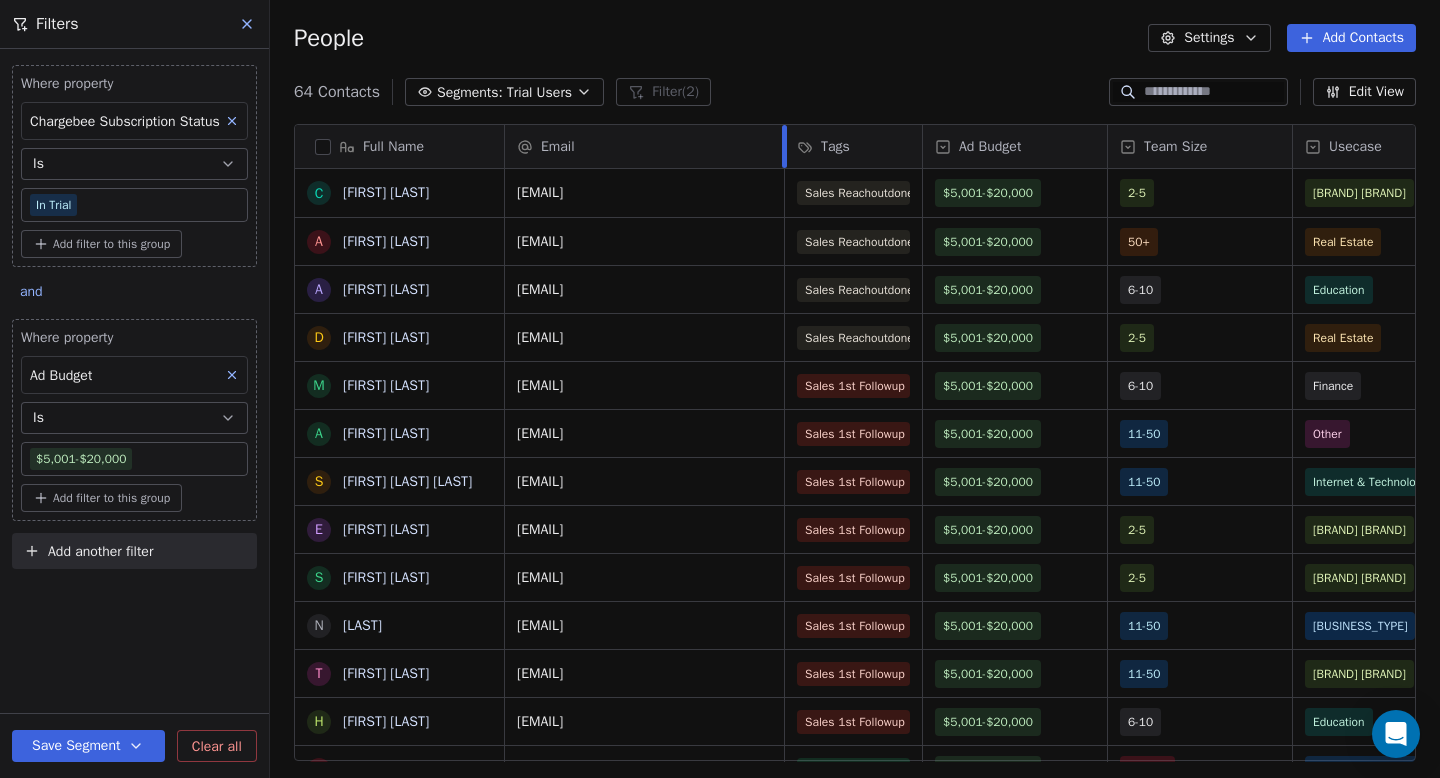 drag, startPoint x: 747, startPoint y: 139, endPoint x: 781, endPoint y: 140, distance: 34.0147 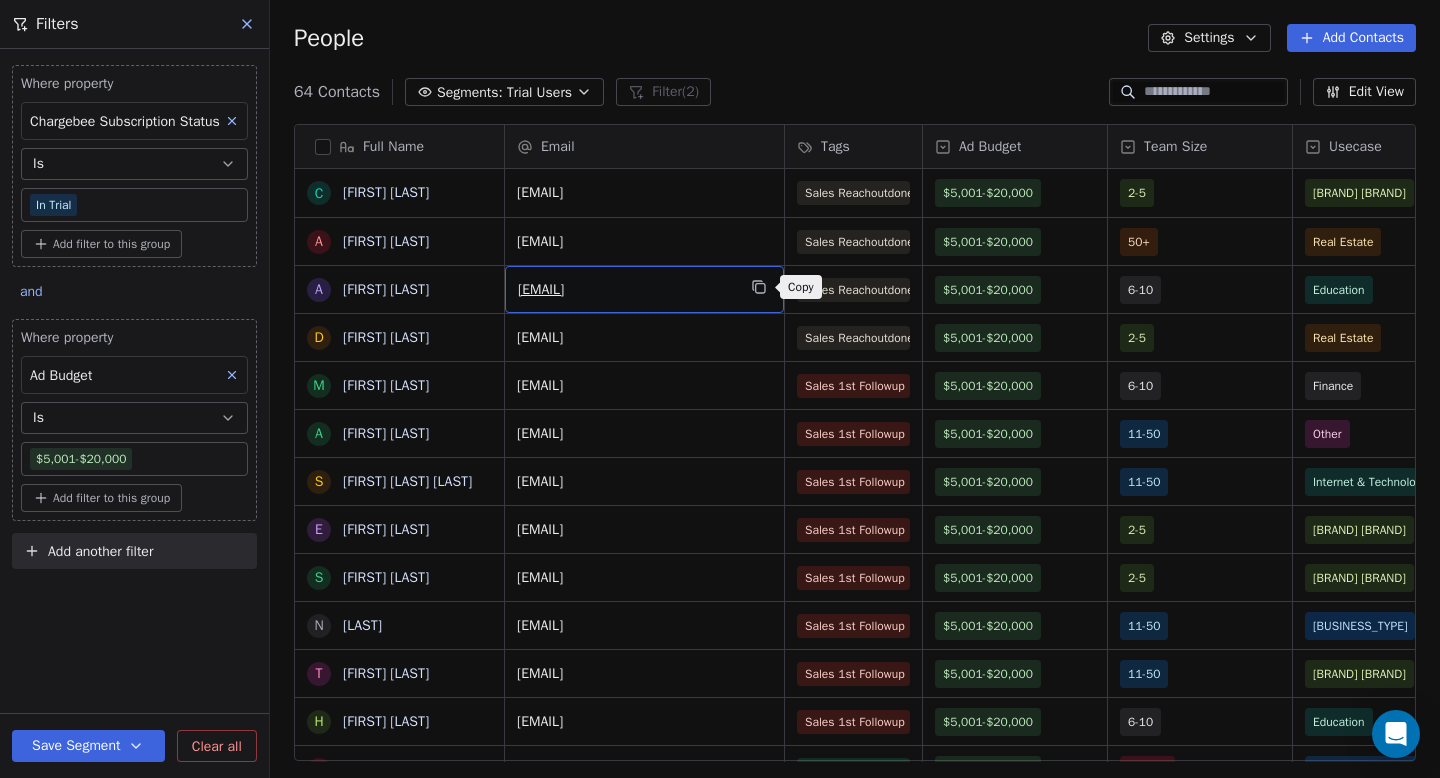 click 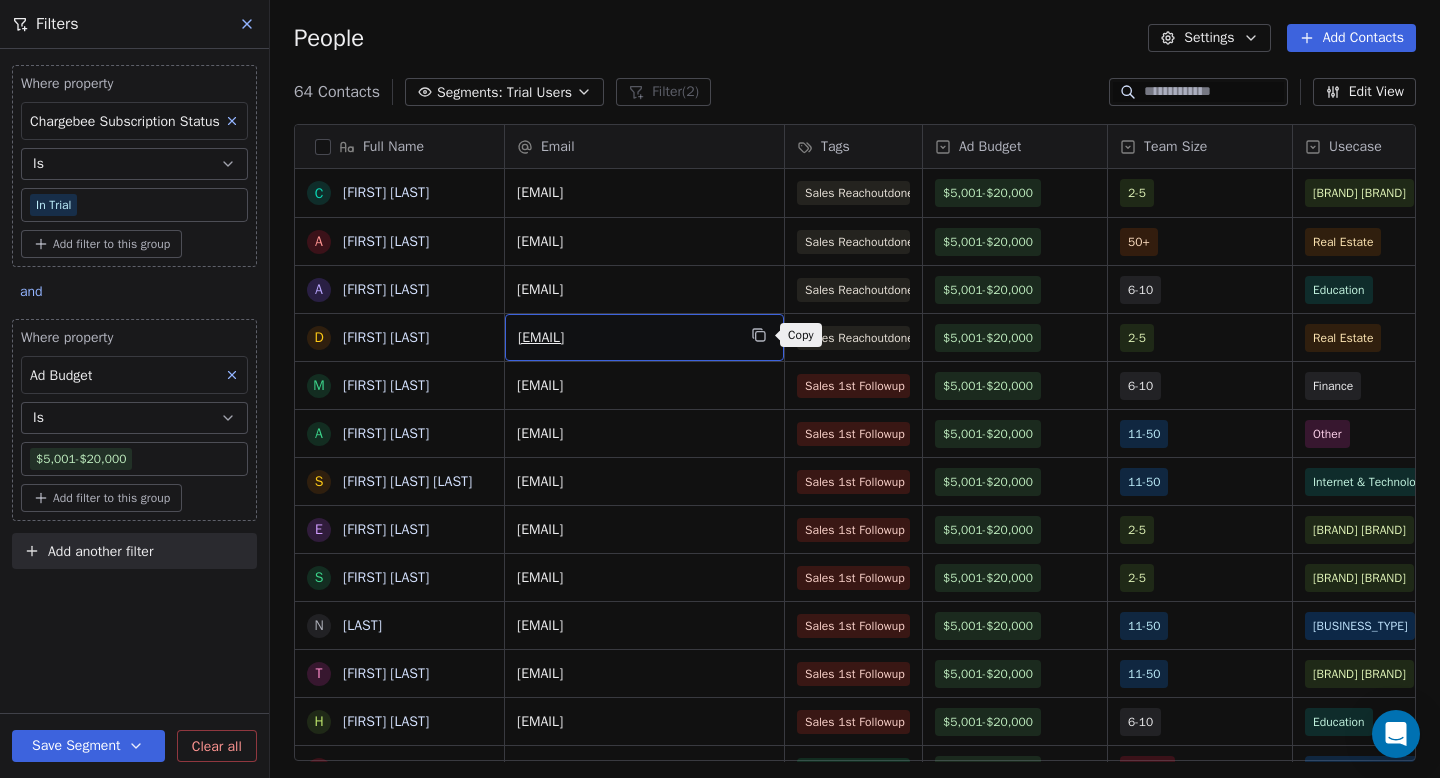 click 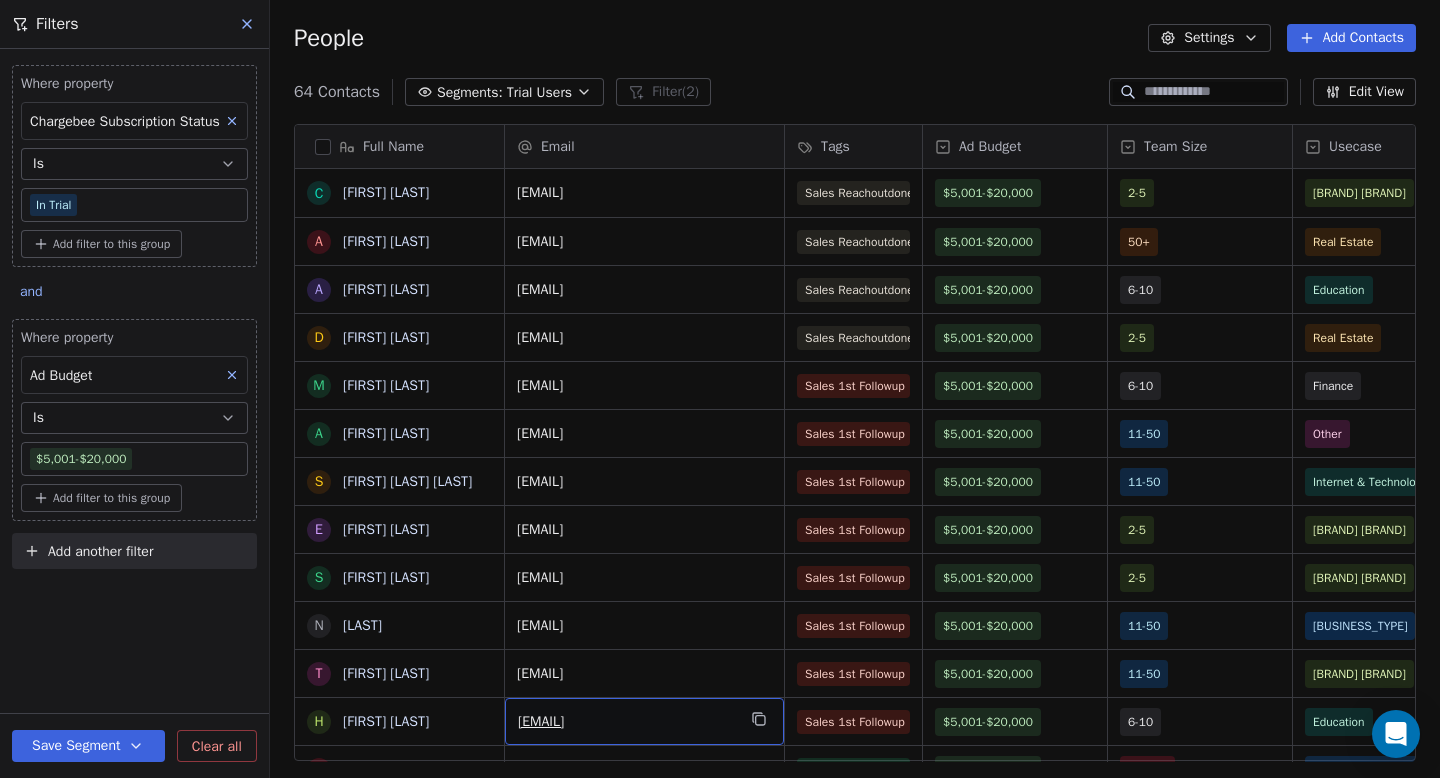 scroll, scrollTop: 27, scrollLeft: 0, axis: vertical 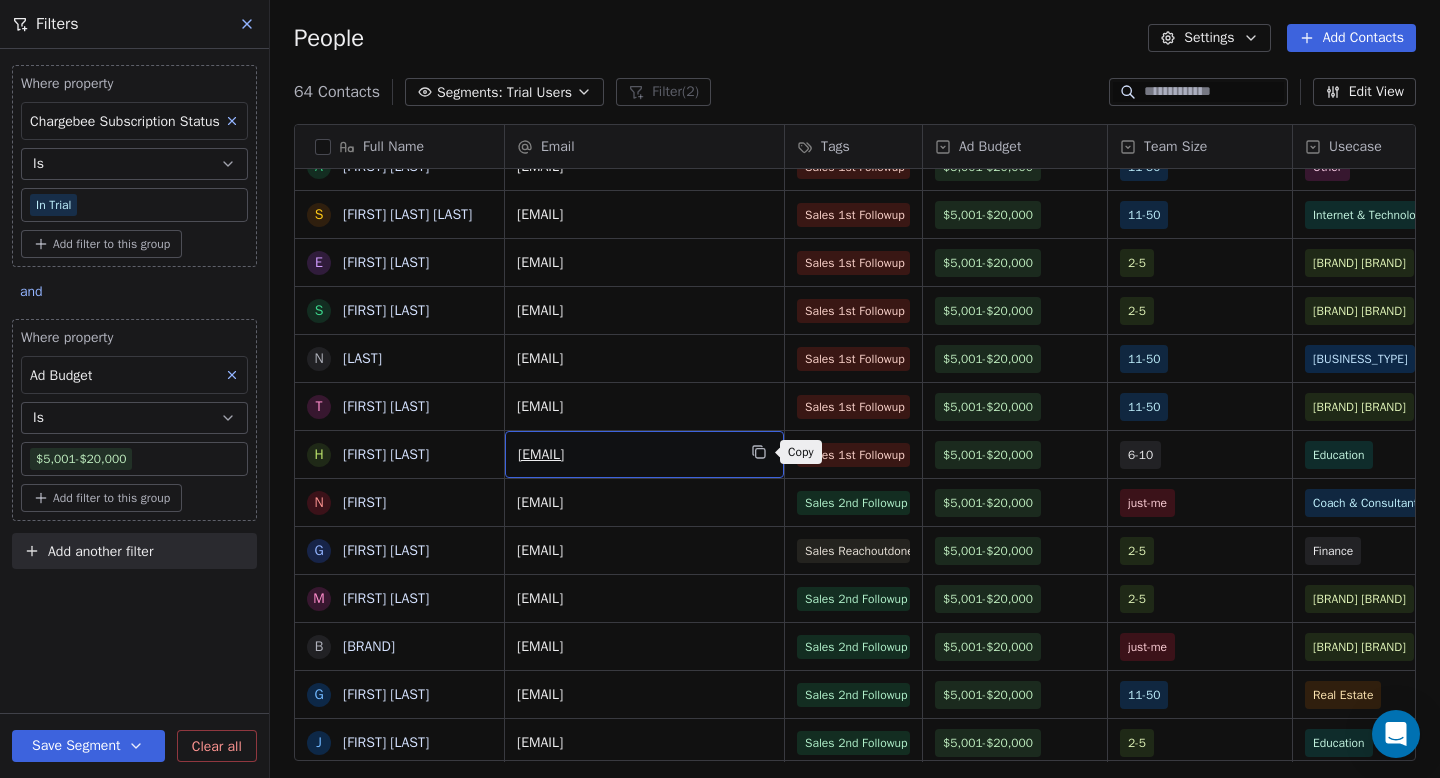 click 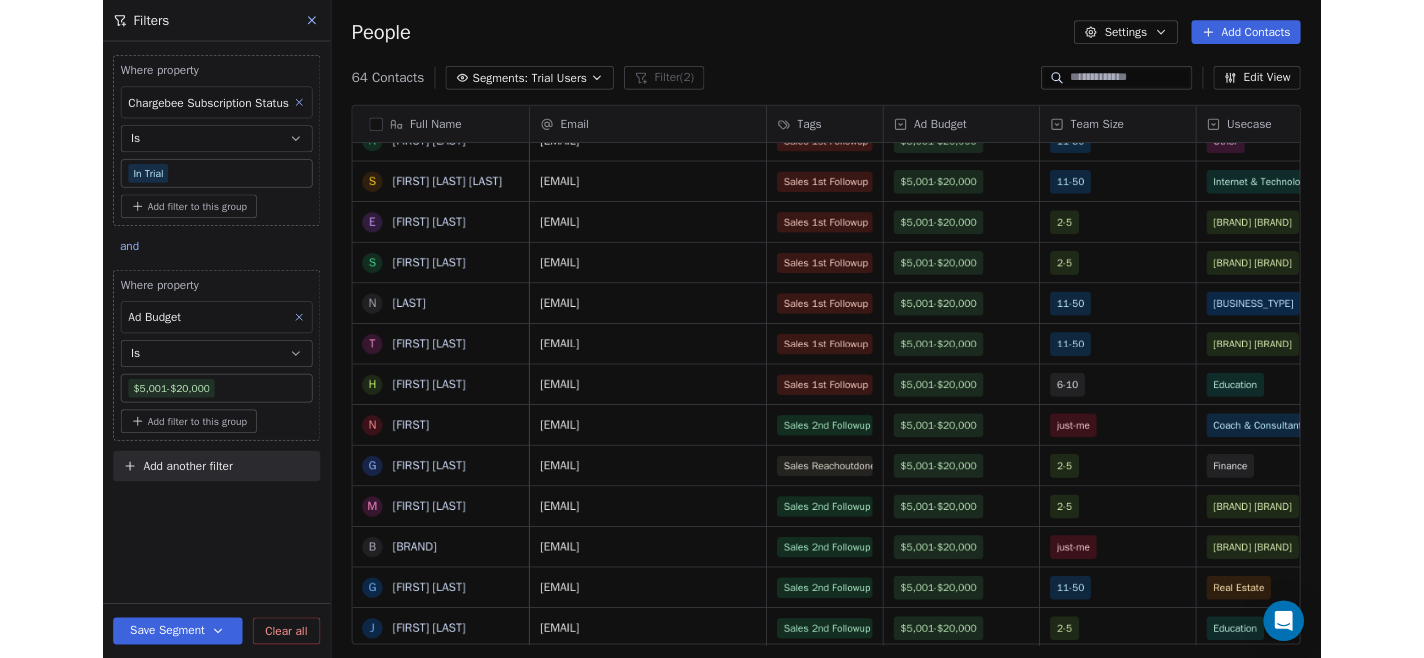scroll, scrollTop: 579, scrollLeft: 1154, axis: both 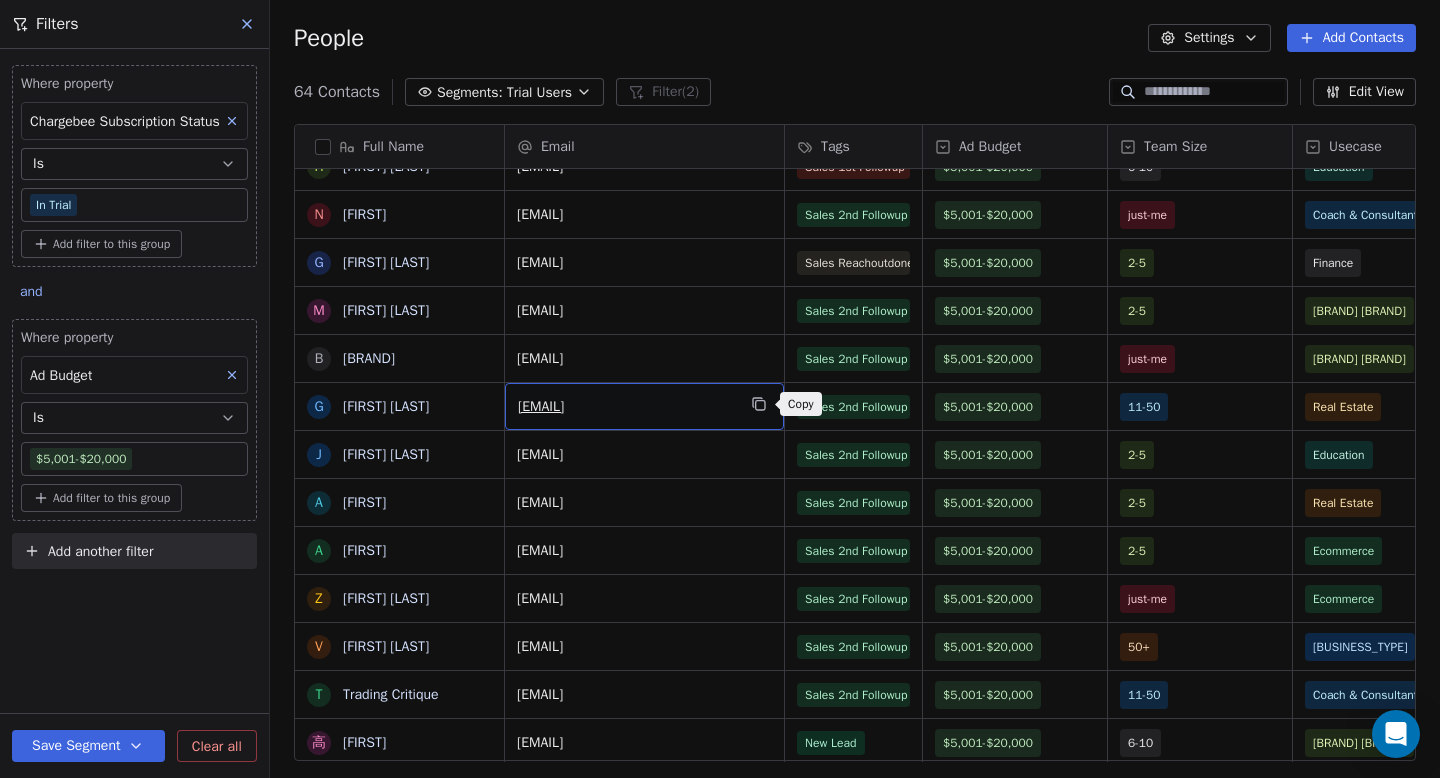 click 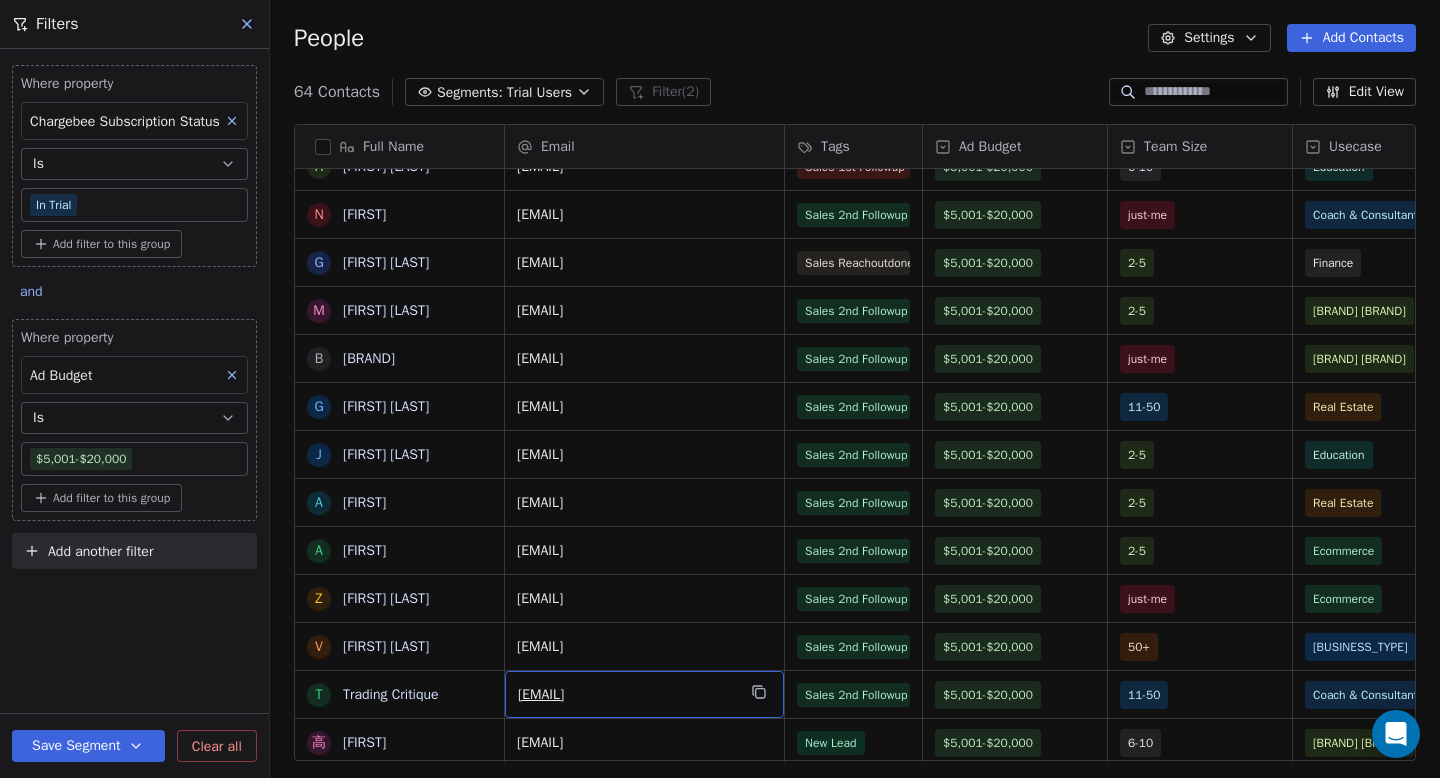 scroll, scrollTop: 603, scrollLeft: 0, axis: vertical 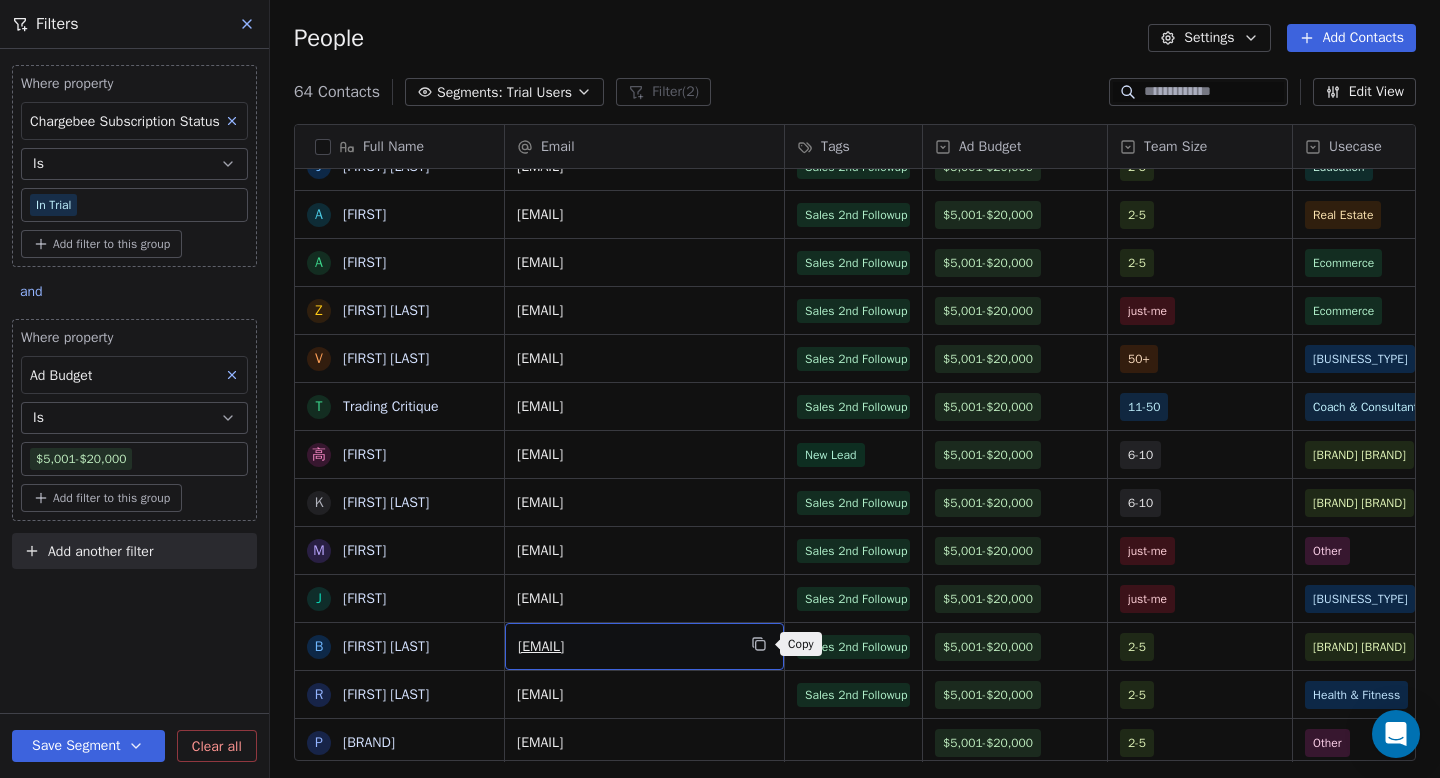 click 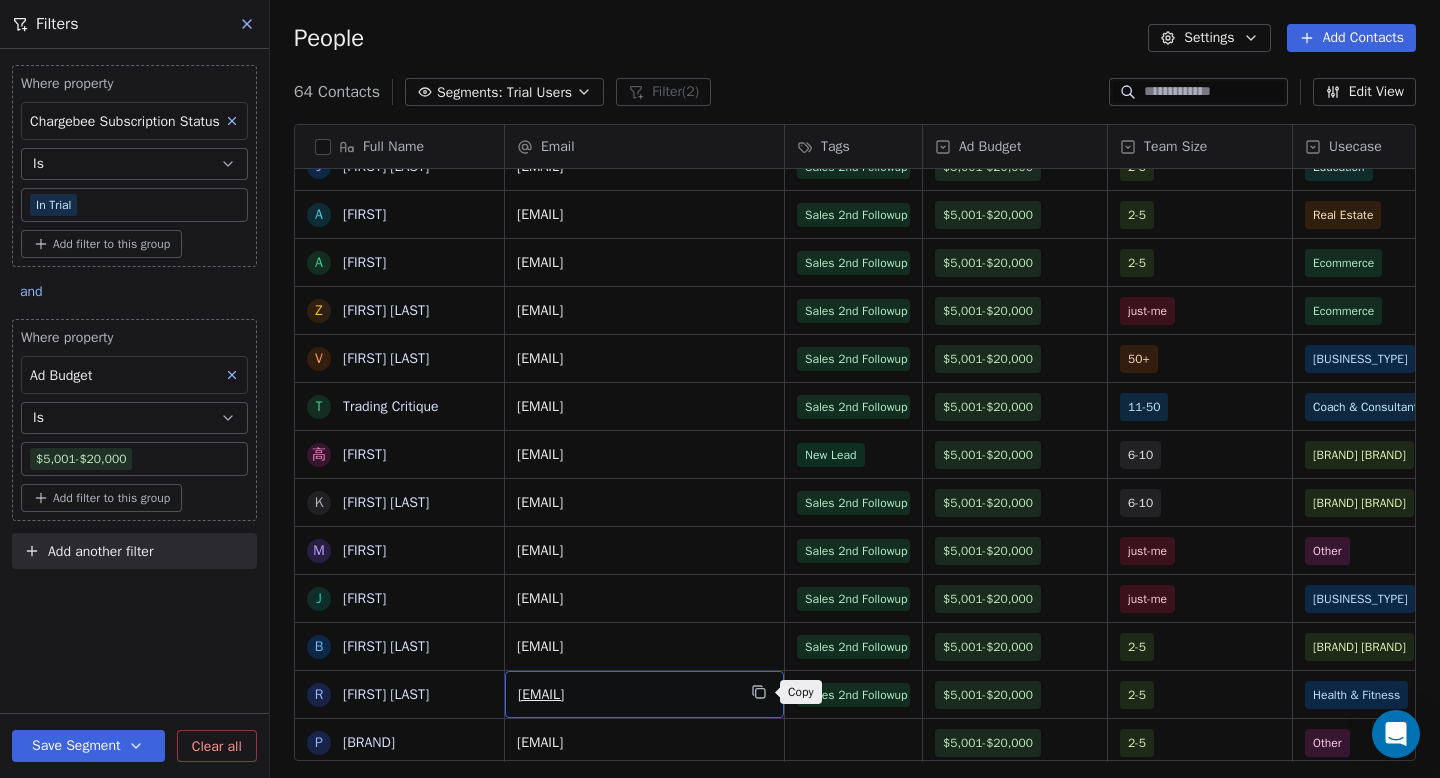 click 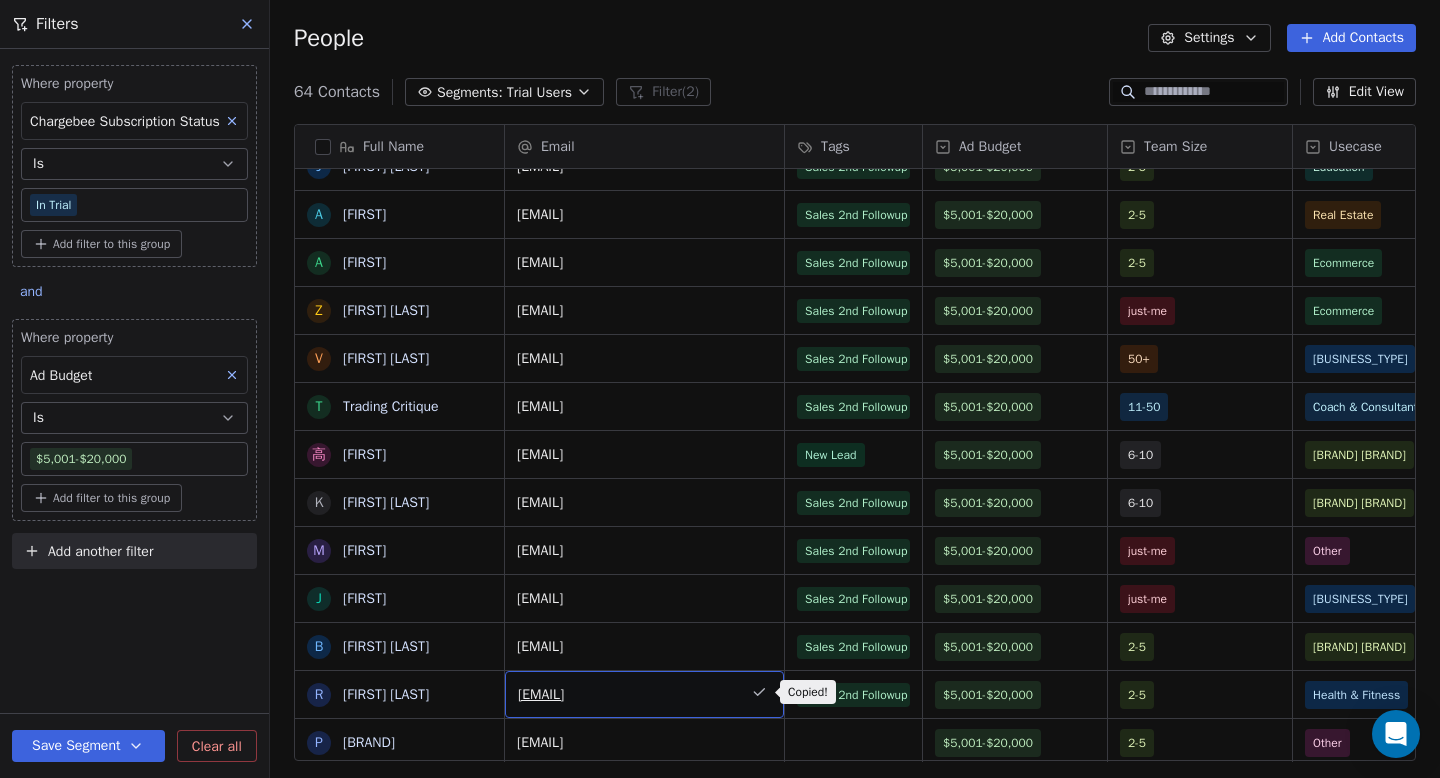 scroll, scrollTop: 891, scrollLeft: 0, axis: vertical 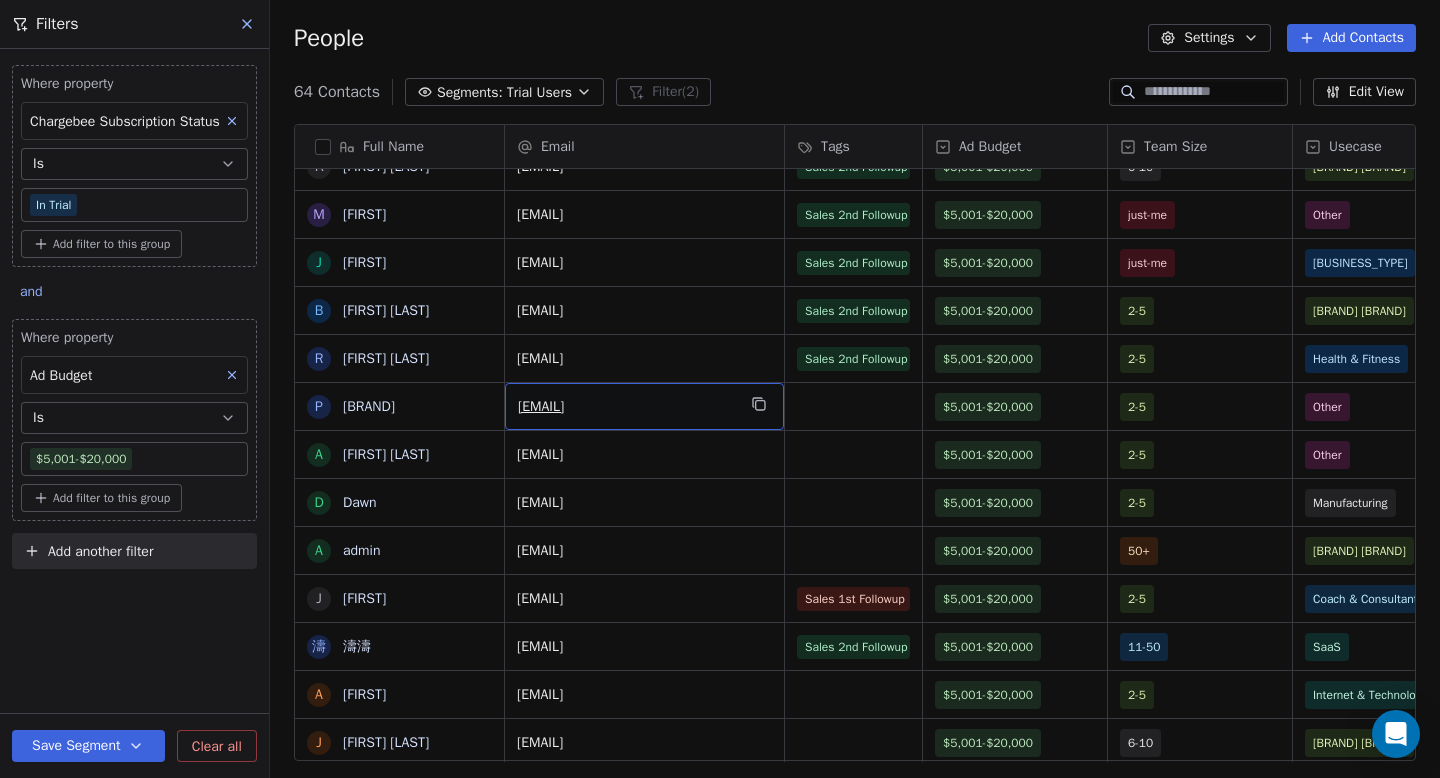 click on "[EMAIL]" at bounding box center (626, 407) 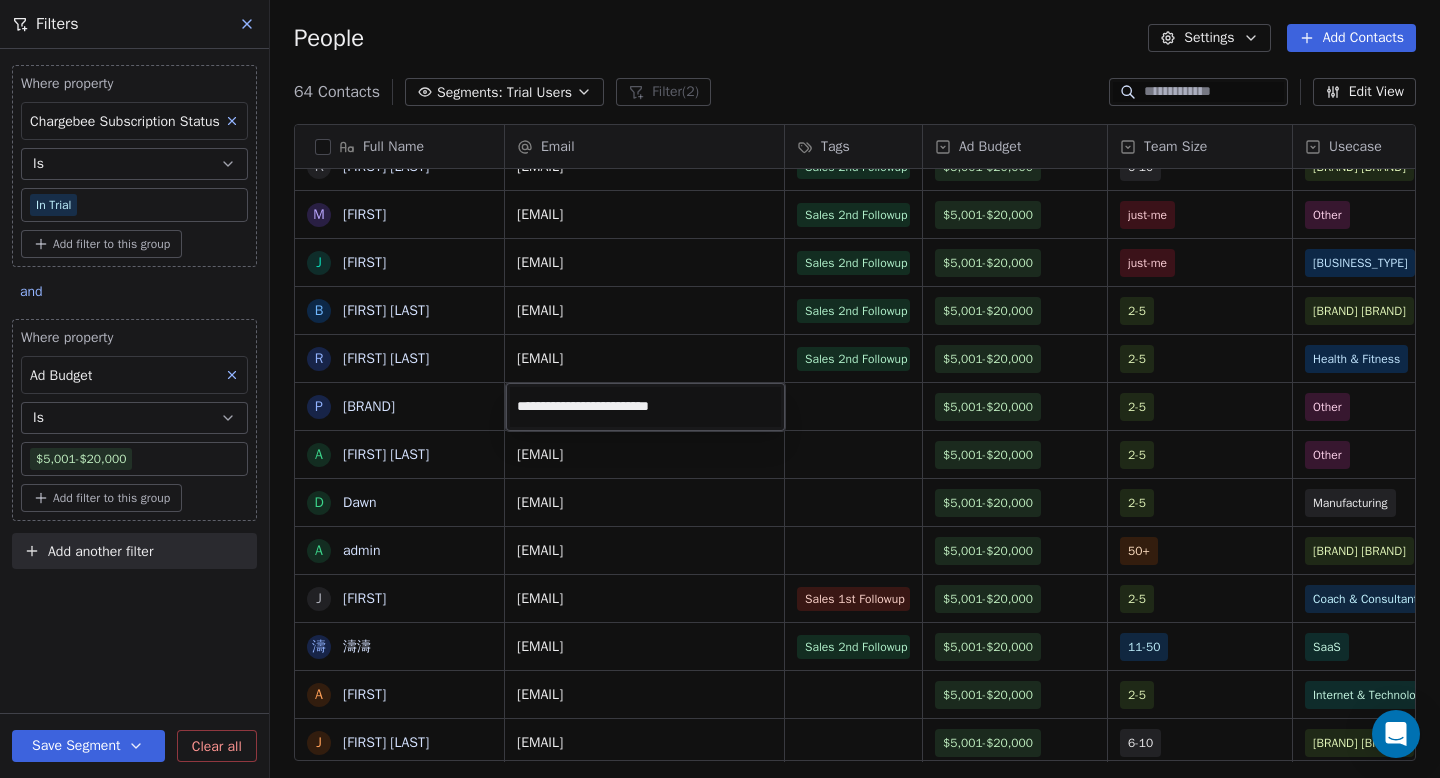 click on "**********" at bounding box center [645, 407] 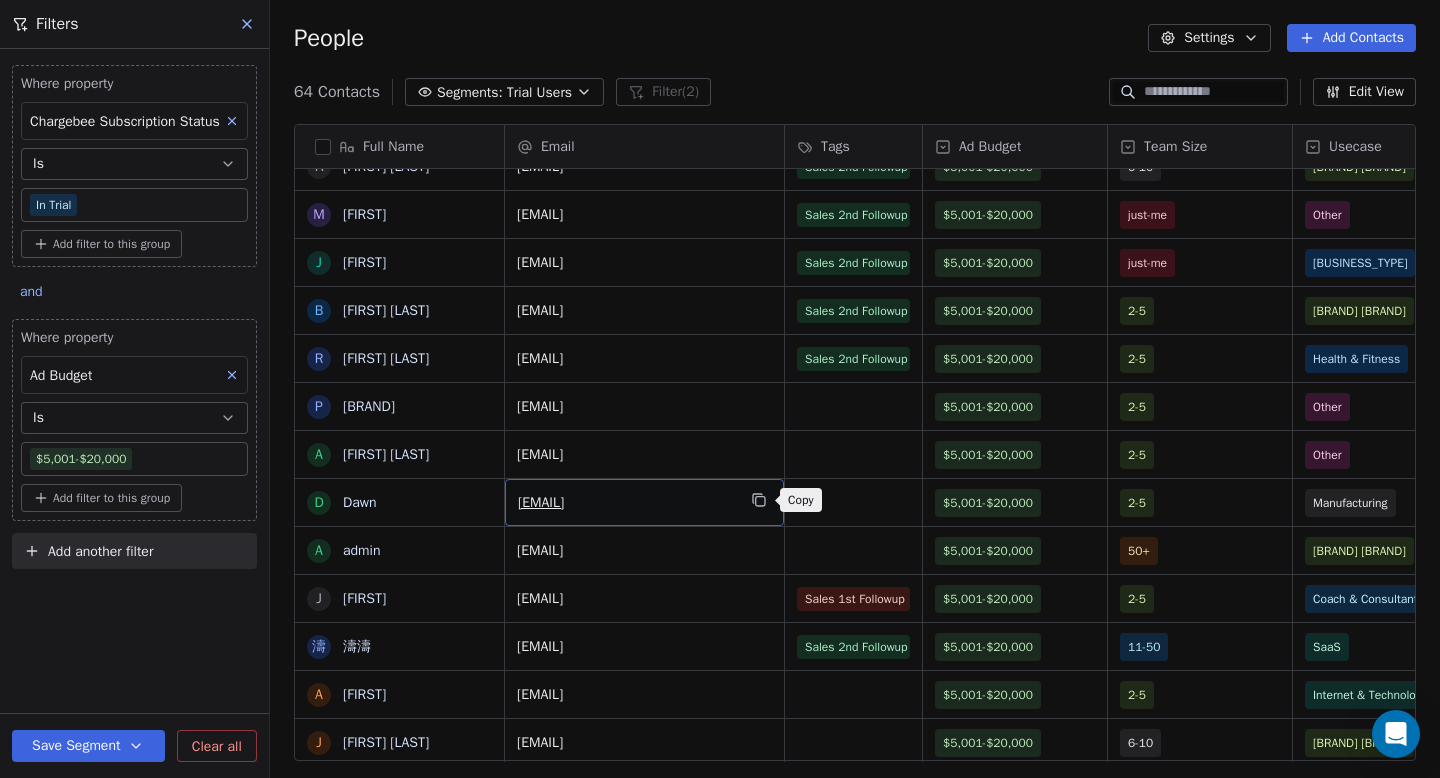 click 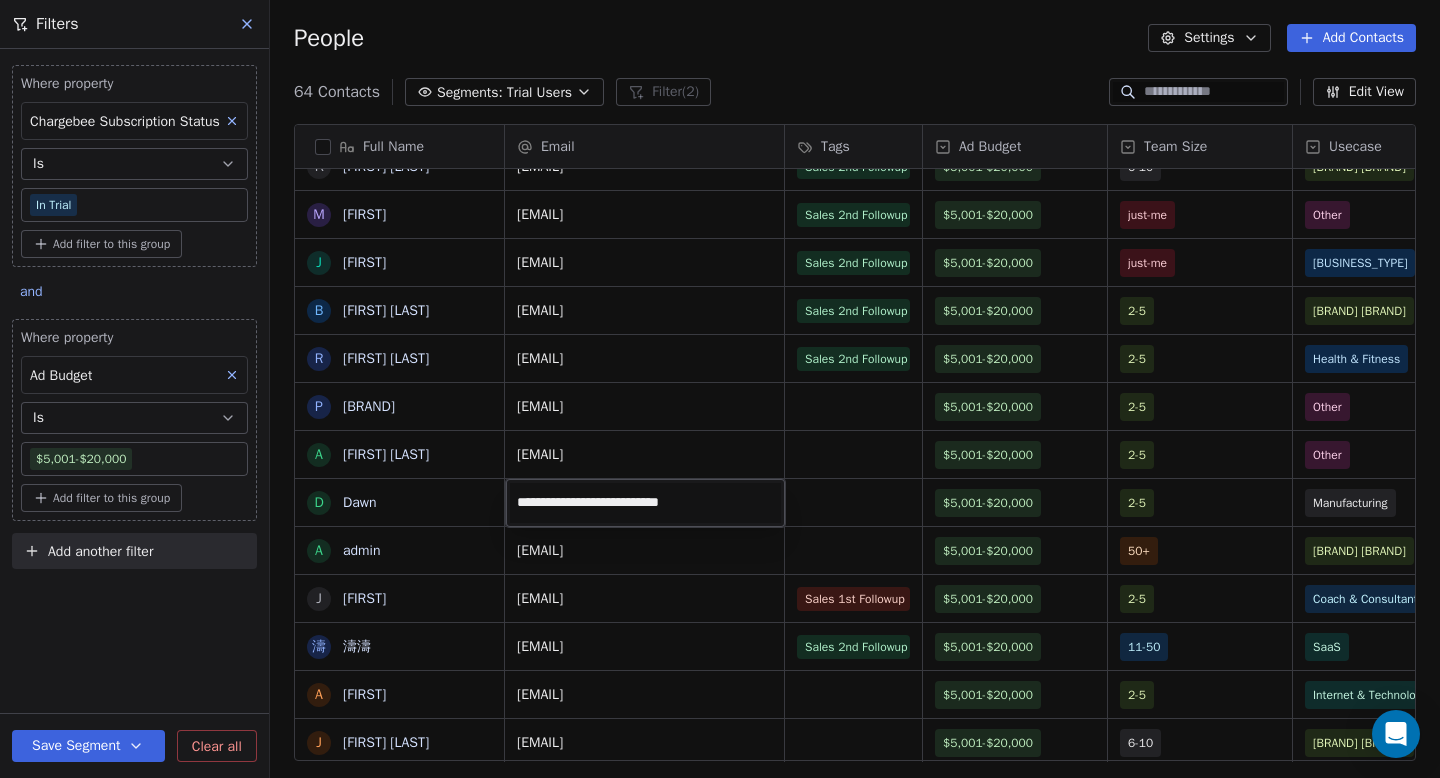 click on "Swipe Pages Contacts People Marketing Workflows Campaigns Sales Pipelines Sequences Beta Tools Apps AI Agents Help & Support Filters Where property Chargebee Subscription Status Is In Trial Add filter to this group and Where property Ad Budget Is $5,001-$20,000 Add filter to this group Add another filter Save Segment Clear all People Settings Add Contacts 64 Contacts Segments: Trial Users Filter (2) Edit View Tag Add to Sequence Full Name M [FIRST] [LAST] A [FIRST] [LAST] S [FIRST] [LAST] [FIRST] [LAST] N [FIRST] [LAST] T [FIRST] [LAST] H [FIRST] [LAST] N [FIRST] [LAST] G [FIRST] [LAST] [FIRST] [LAST] M [FIRST] [LAST] b [FIRST] [LAST] G [FIRST] [LAST] J [FIRST] [LAST] a [FIRST] [LAST] [FIRST] [LAST] [FIRST] [LAST] D [FIRST] [LAST] a [FIRST] [LAST] admin J [FIRST] [LAST] 濤 濤濤 A [FIRST] [LAST] J [FIRST] [LAST] D [FIRST] [LAST] J [FIRST] [LAST] T [FIRST] [LAST] S [FIRST] [LAST] S [FIRST] [LAST] A [FIRST] [LAST] H [FIRST] [LAST] M" at bounding box center [720, 389] 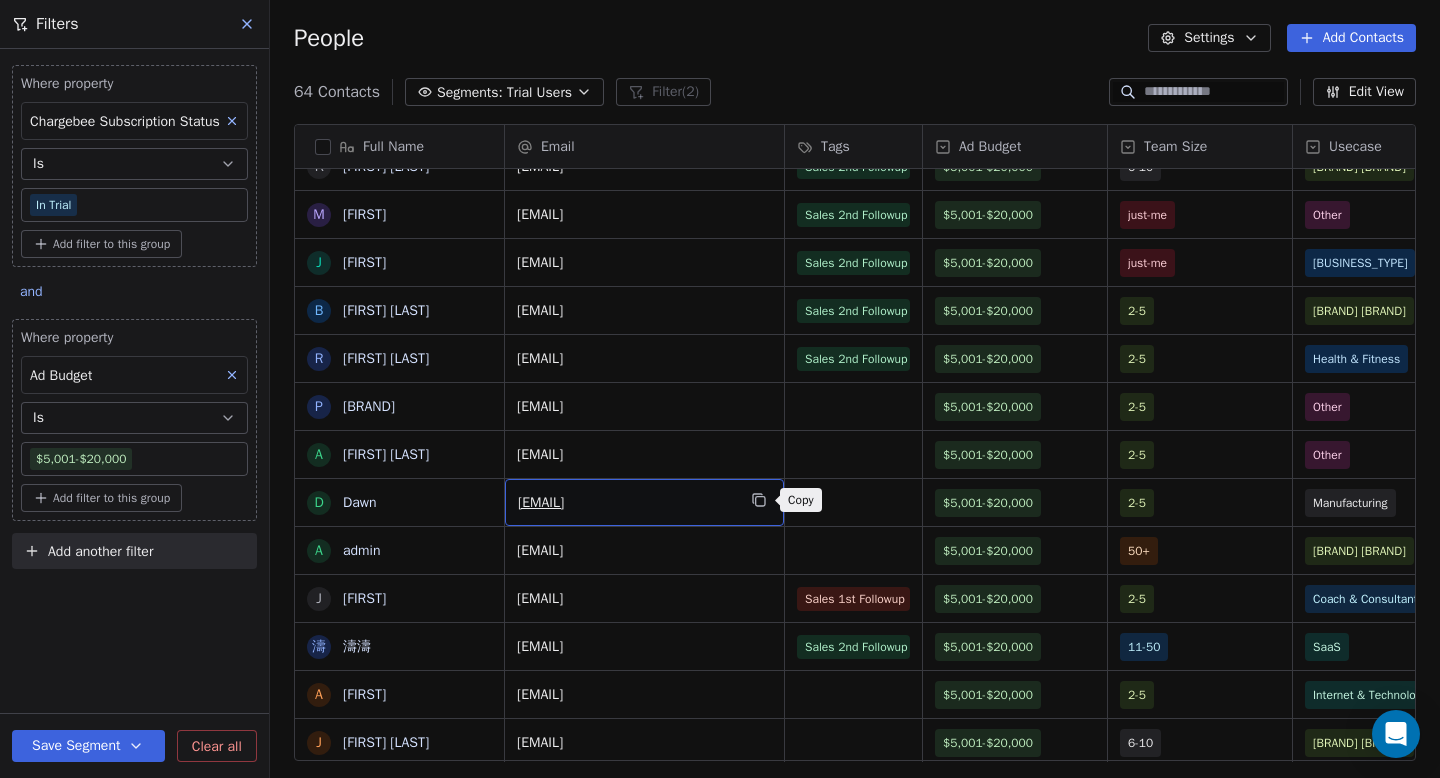 click at bounding box center [759, 500] 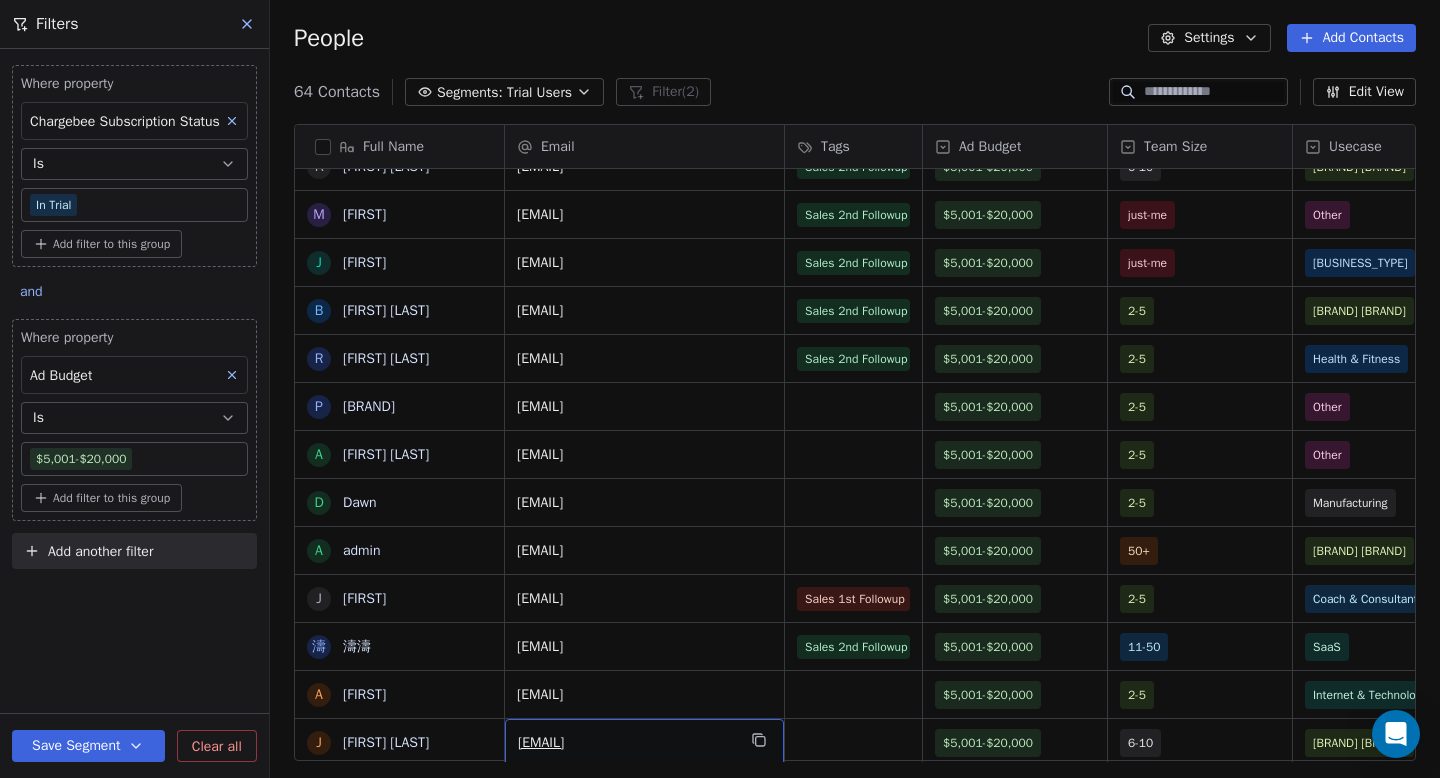 scroll, scrollTop: 1227, scrollLeft: 0, axis: vertical 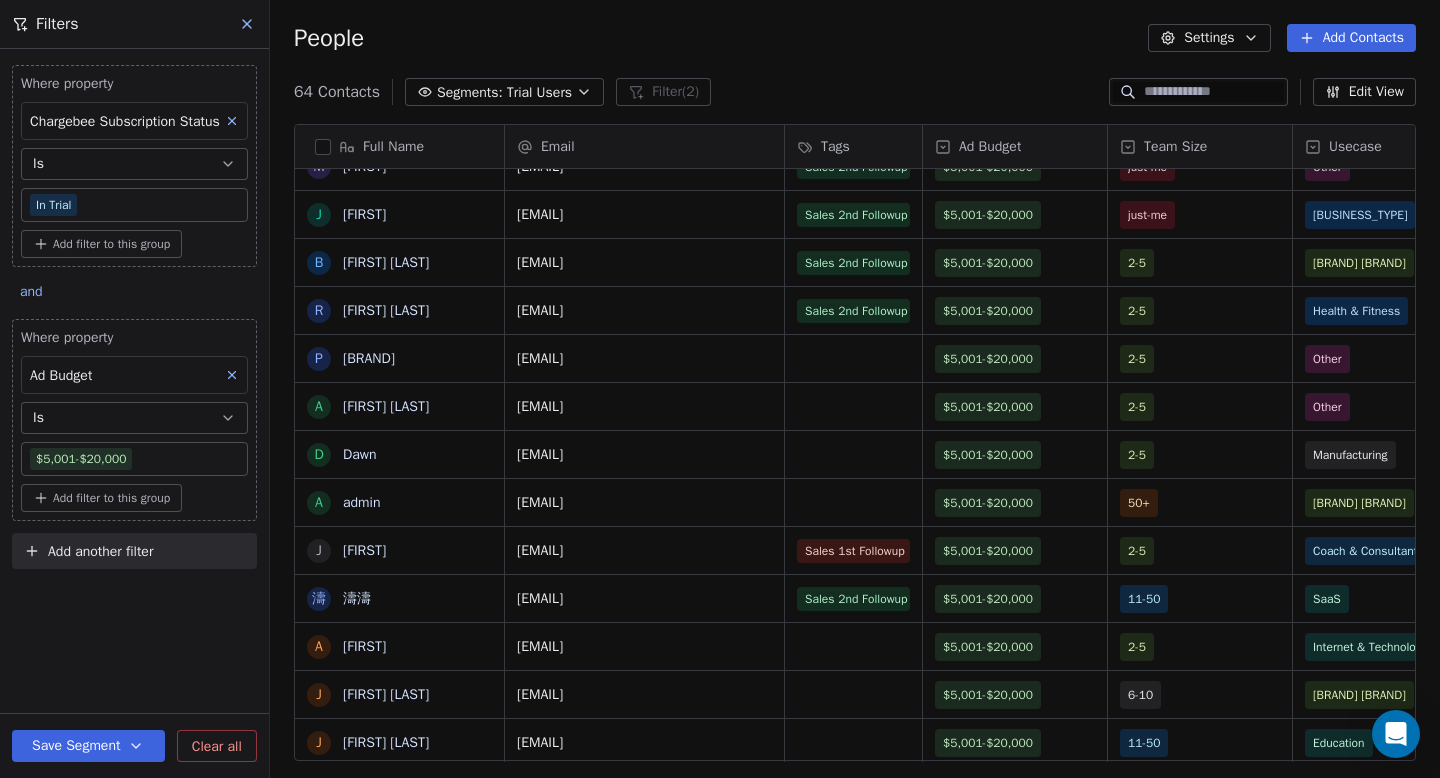 click on "People Settings  Add Contacts" at bounding box center [855, 38] 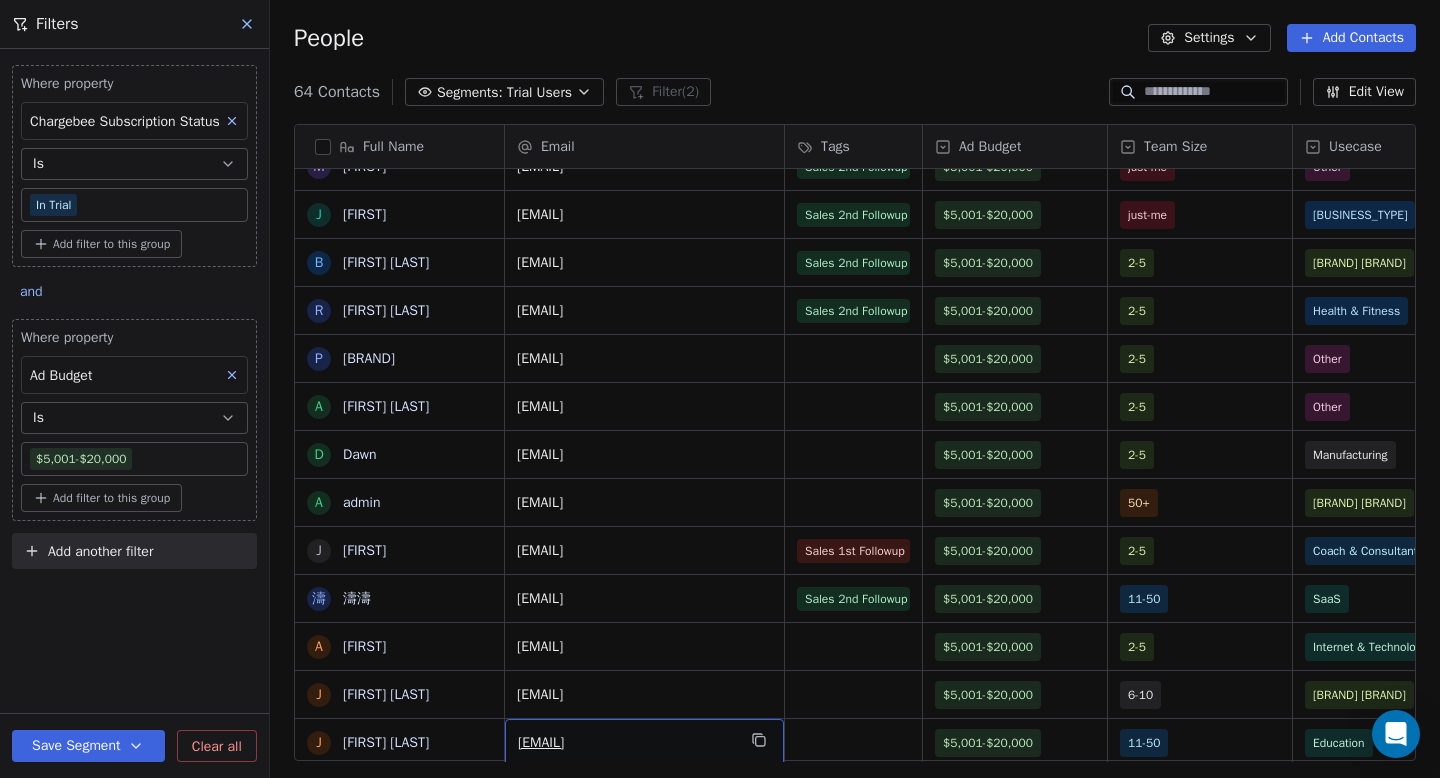 scroll, scrollTop: 1275, scrollLeft: 0, axis: vertical 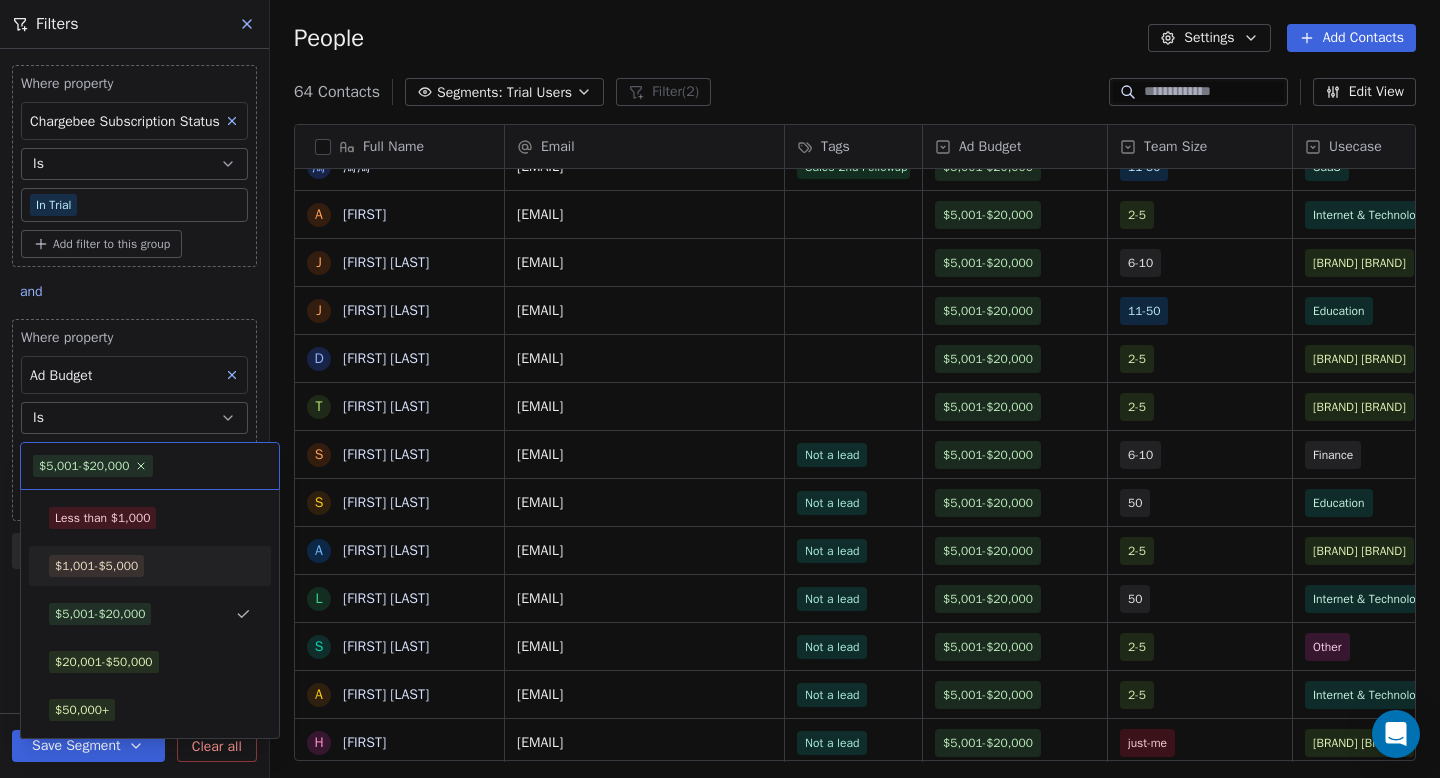 click on "$1,001-$5,000" at bounding box center [96, 566] 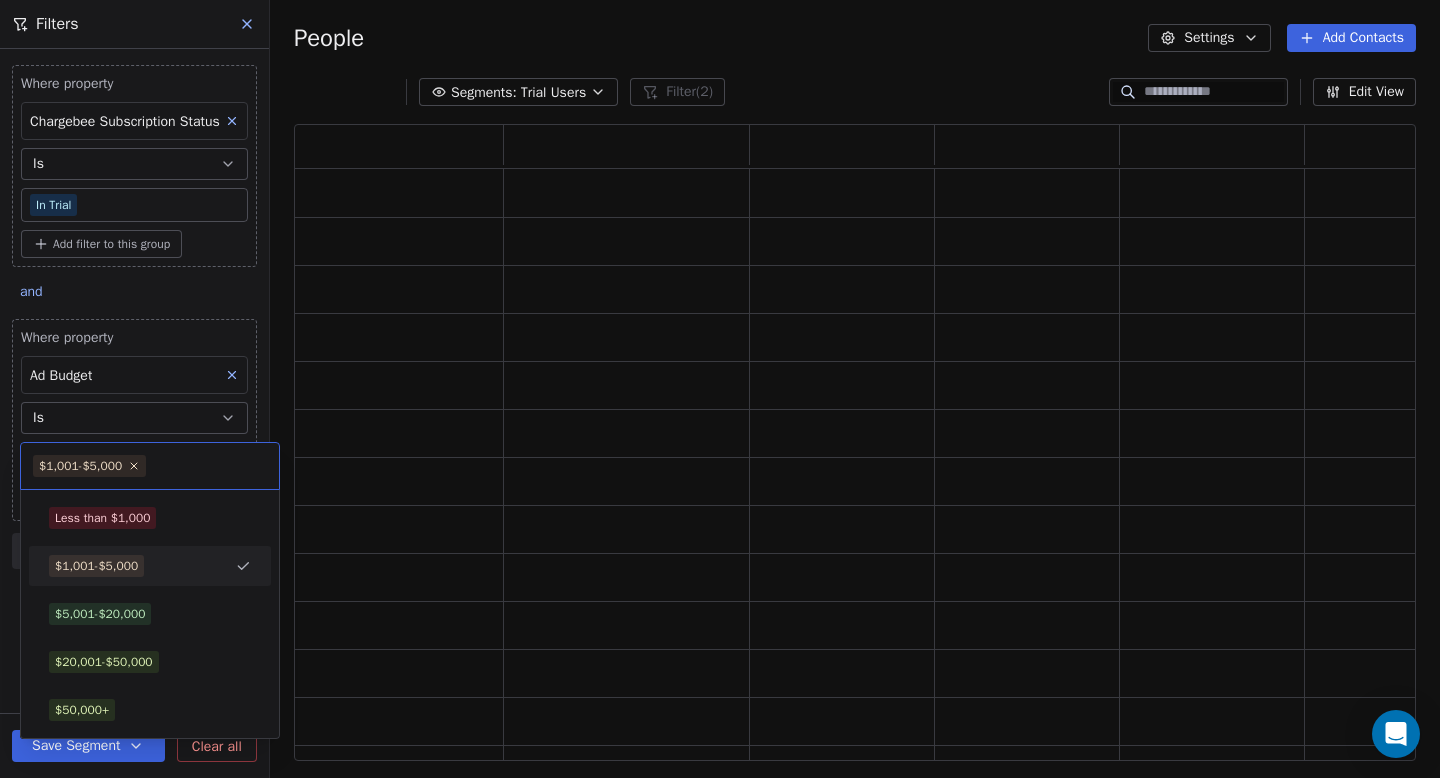 scroll, scrollTop: 1, scrollLeft: 1, axis: both 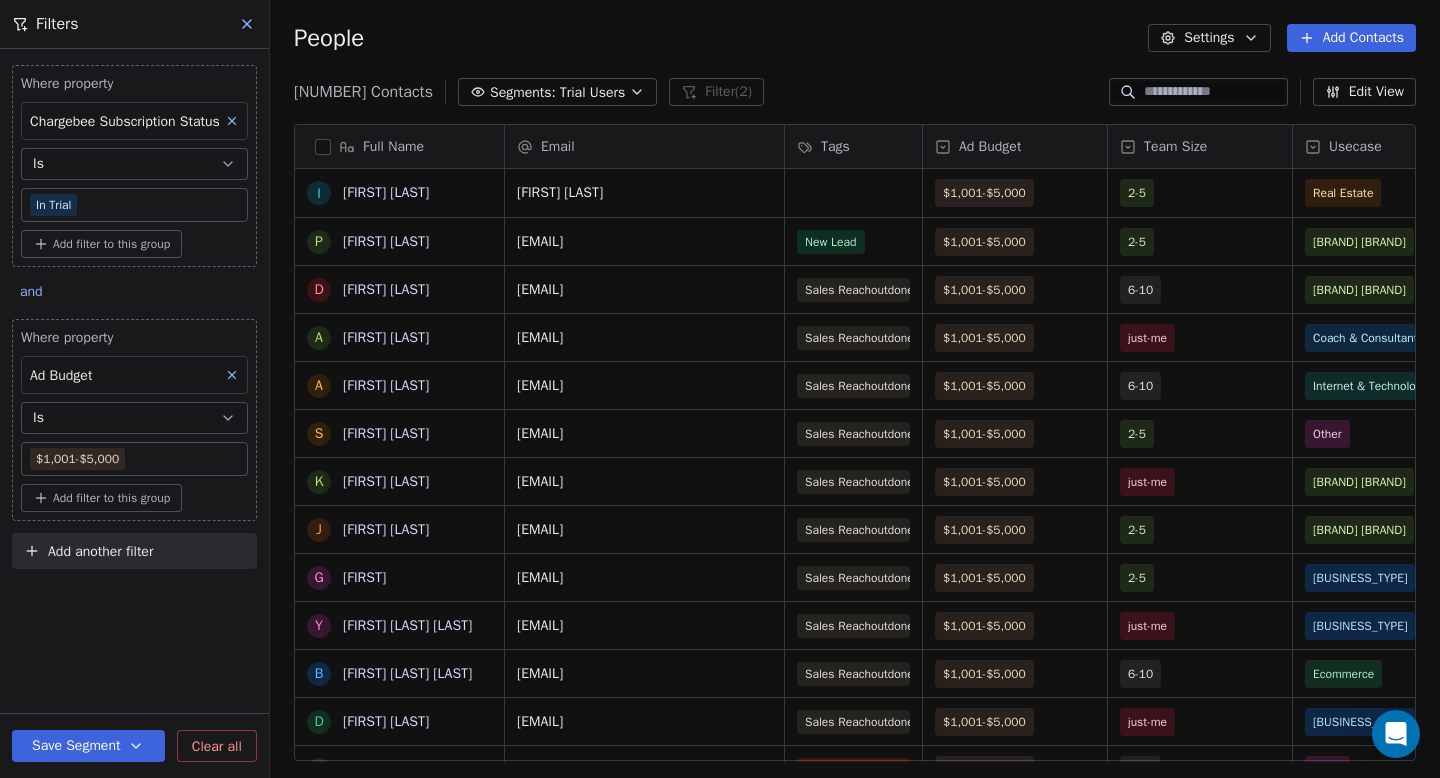 click on "People Settings  Add Contacts" at bounding box center (855, 38) 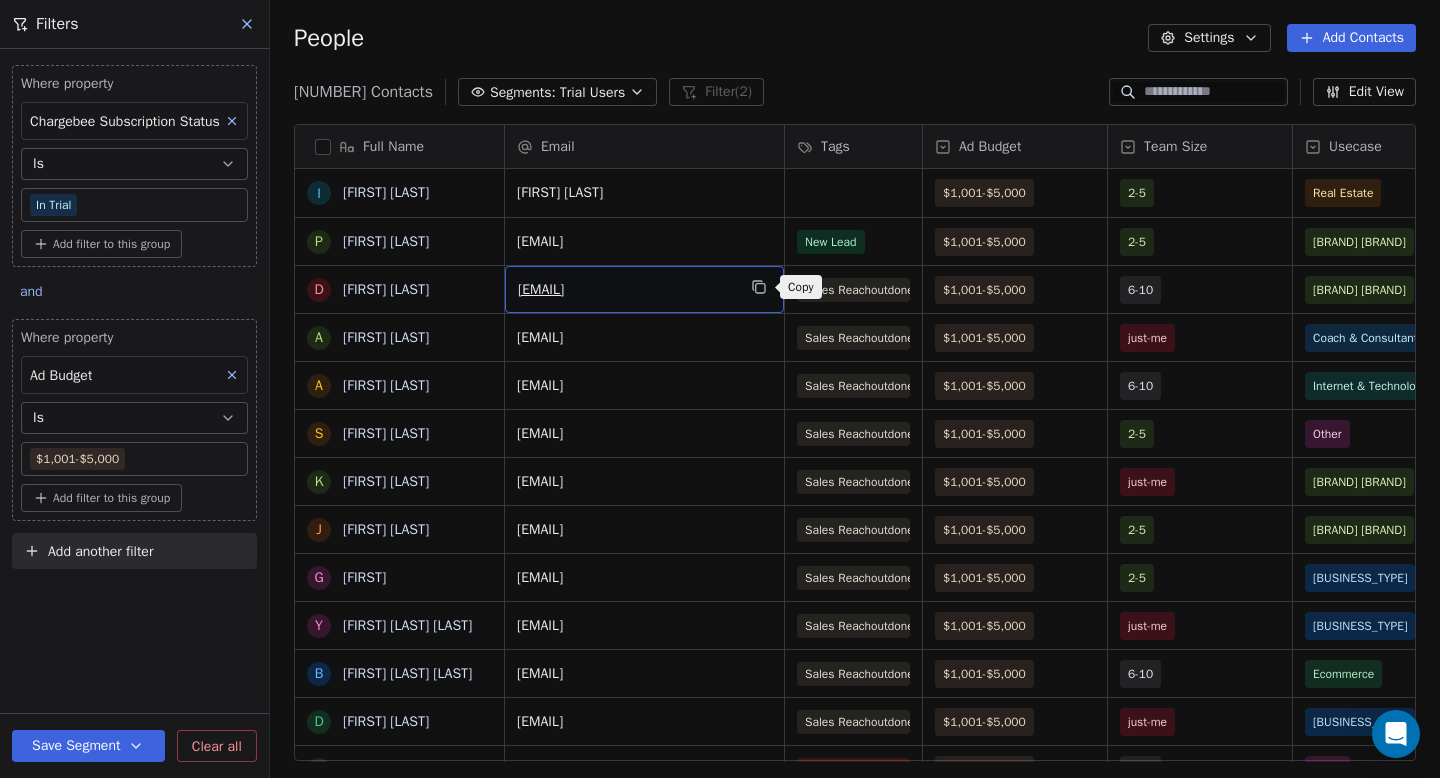 click 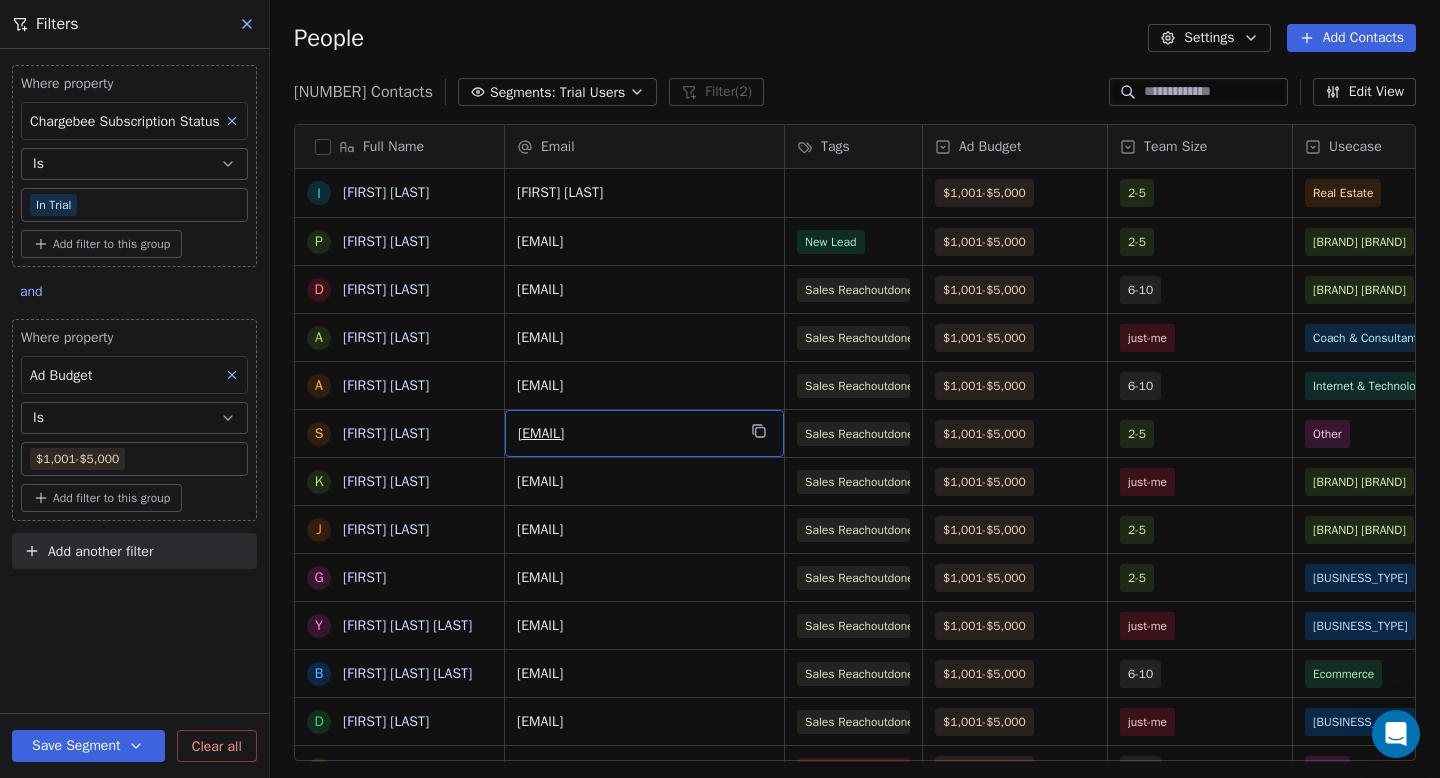 click on "[EMAIL]" at bounding box center (644, 433) 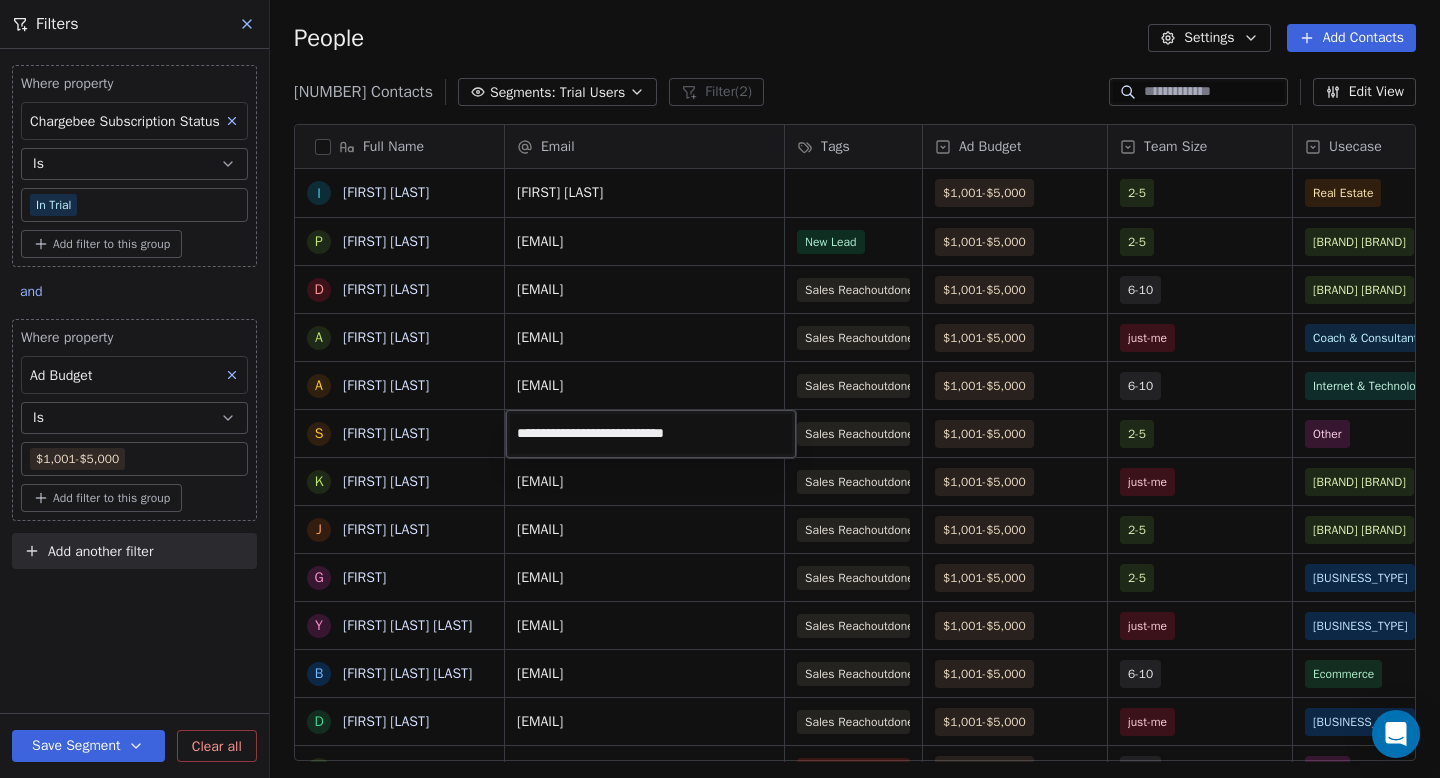 click on "Swipe Pages Contacts People Marketing Workflows Campaigns Sales Pipelines Sequences Beta Tools Apps AI Agents Help & Support Filters Where property Chargebee Subscription Status Is In Trial Add filter to this group and Where property Ad Budget Is $1,001-$5,000 Add filter to this group Add another filter Save Segment Clear all People Settings Add Contacts 161 Contacts Segments: Trial Users Filter (2) Edit View Tag Add to Sequence Full Name I [FIRST] [LAST] P [FIRST] [LAST] D [FIRST] [LAST] A [FIRST] [LAST] S [FIRST] [LAST] K [FIRST] [LAST] J [FIRST] [LAST] G [FIRST] [LAST] y [FIRST] [LAST] B [FIRST] [LAST] D [FIRST] [LAST] R [FIRST] [LAST] A [FIRST] [LAST] B [FIRST] [LAST] S [FIRST] [LAST] I [FIRST] [LAST] p [FIRST] X [FIRST] [LAST] A [FIRST] [LAST] A [FIRST] [LAST] A [FIRST] [LAST] S [FIRST] [LAST] s [FIRST] [LAST] T [FIRST] [LAST] M [FIRST] [LAST] m [FIRST] [LAST] O [FIRST] [LAST] Email Tags Ad Budget Team Size" at bounding box center [720, 389] 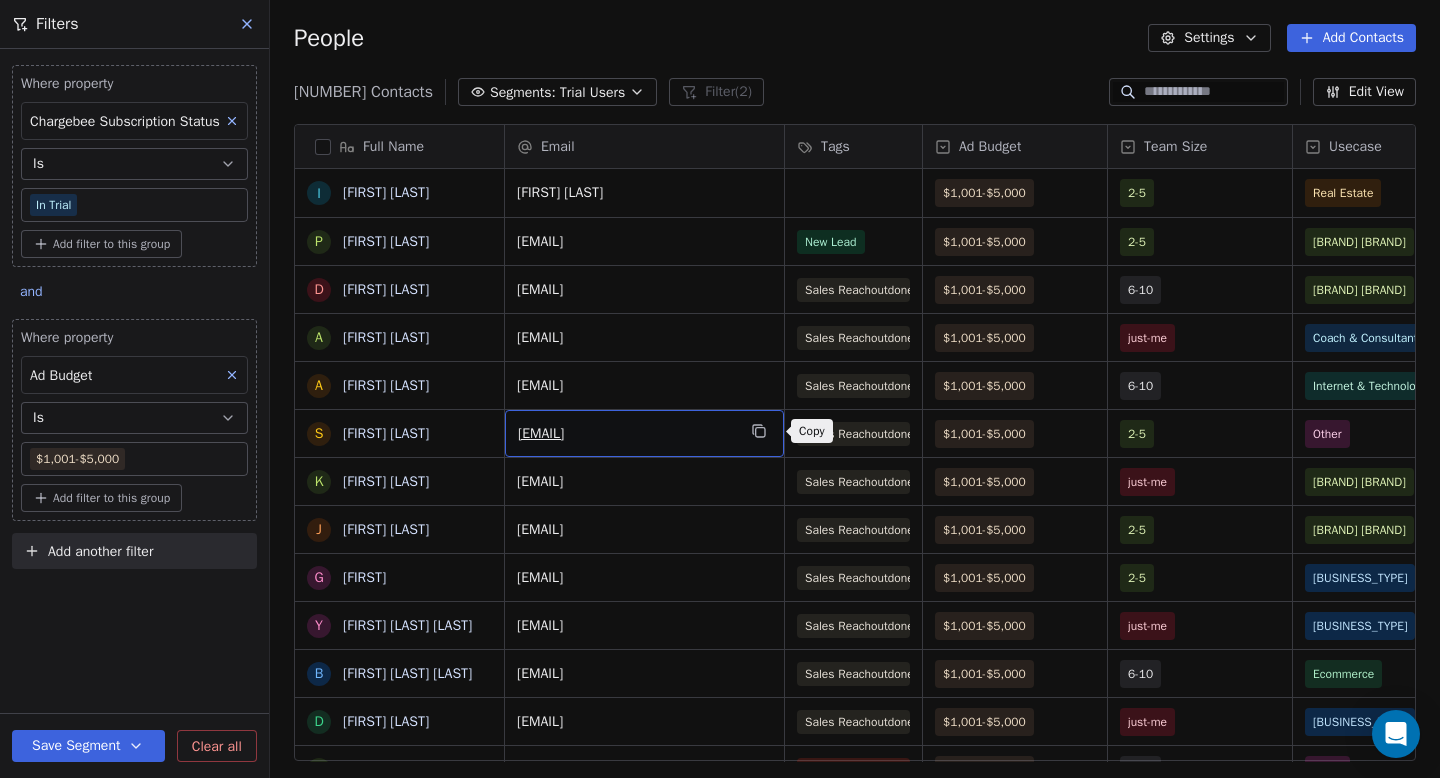 click 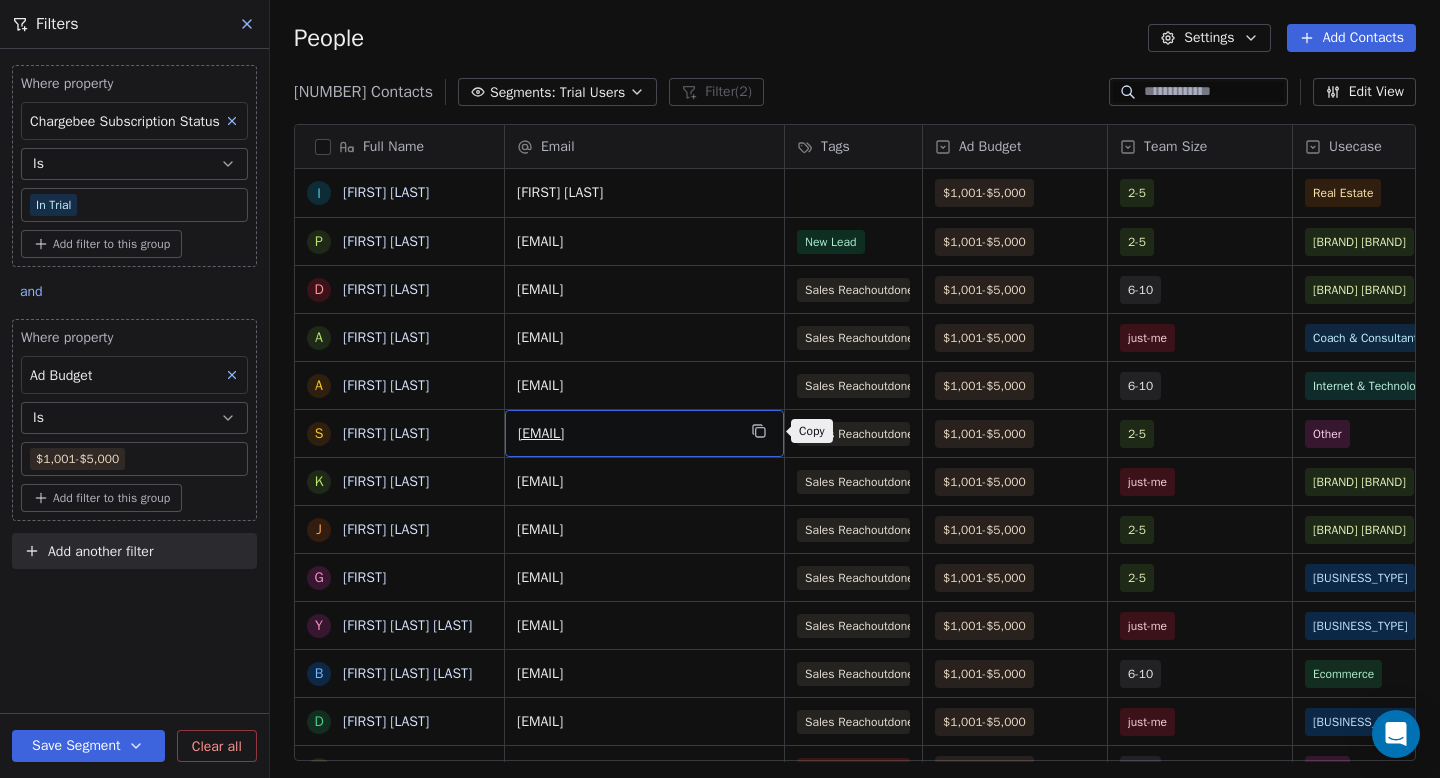 click 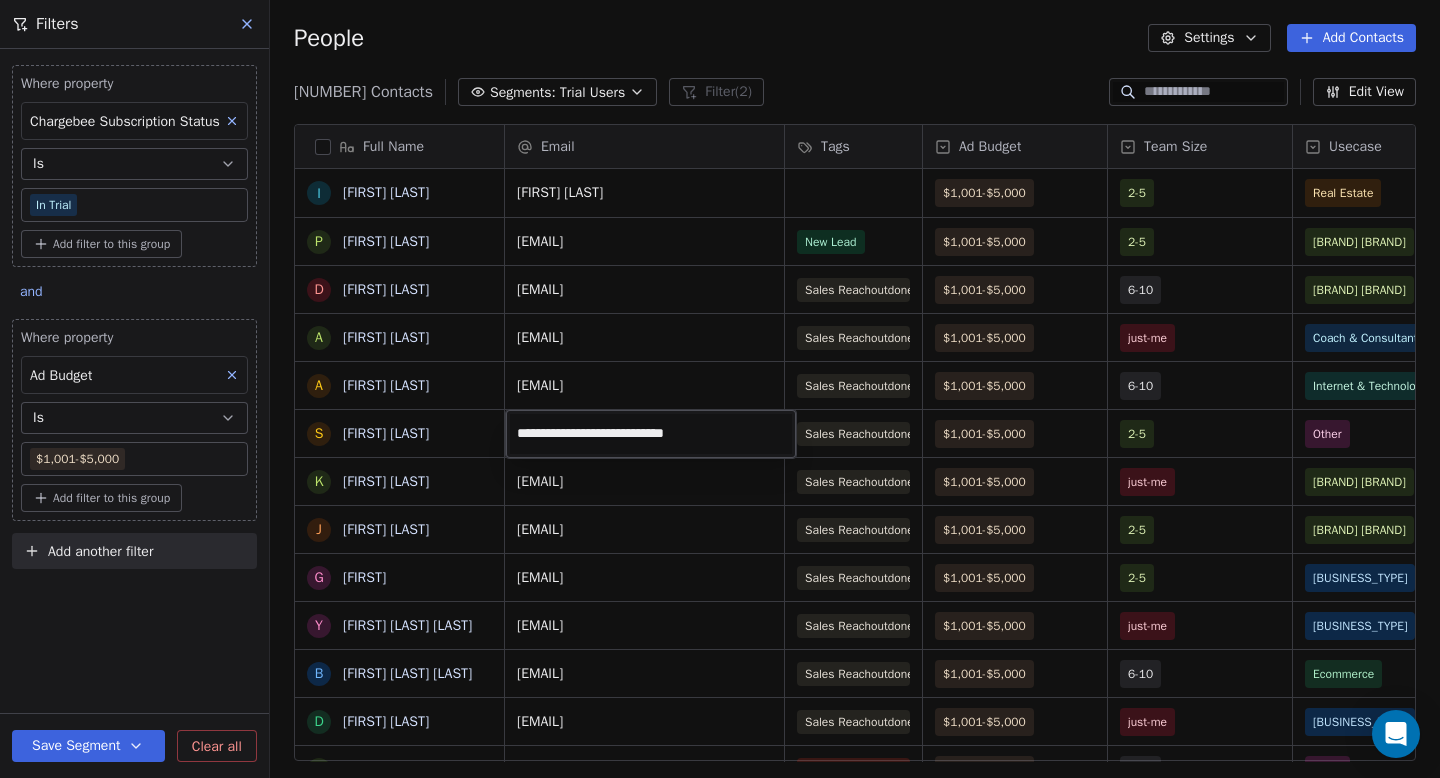click on "Swipe Pages Contacts People Marketing Workflows Campaigns Sales Pipelines Sequences Beta Tools Apps AI Agents Help & Support Filters Where property Chargebee Subscription Status Is In Trial Add filter to this group and Where property Ad Budget Is $1,001-$5,000 Add filter to this group Add another filter Save Segment Clear all People Settings Add Contacts 161 Contacts Segments: Trial Users Filter (2) Edit View Tag Add to Sequence Full Name I [FIRST] [LAST] P [FIRST] [LAST] D [FIRST] [LAST] A [FIRST] [LAST] S [FIRST] [LAST] K [FIRST] [LAST] J [FIRST] [LAST] G [FIRST] [LAST] y [FIRST] [LAST] B [FIRST] [LAST] D [FIRST] [LAST] R [FIRST] [LAST] A [FIRST] [LAST] B [FIRST] [LAST] S [FIRST] [LAST] I [FIRST] [LAST] p [FIRST] X [FIRST] [LAST] A [FIRST] [LAST] A [FIRST] [LAST] A [FIRST] [LAST] S [FIRST] [LAST] s [FIRST] [LAST] T [FIRST] [LAST] M [FIRST] [LAST] m [FIRST] [LAST] O [FIRST] [LAST] Email Tags Ad Budget Team Size" at bounding box center (720, 389) 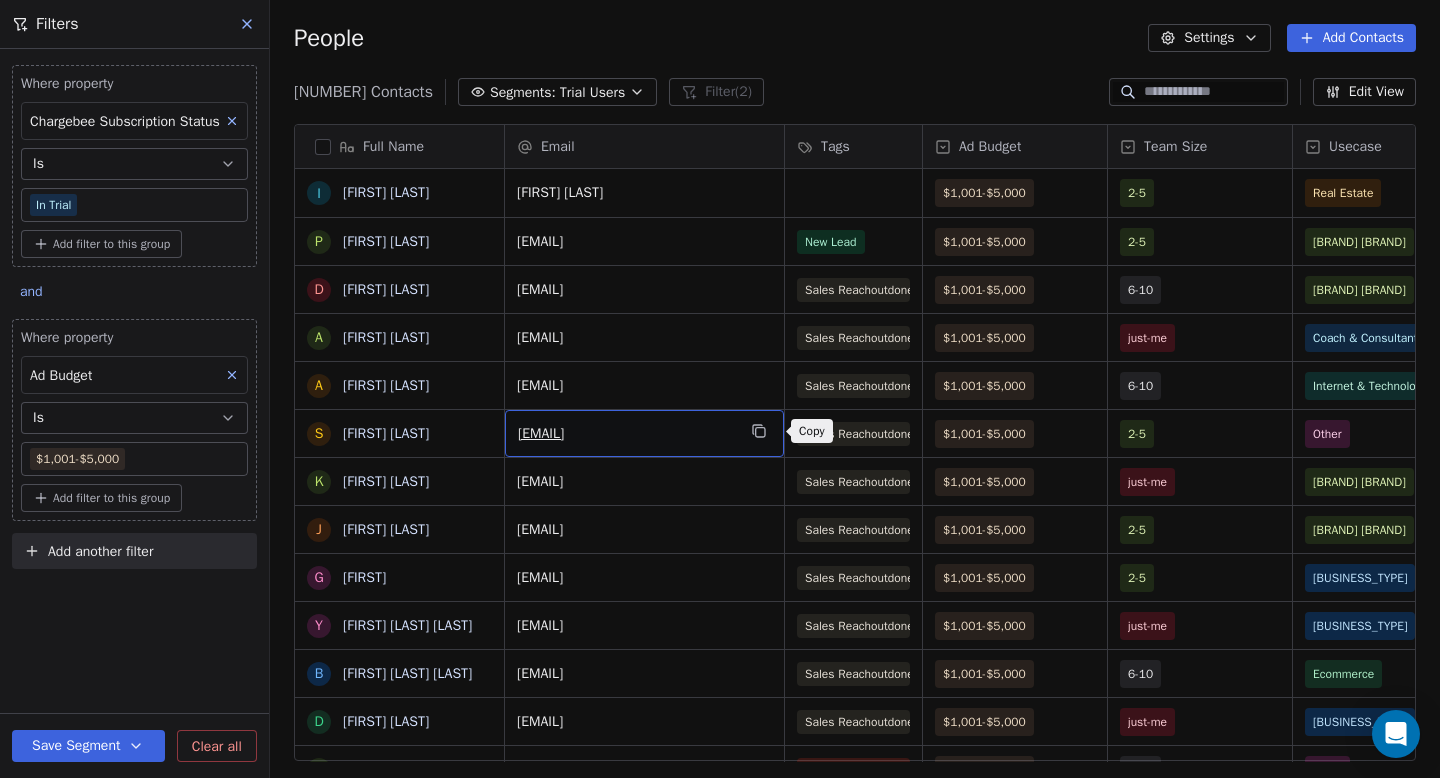 click at bounding box center (759, 431) 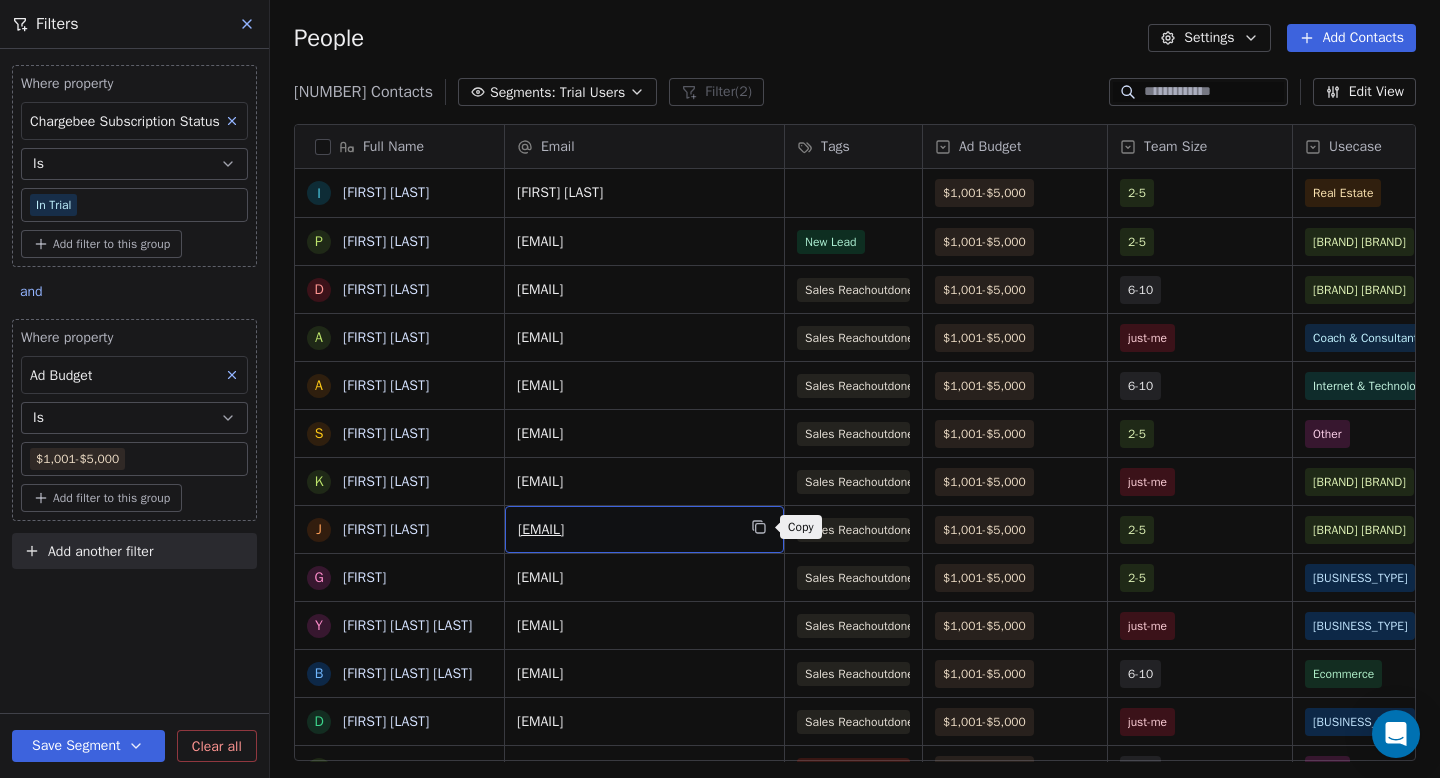 click 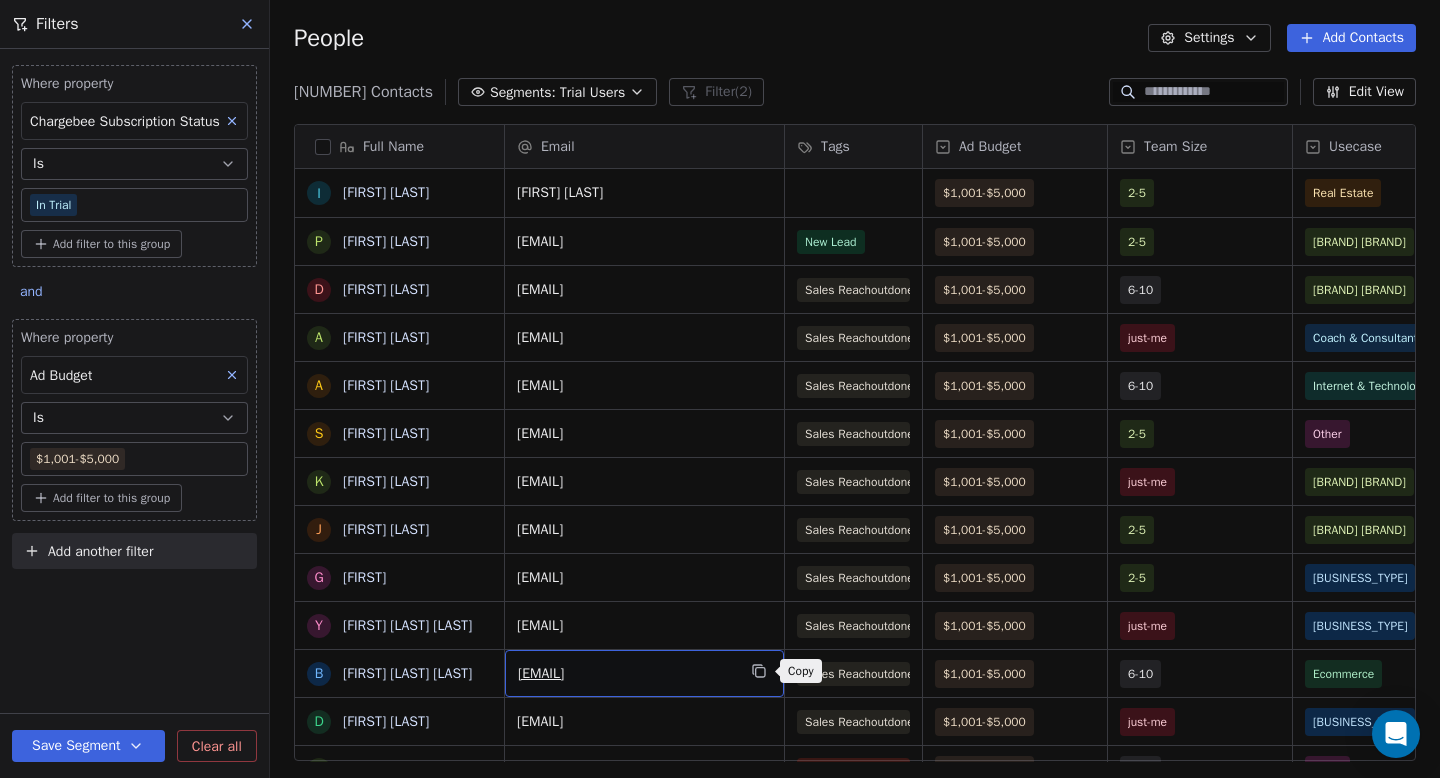 click 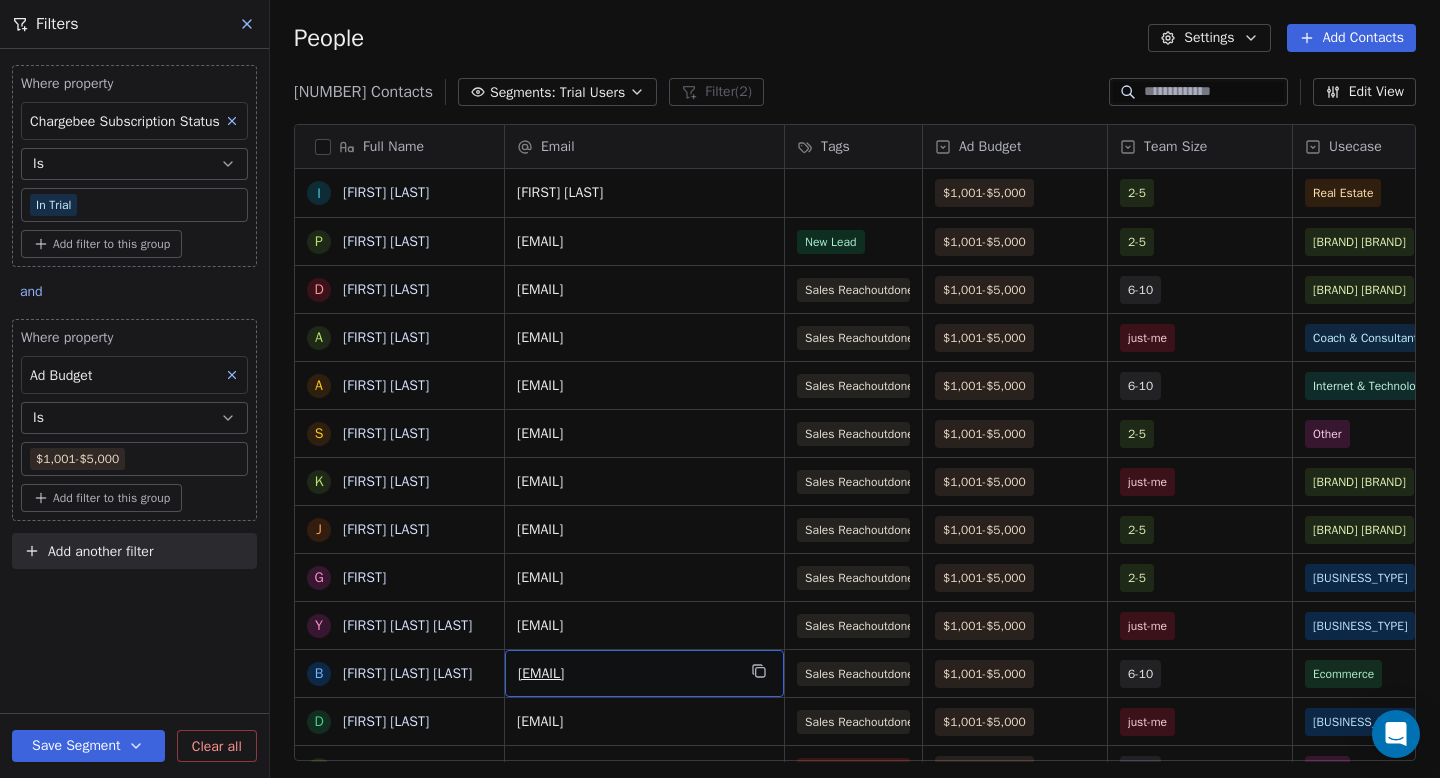 scroll, scrollTop: 27, scrollLeft: 0, axis: vertical 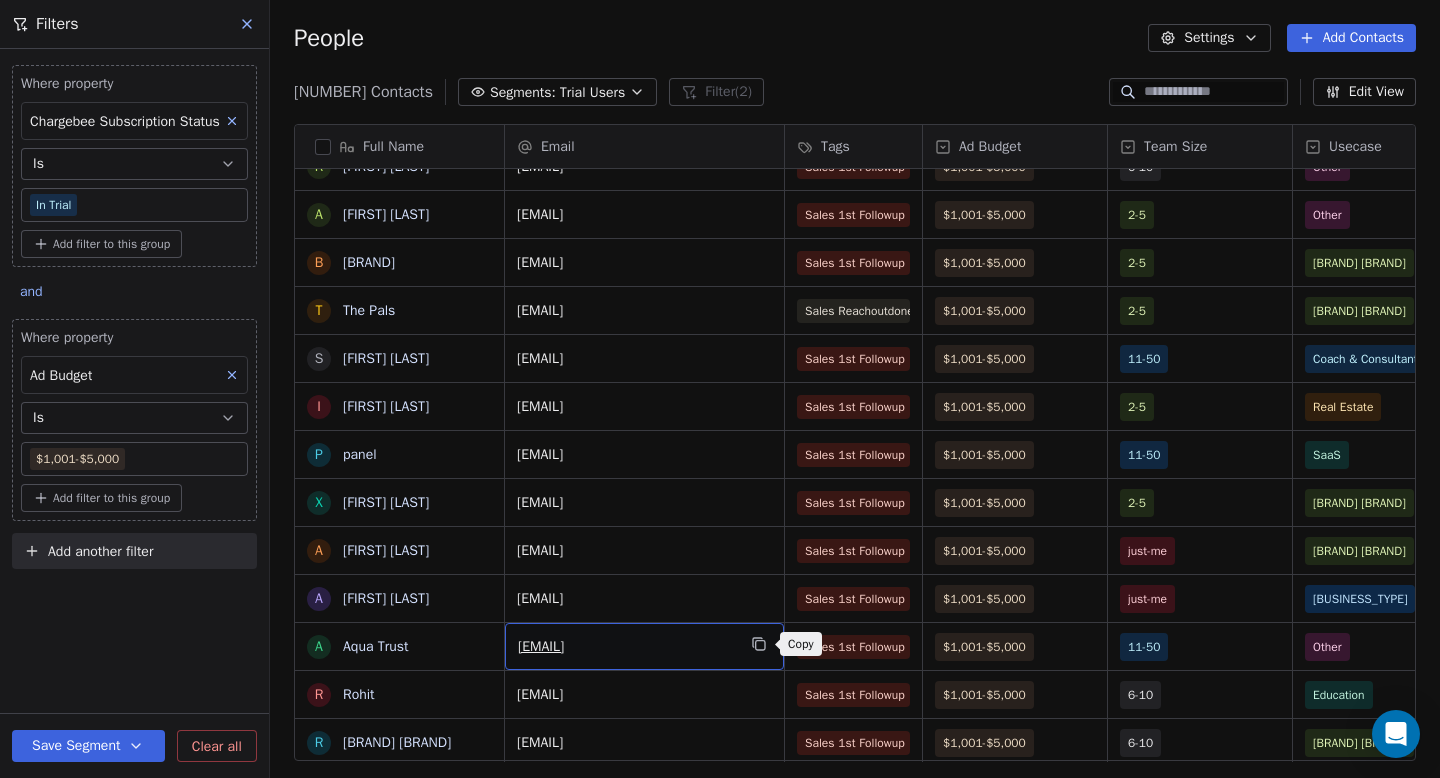 click 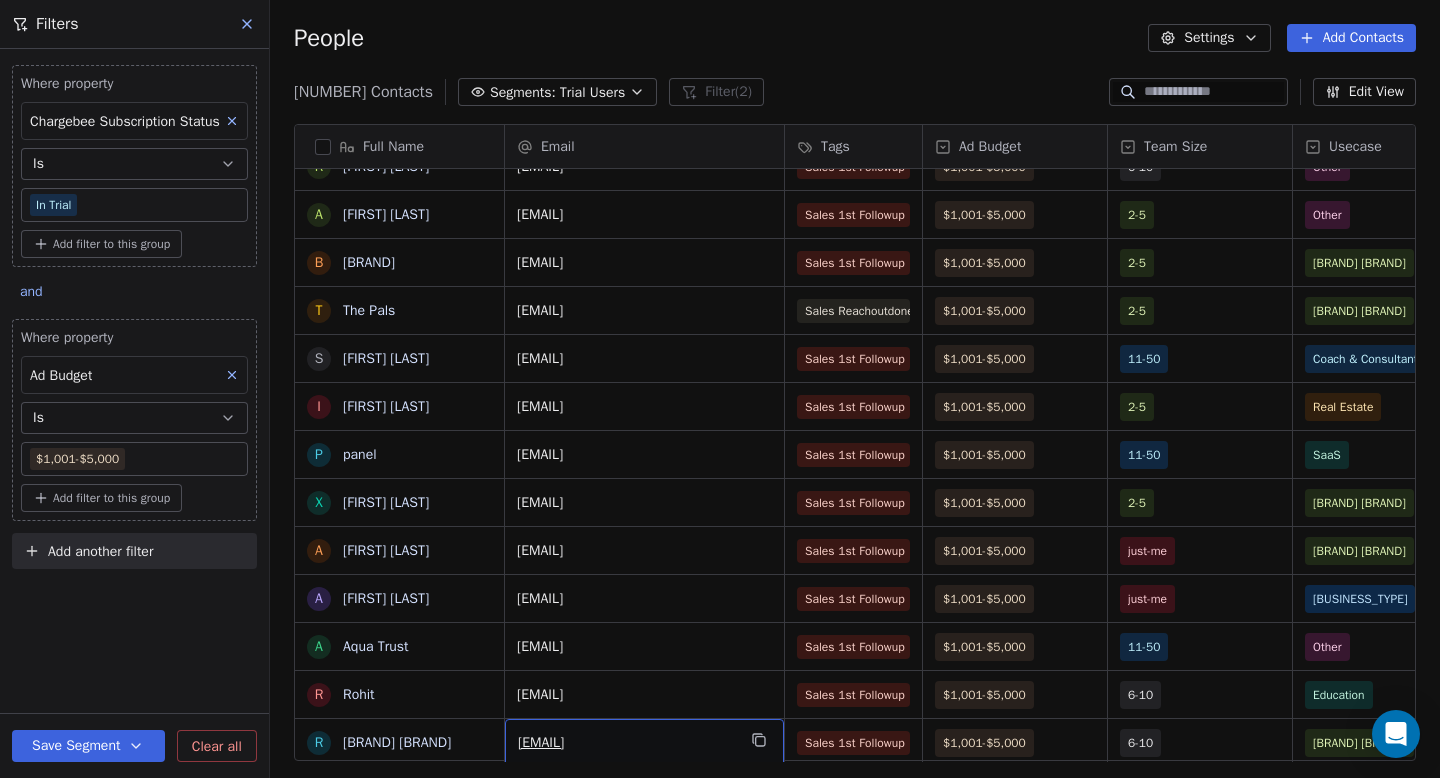 scroll, scrollTop: 651, scrollLeft: 0, axis: vertical 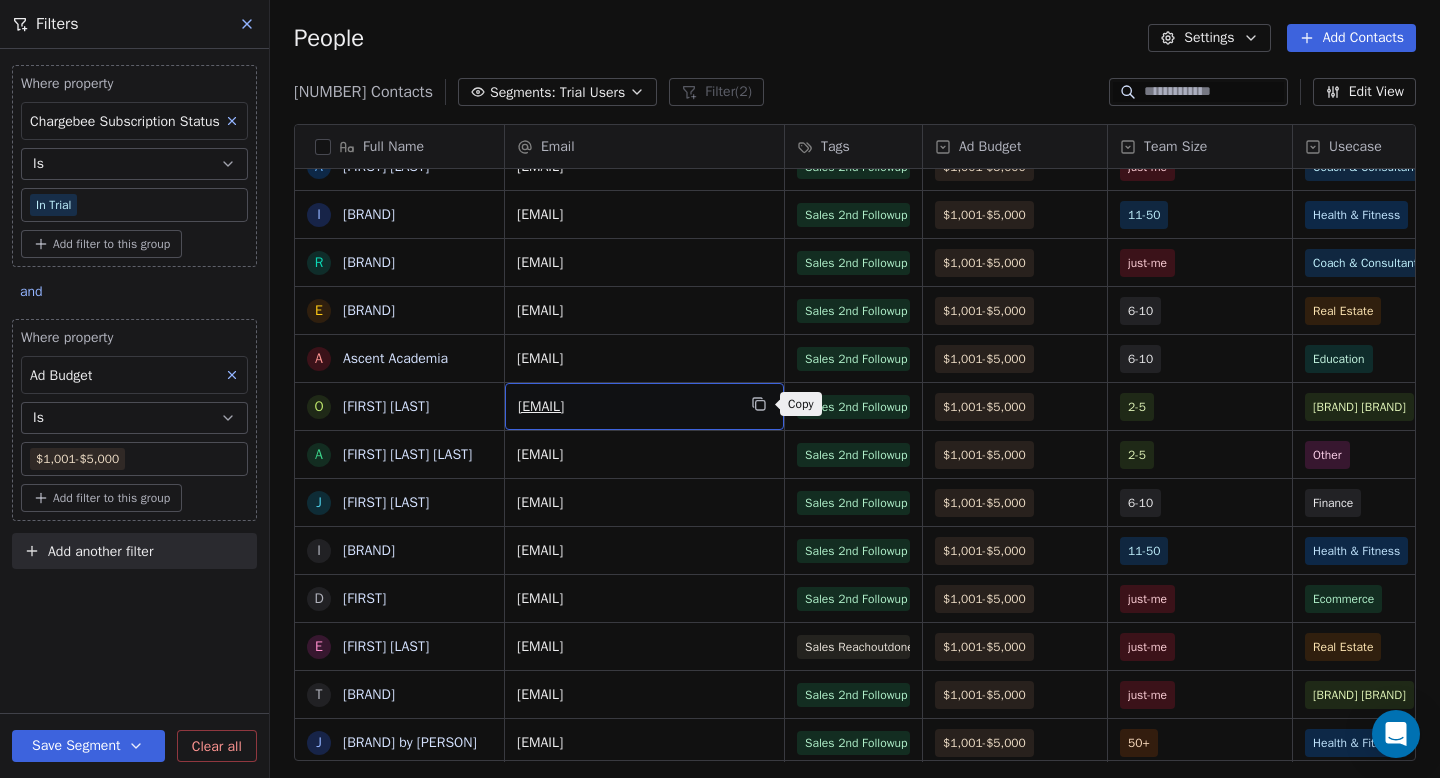 click 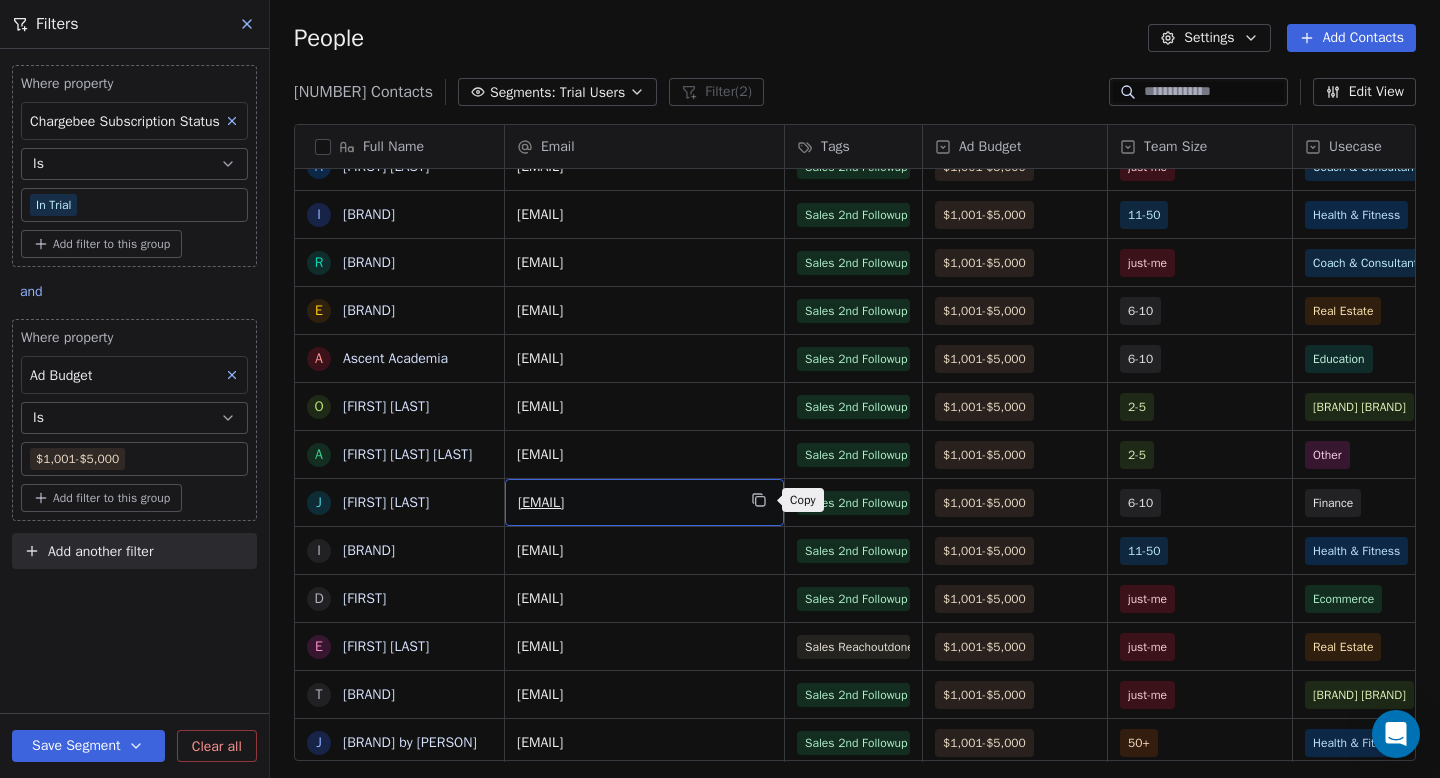 click 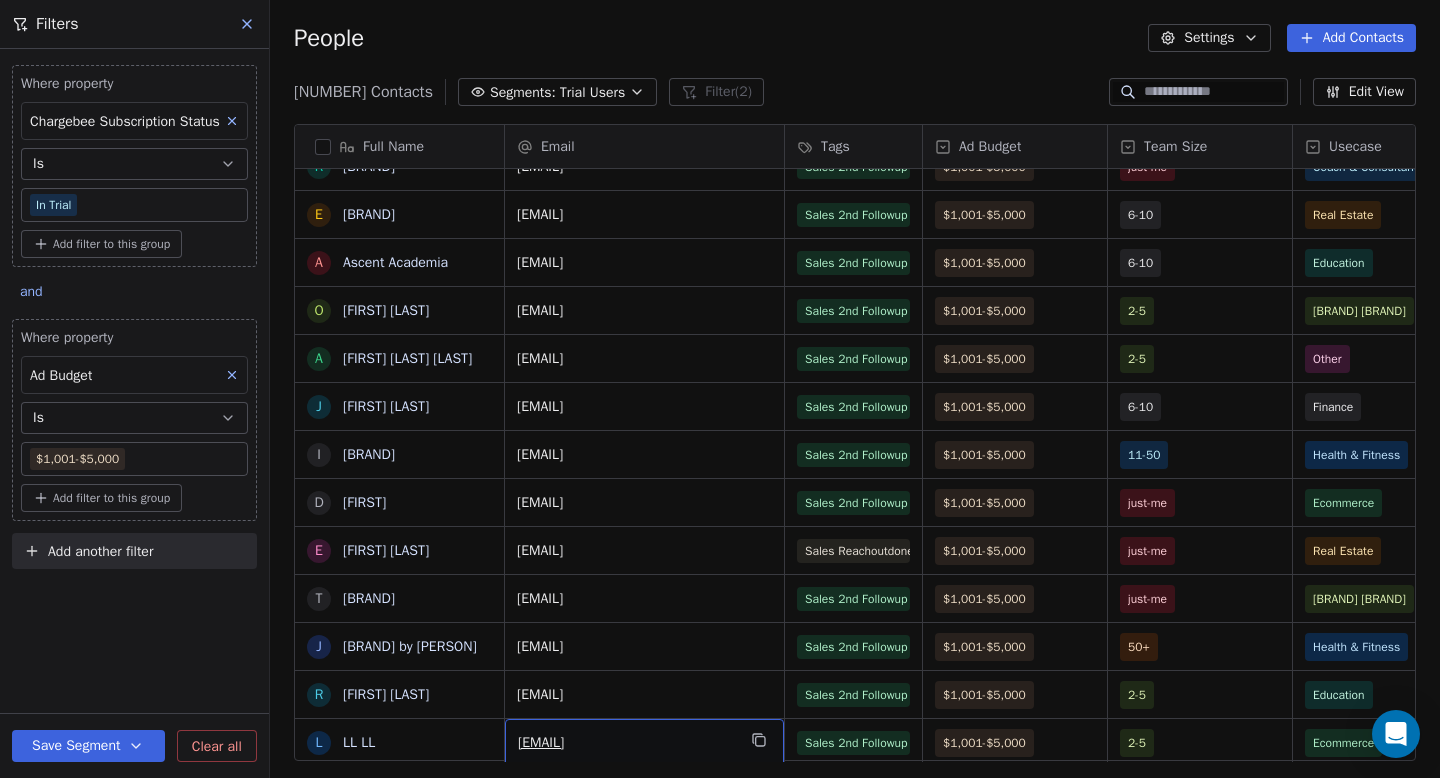 scroll, scrollTop: 1755, scrollLeft: 0, axis: vertical 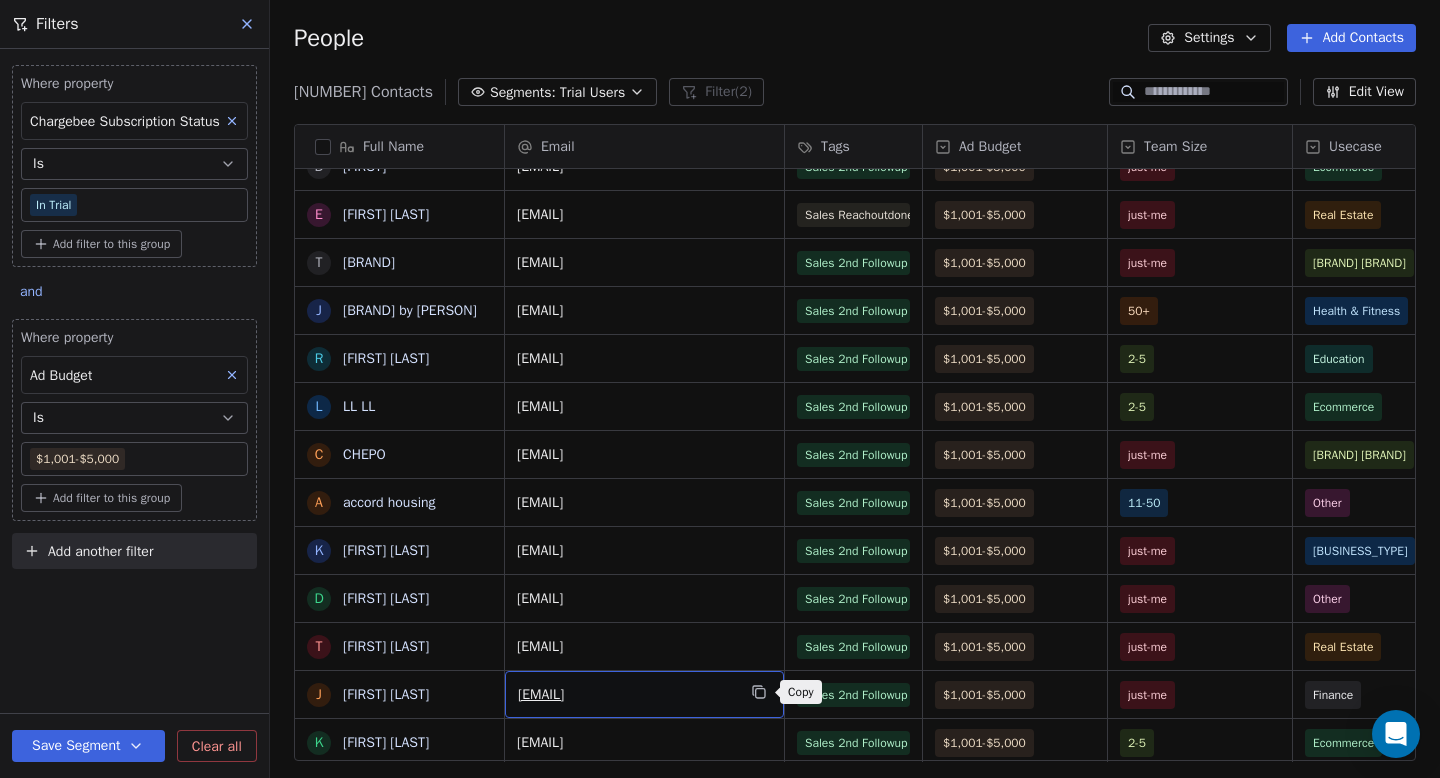 click 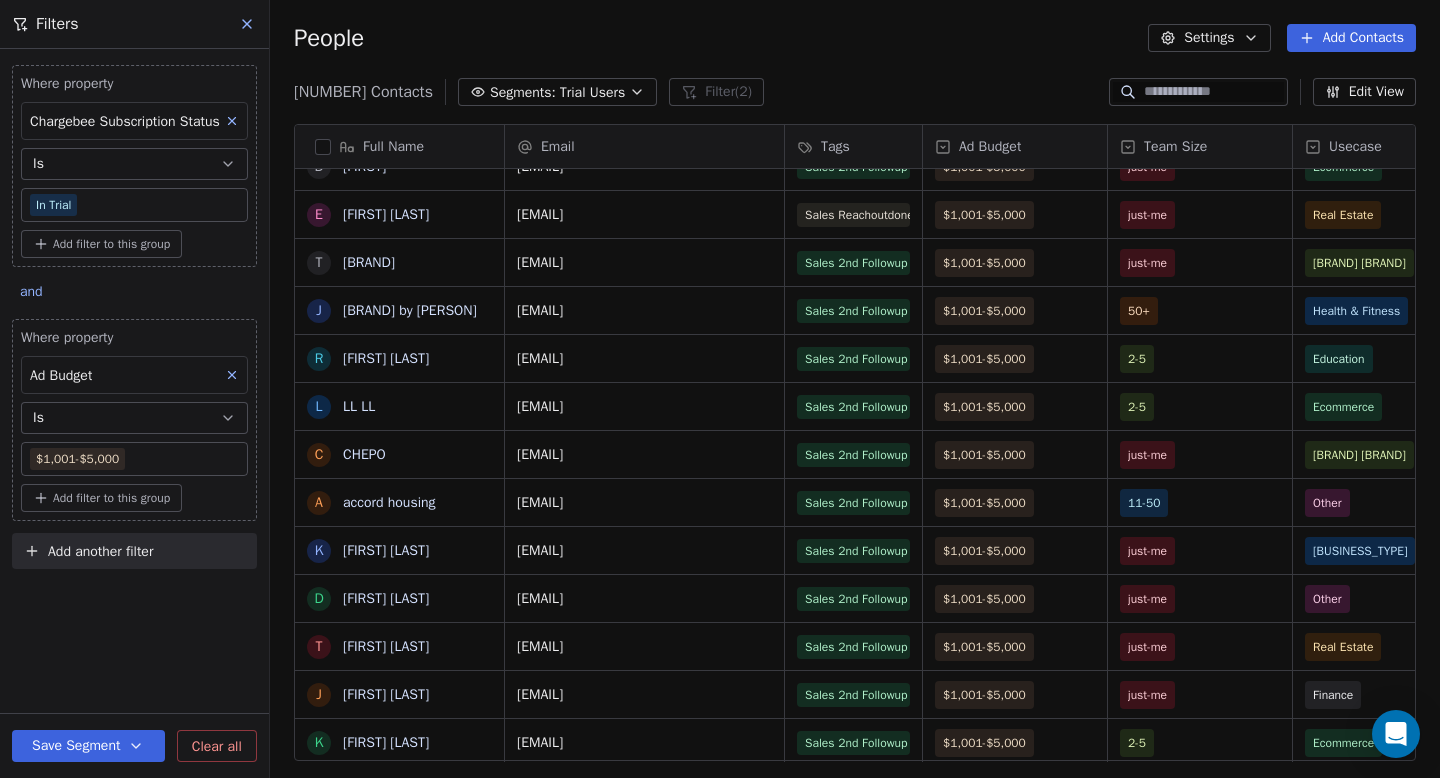 scroll, scrollTop: 2091, scrollLeft: 0, axis: vertical 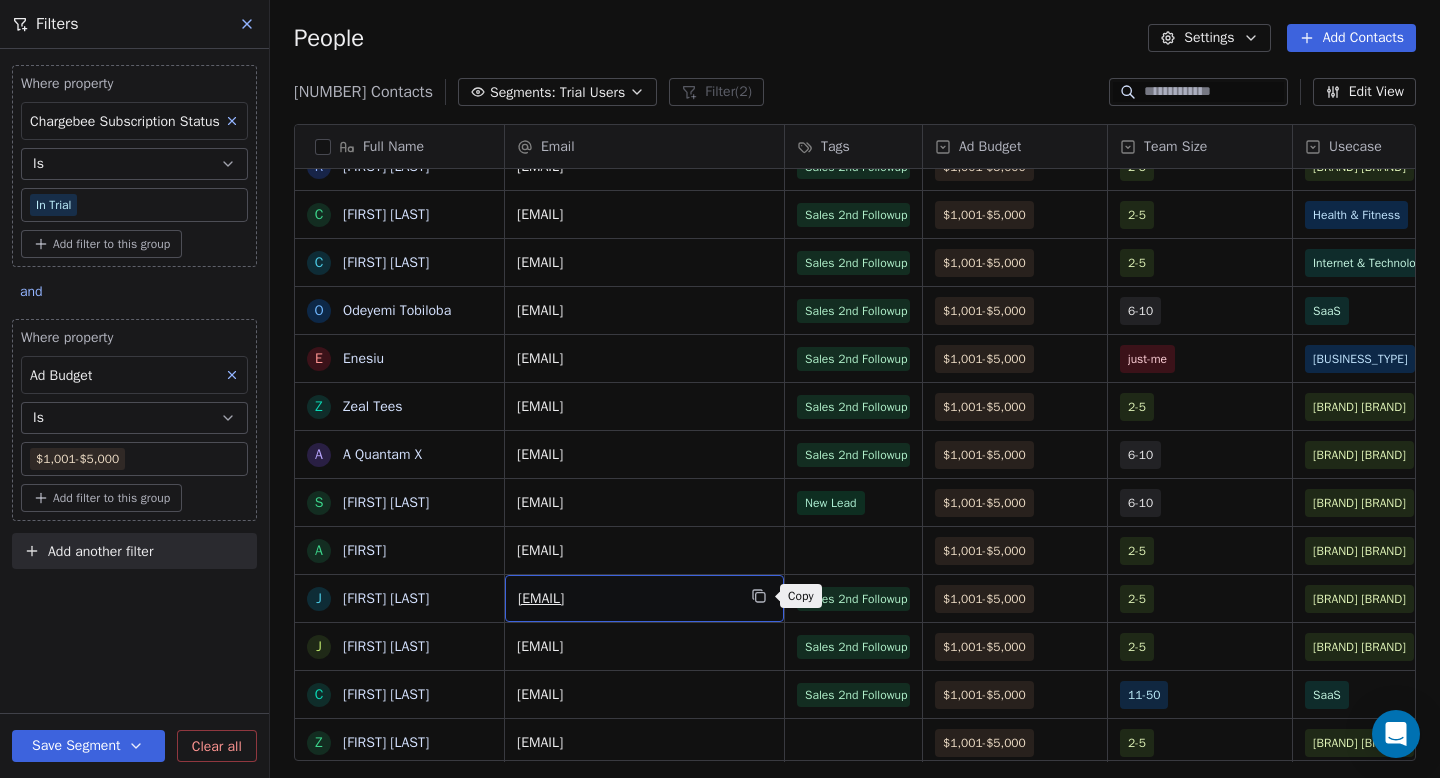 click 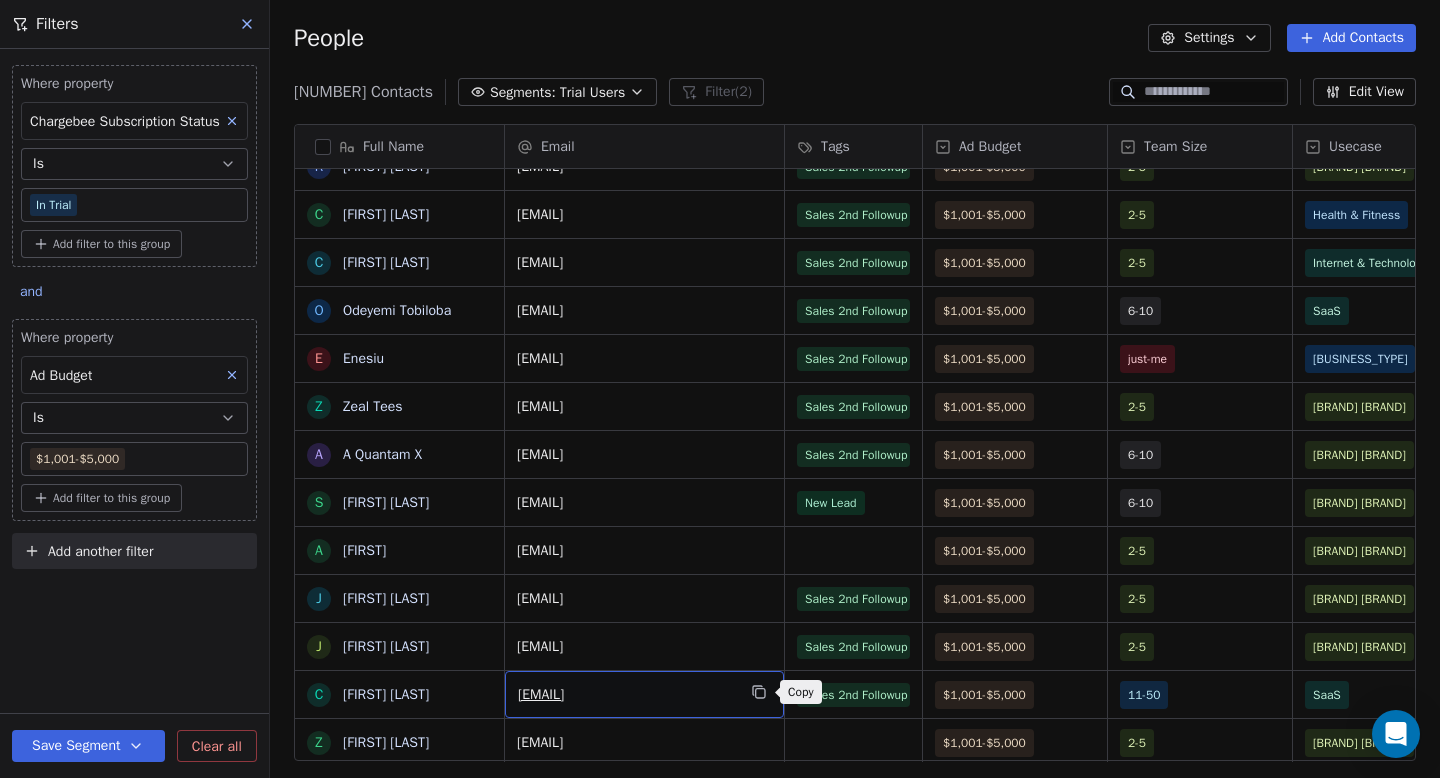 click 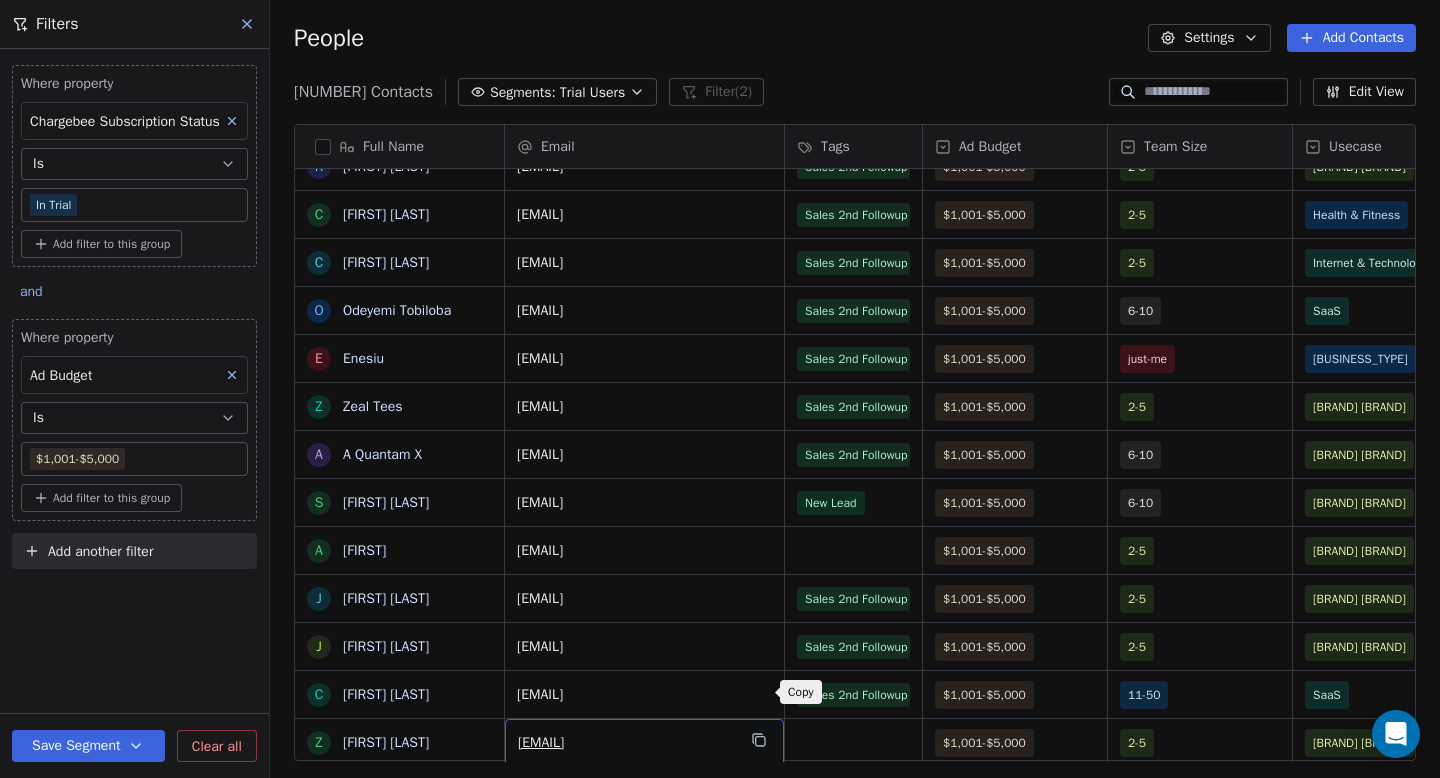 scroll, scrollTop: 3339, scrollLeft: 0, axis: vertical 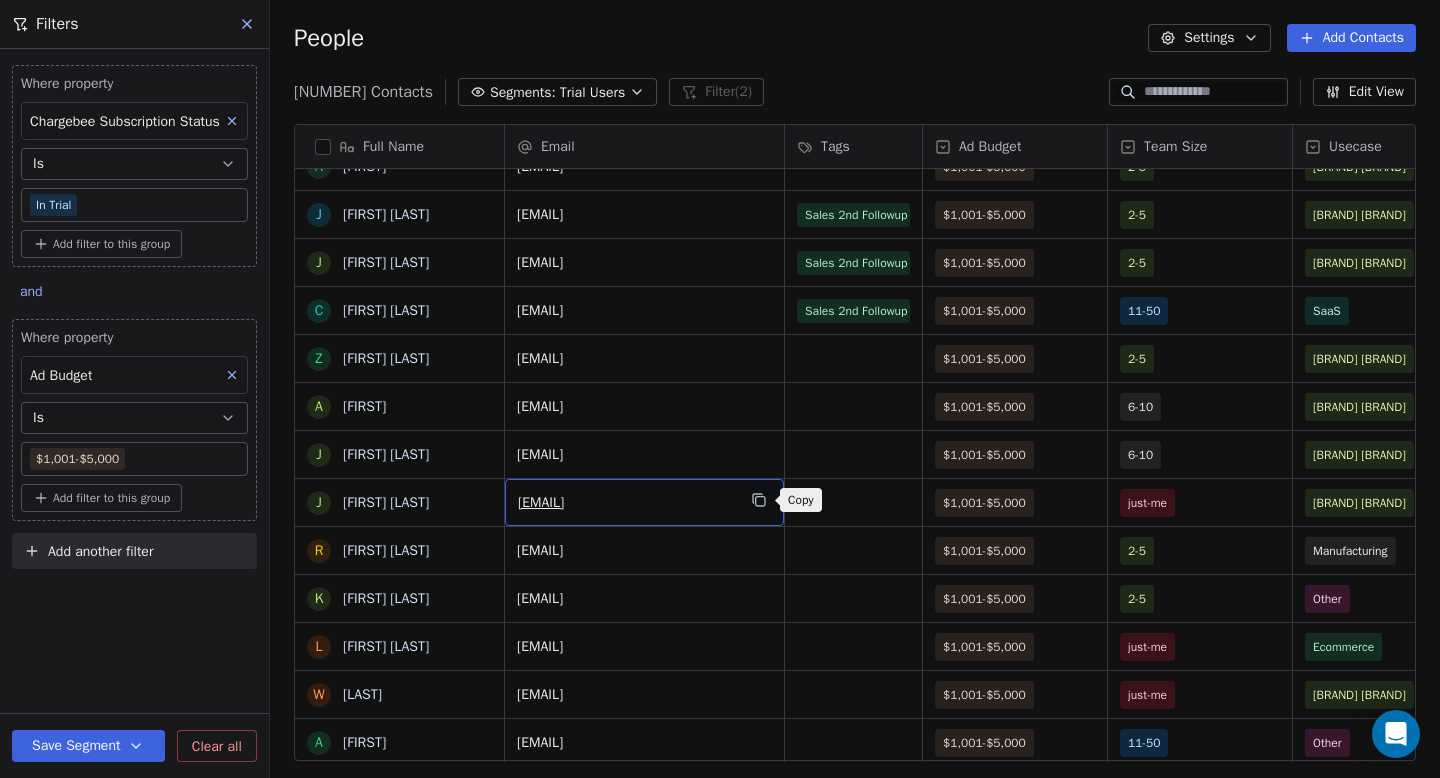 click at bounding box center (759, 500) 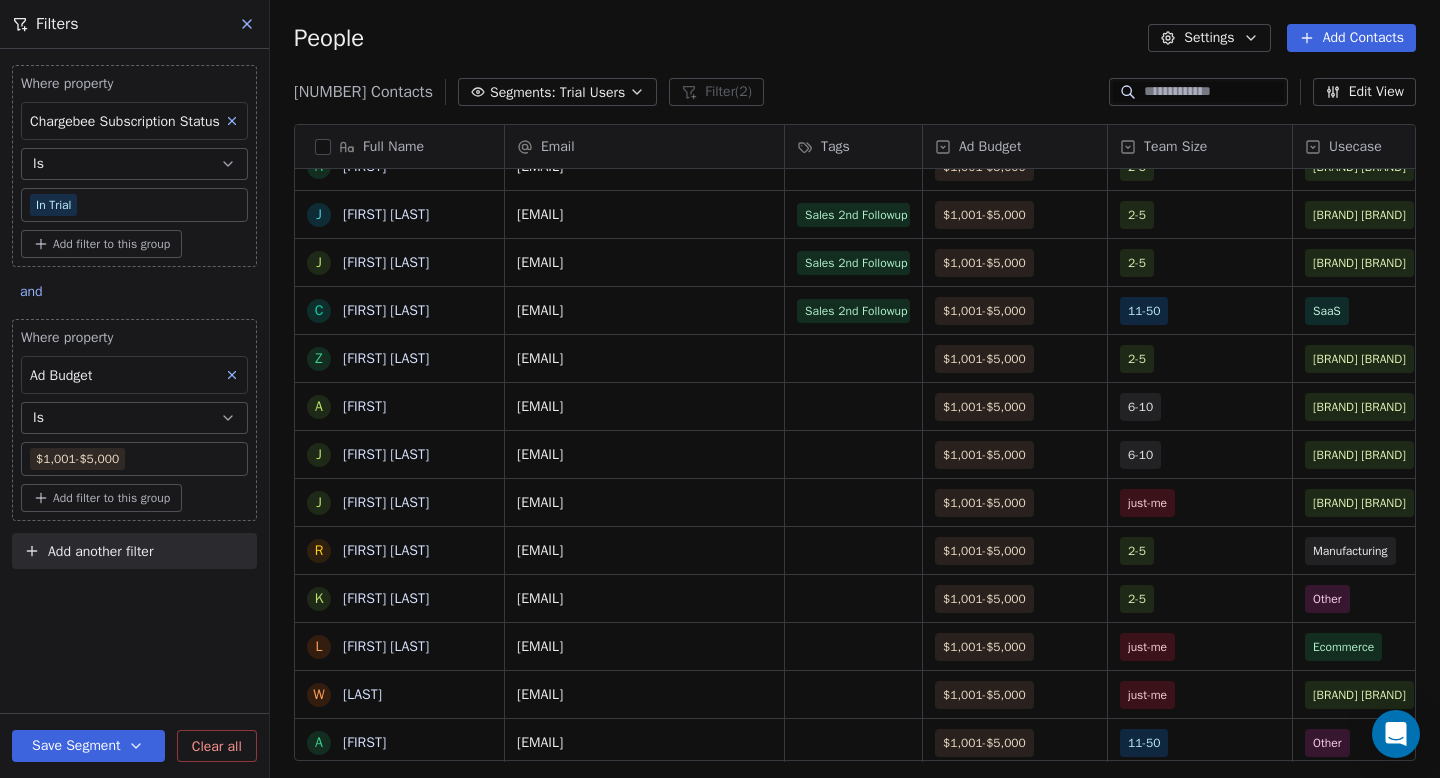 scroll, scrollTop: 3771, scrollLeft: 0, axis: vertical 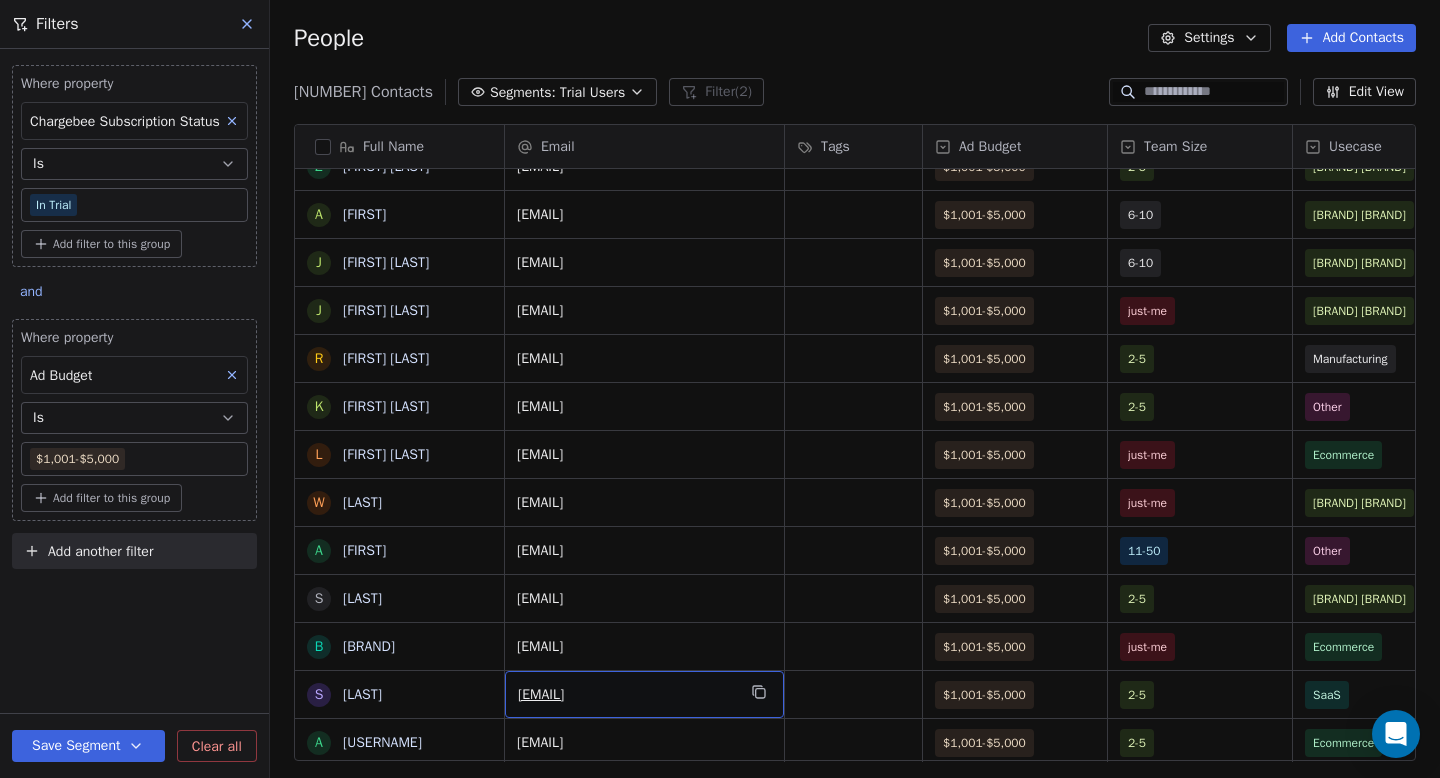click at bounding box center (248, 24) 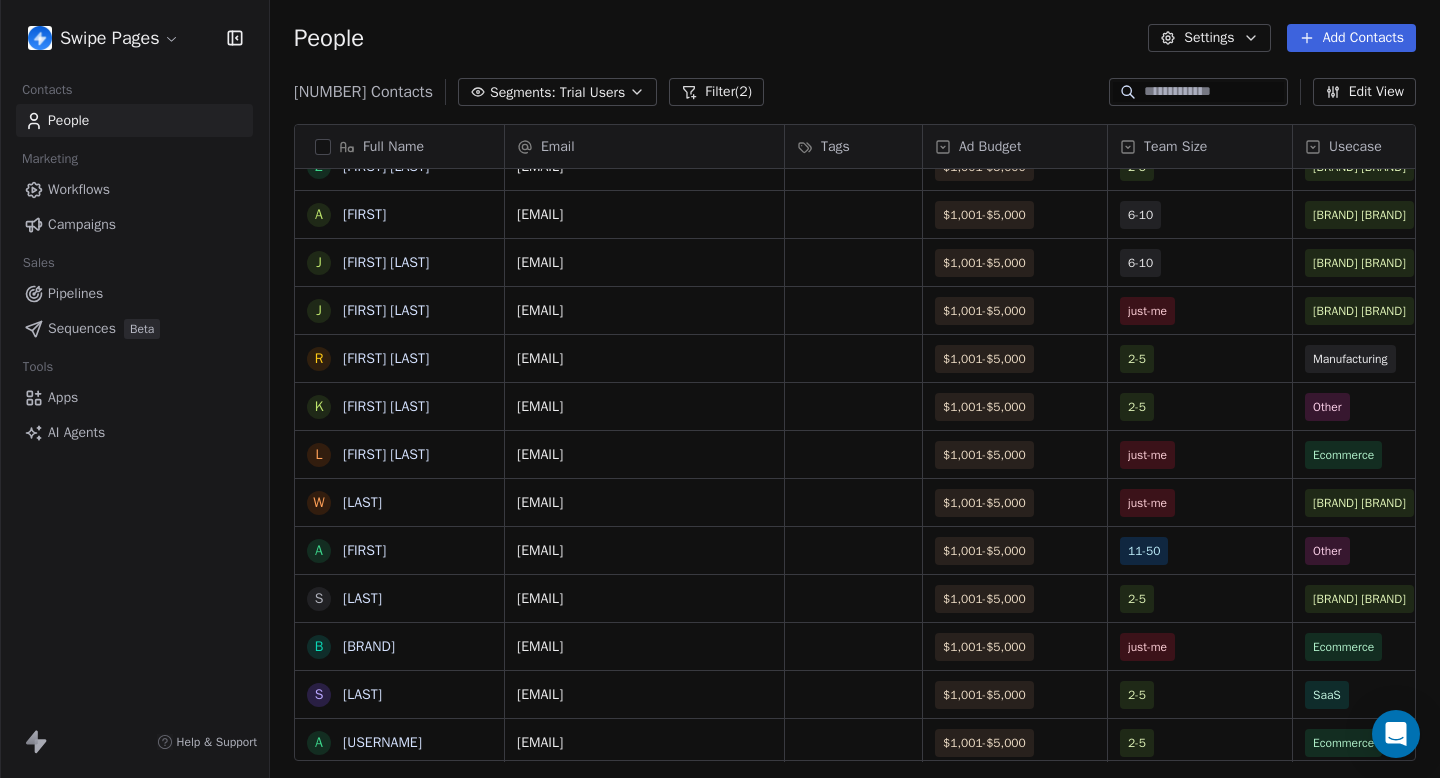 click on "People" at bounding box center [134, 120] 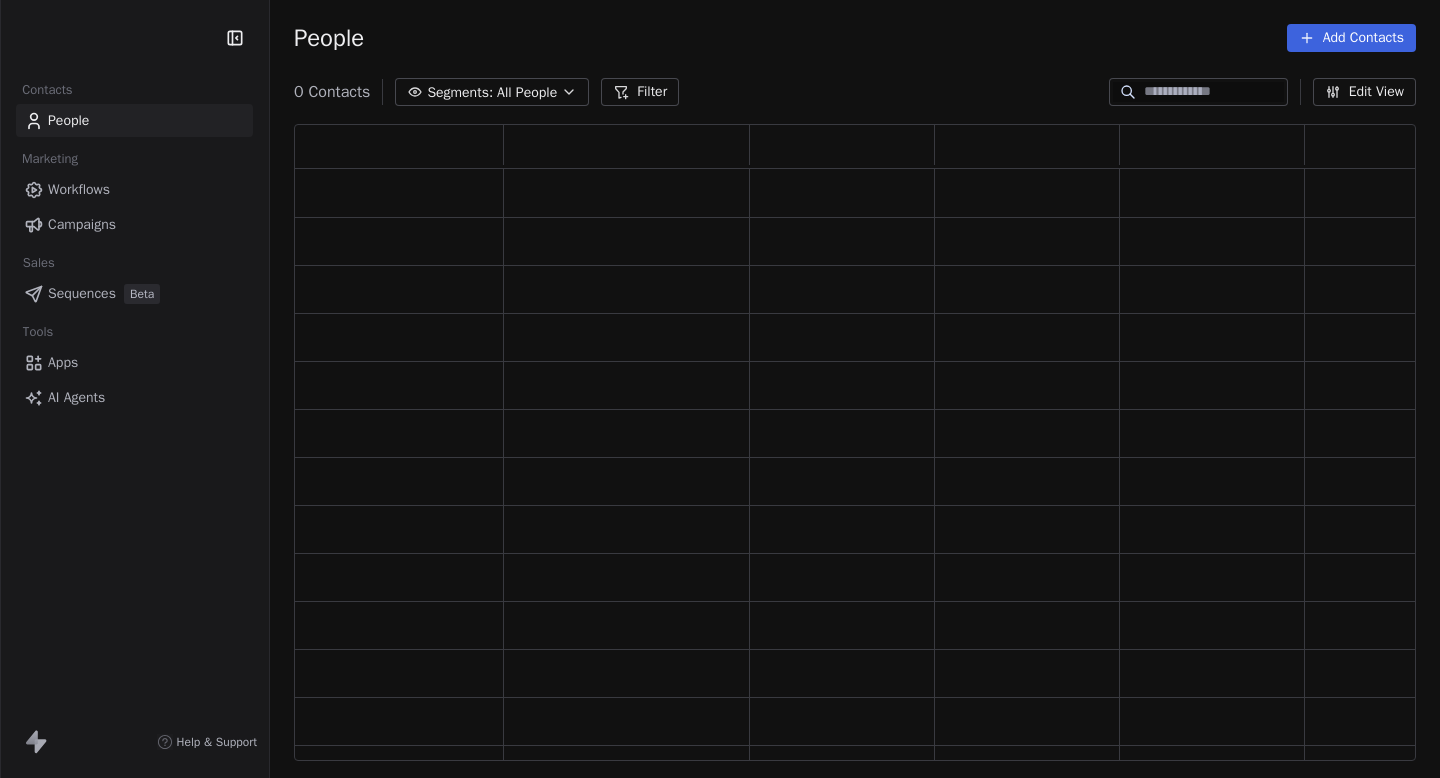 scroll, scrollTop: 0, scrollLeft: 0, axis: both 